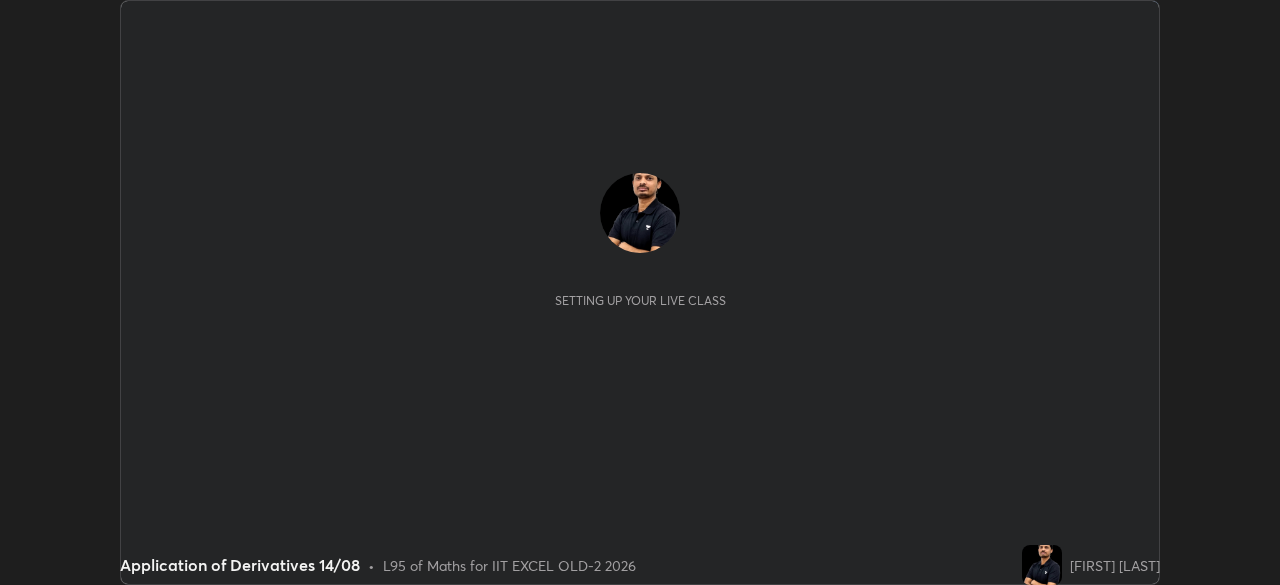 scroll, scrollTop: 0, scrollLeft: 0, axis: both 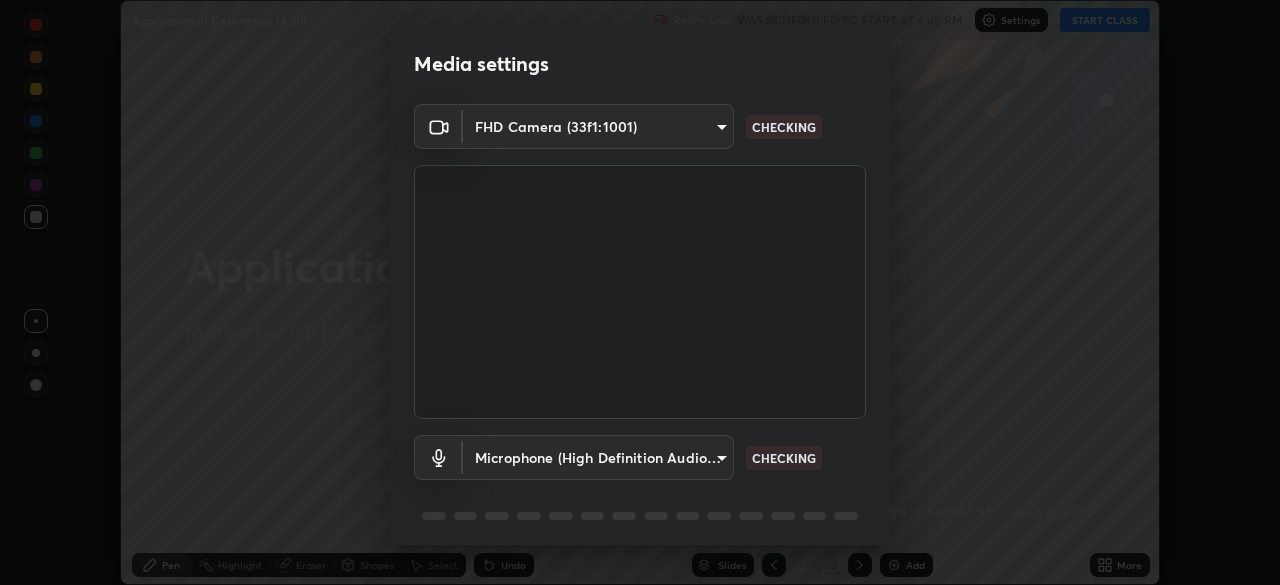 type on "a2c9e0304fea7a197325265949ed38064ec23766b16e4a4df4757bcf8ee53c87" 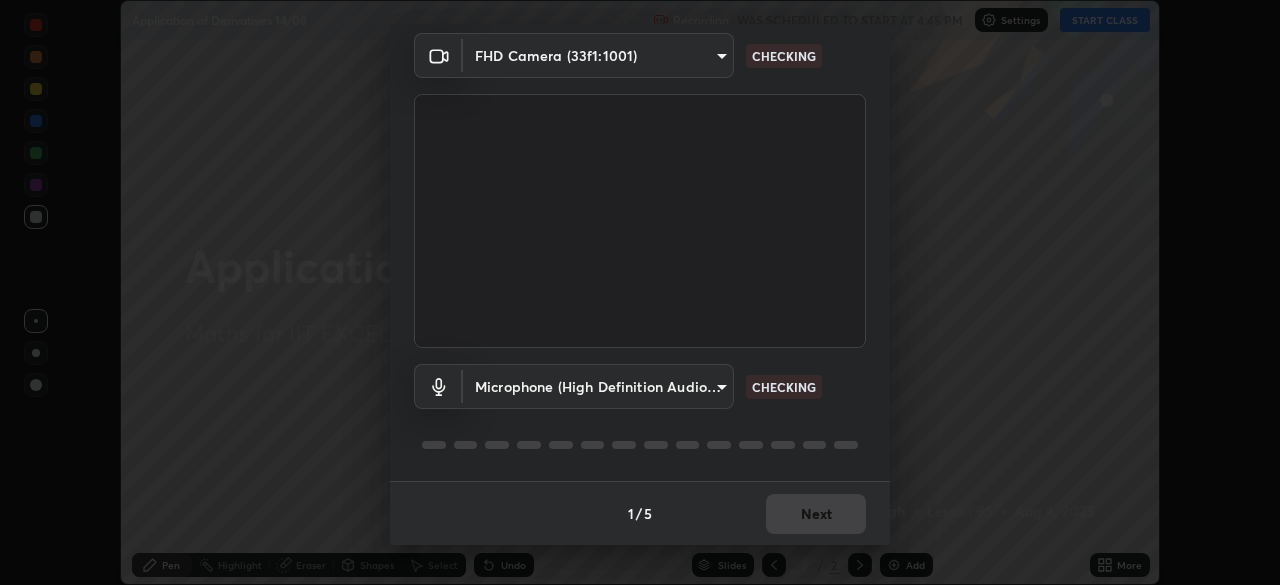 click on "Erase all Application of Derivatives 14/08 Recording WAS SCHEDULED TO START AT  4:45 PM Settings START CLASS Setting up your live class Application of Derivatives 14/08 • L95 of Maths for IIT EXCEL OLD-2 2026 [FIRST] [LAST] Pen Highlight Eraser Shapes Select Undo Slides 2 / 2 Add More No doubts shared Encourage your learners to ask a doubt for better clarity Report an issue Reason for reporting Buffering Chat not working Audio - Video sync issue Educator video quality low ​ Attach an image Report Media settings FHD Camera (33f1:1001) a2c9e0304fea7a197325265949ed38064ec23766b16e4a4df4757bcf8ee53c87 CHECKING Microphone (High Definition Audio Device) 5efe93fc14e93c8b3a8f192c6fd45c1e8419d5ac154fc35f188067f04b7c8973 CHECKING 1 / 5 Next" at bounding box center [640, 292] 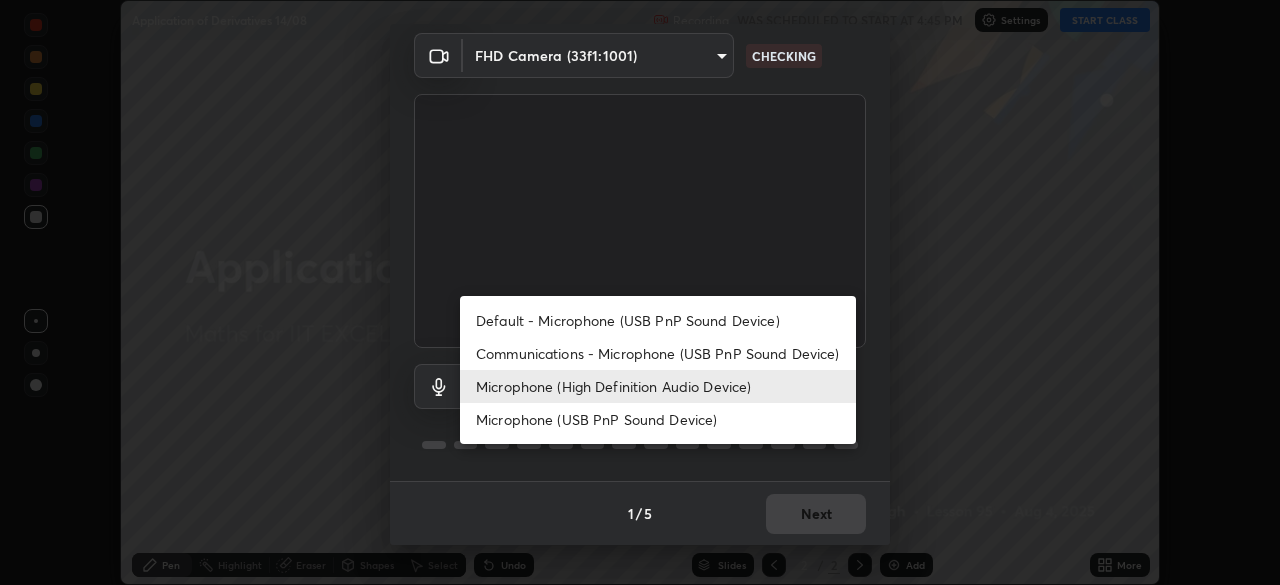 click at bounding box center (640, 292) 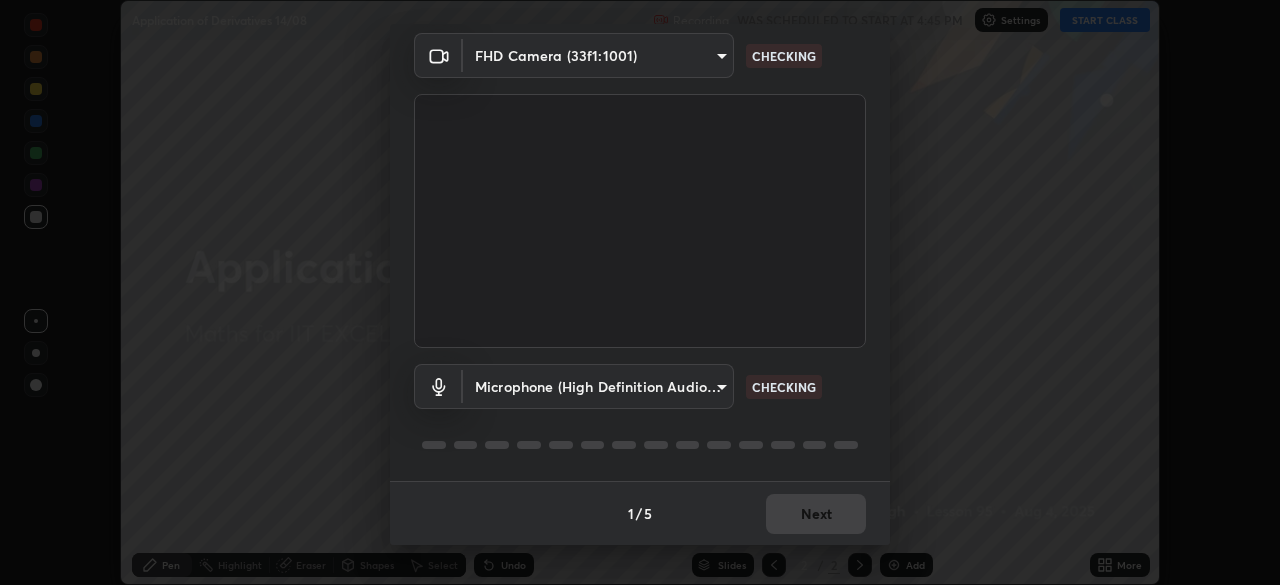 click on "Erase all Application of Derivatives 14/08 Recording WAS SCHEDULED TO START AT  4:45 PM Settings START CLASS Setting up your live class Application of Derivatives 14/08 • L95 of Maths for IIT EXCEL OLD-2 2026 [FIRST] [LAST] Pen Highlight Eraser Shapes Select Undo Slides 2 / 2 Add More No doubts shared Encourage your learners to ask a doubt for better clarity Report an issue Reason for reporting Buffering Chat not working Audio - Video sync issue Educator video quality low ​ Attach an image Report Media settings FHD Camera (33f1:1001) a2c9e0304fea7a197325265949ed38064ec23766b16e4a4df4757bcf8ee53c87 CHECKING Microphone (High Definition Audio Device) 5efe93fc14e93c8b3a8f192c6fd45c1e8419d5ac154fc35f188067f04b7c8973 CHECKING 1 / 5 Next" at bounding box center [640, 292] 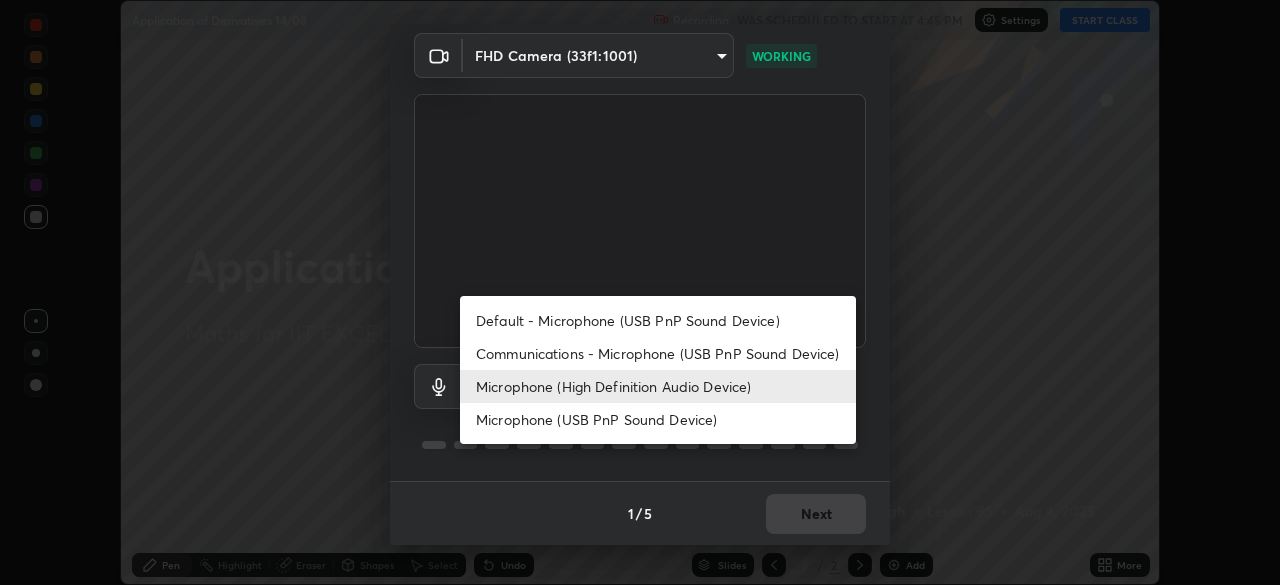 click on "Default - Microphone (USB PnP Sound Device)" at bounding box center (658, 320) 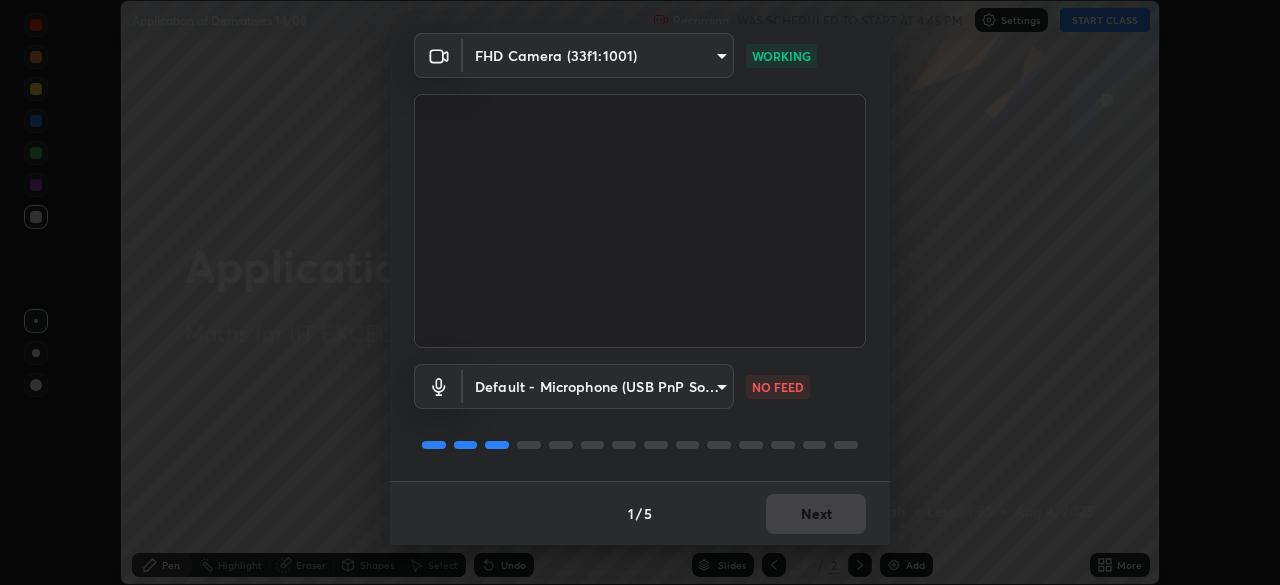 click on "Erase all Application of Derivatives 14/08 Recording WAS SCHEDULED TO START AT  4:45 PM Settings START CLASS Setting up your live class Application of Derivatives 14/08 • L95 of Maths for IIT EXCEL OLD-2 2026 [FIRST] [LAST] Pen Highlight Eraser Shapes Select Undo Slides 2 / 2 Add More No doubts shared Encourage your learners to ask a doubt for better clarity Report an issue Reason for reporting Buffering Chat not working Audio - Video sync issue Educator video quality low ​ Attach an image Report Media settings FHD Camera (33f1:1001) a2c9e0304fea7a197325265949ed38064ec23766b16e4a4df4757bcf8ee53c87 WORKING Default - Microphone (USB PnP Sound Device) default NO FEED 1 / 5 Next" at bounding box center (640, 292) 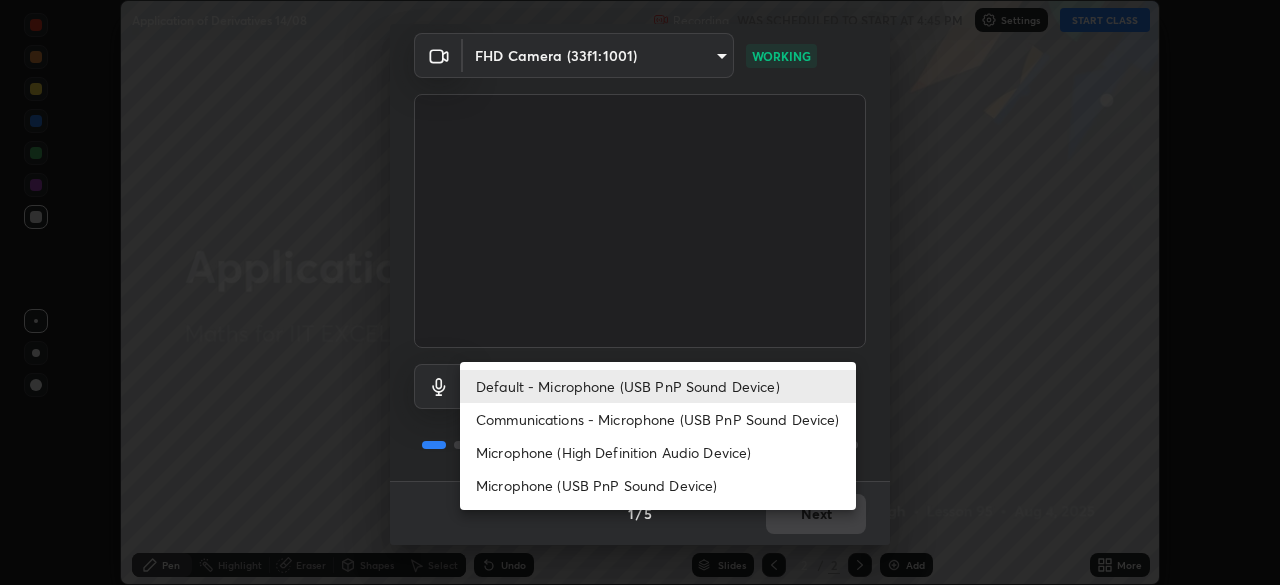click on "Microphone (High Definition Audio Device)" at bounding box center [658, 452] 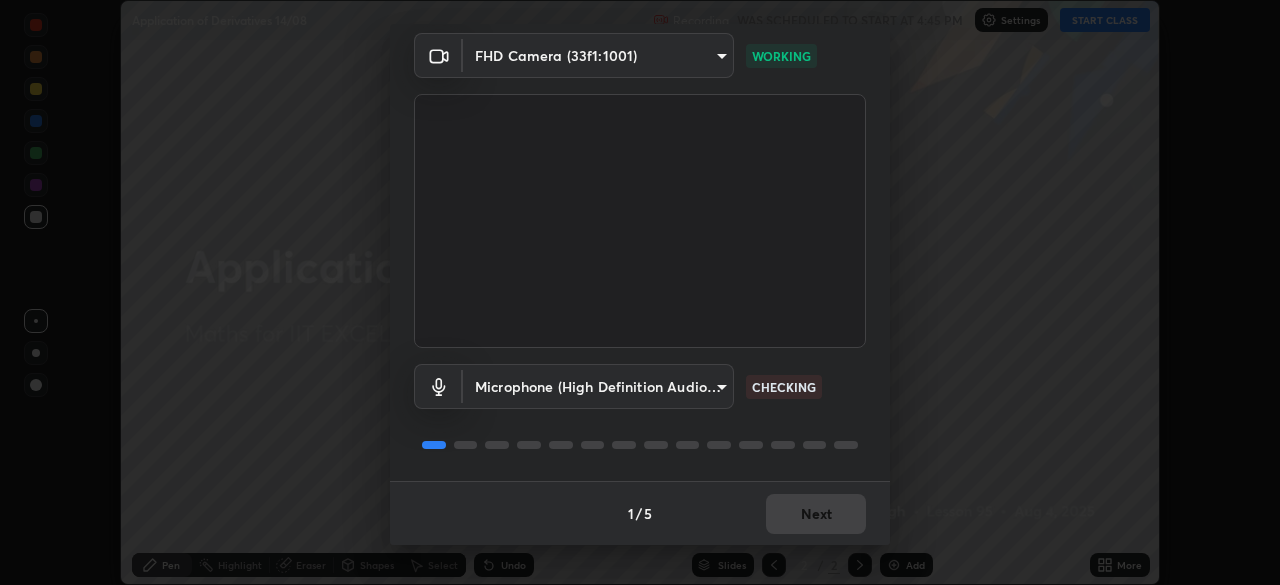 click on "Erase all Application of Derivatives 14/08 Recording WAS SCHEDULED TO START AT  4:45 PM Settings START CLASS Setting up your live class Application of Derivatives 14/08 • L95 of Maths for IIT EXCEL OLD-2 2026 [FIRST] [LAST] Pen Highlight Eraser Shapes Select Undo Slides 2 / 2 Add More No doubts shared Encourage your learners to ask a doubt for better clarity Report an issue Reason for reporting Buffering Chat not working Audio - Video sync issue Educator video quality low ​ Attach an image Report Media settings FHD Camera (33f1:1001) a2c9e0304fea7a197325265949ed38064ec23766b16e4a4df4757bcf8ee53c87 WORKING Microphone (High Definition Audio Device) 5efe93fc14e93c8b3a8f192c6fd45c1e8419d5ac154fc35f188067f04b7c8973 CHECKING 1 / 5 Next" at bounding box center [640, 292] 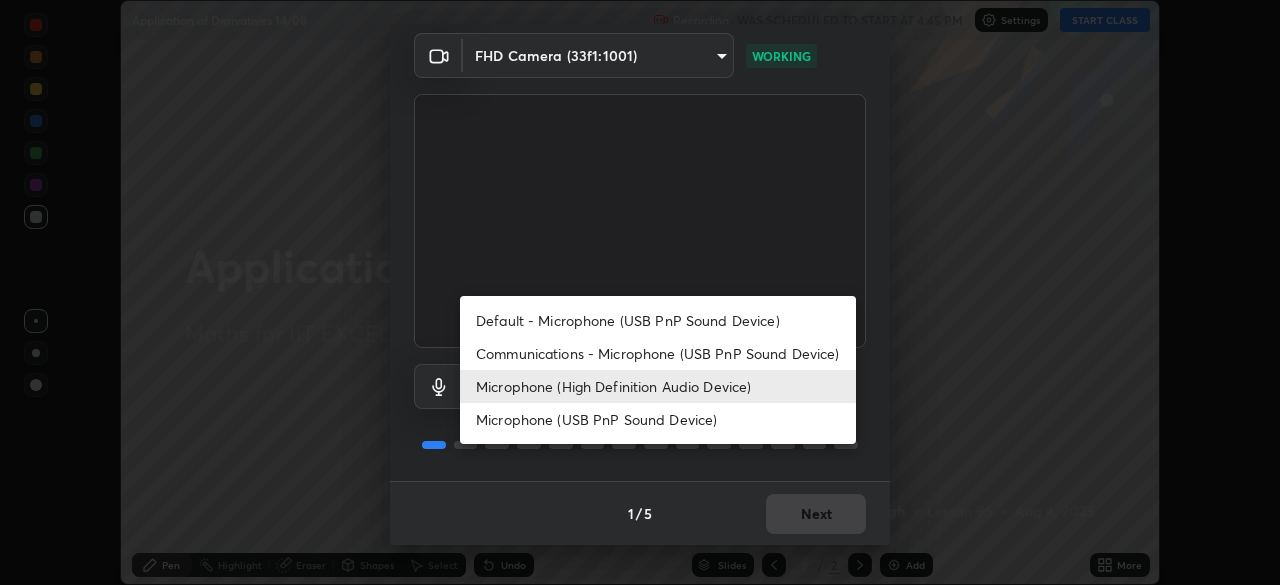 click on "Default - Microphone (USB PnP Sound Device)" at bounding box center (658, 320) 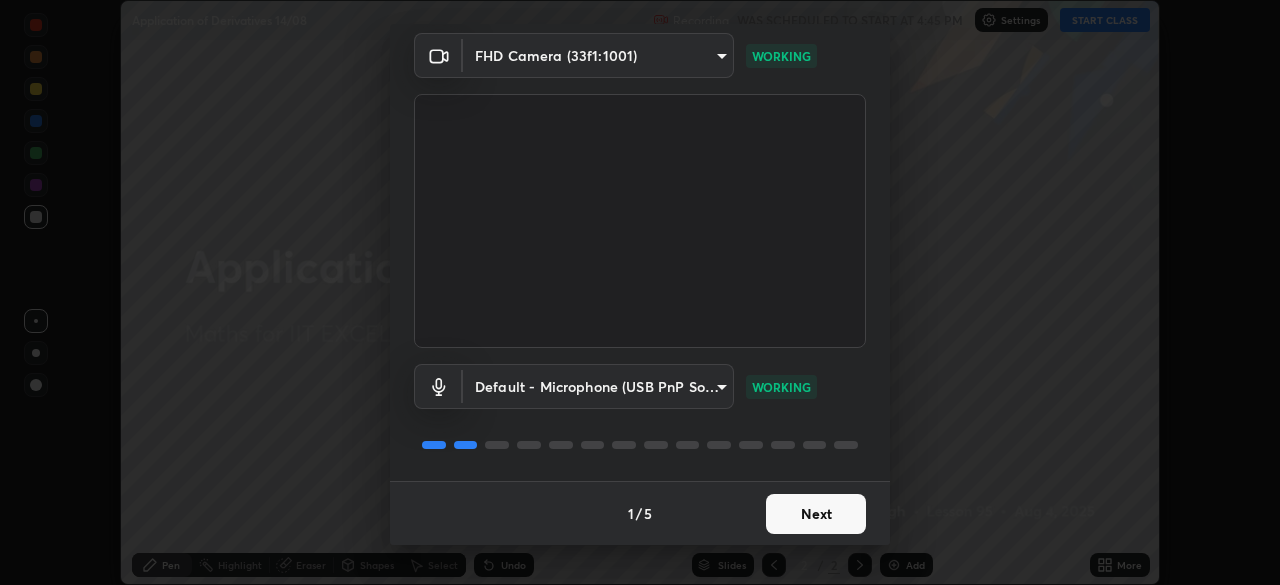 click on "Next" at bounding box center [816, 514] 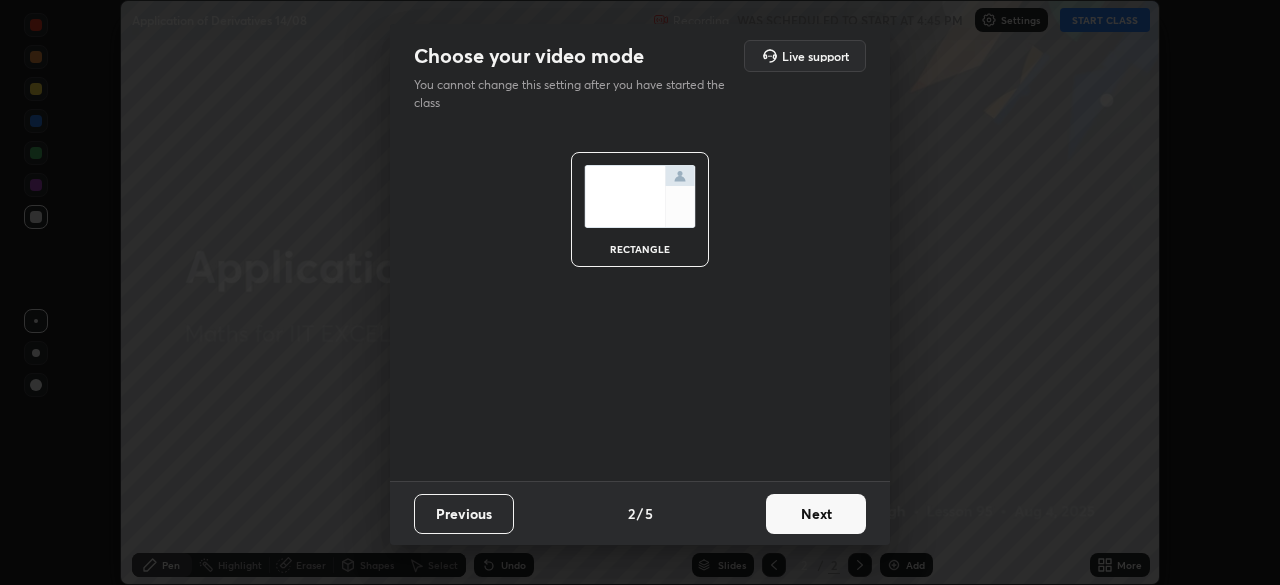 scroll, scrollTop: 0, scrollLeft: 0, axis: both 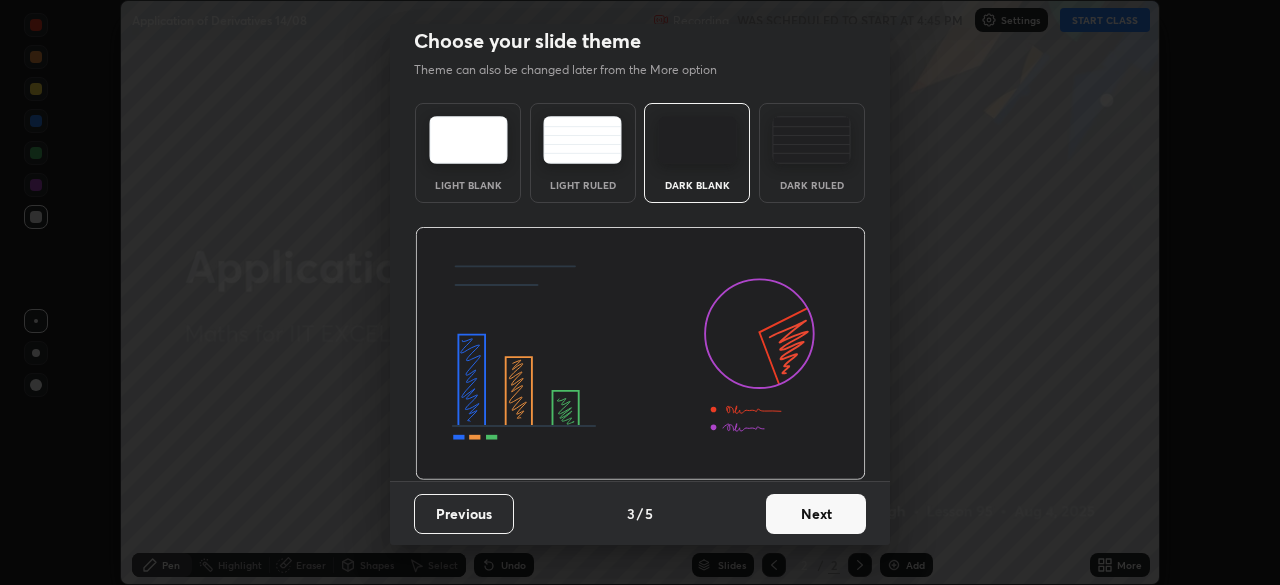 click on "Next" at bounding box center (816, 514) 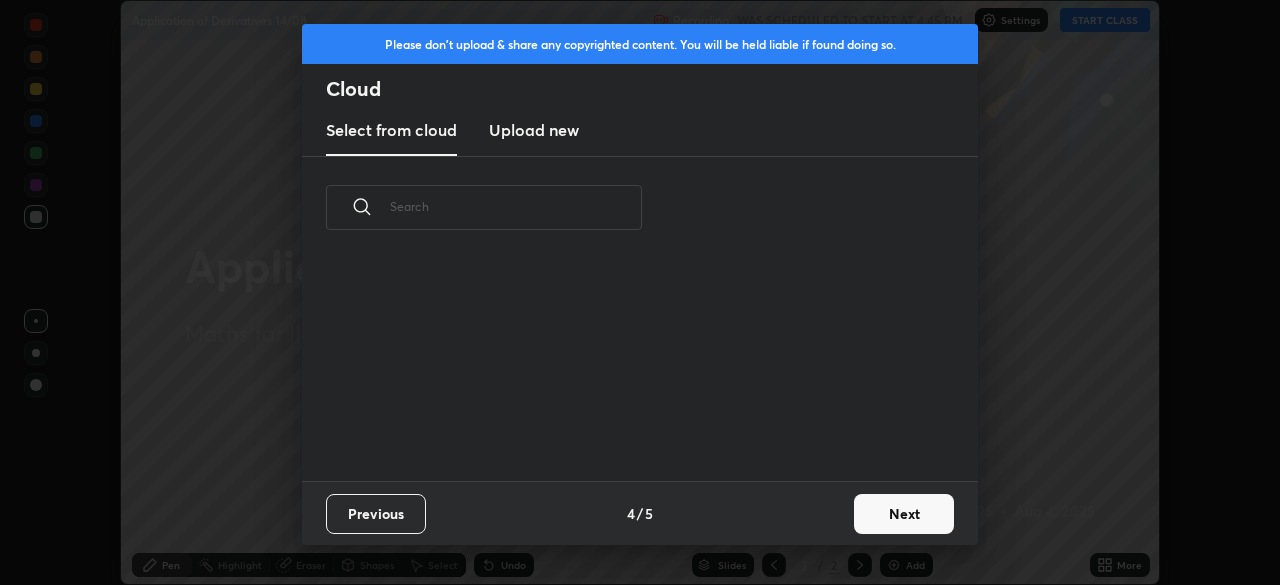scroll, scrollTop: 0, scrollLeft: 0, axis: both 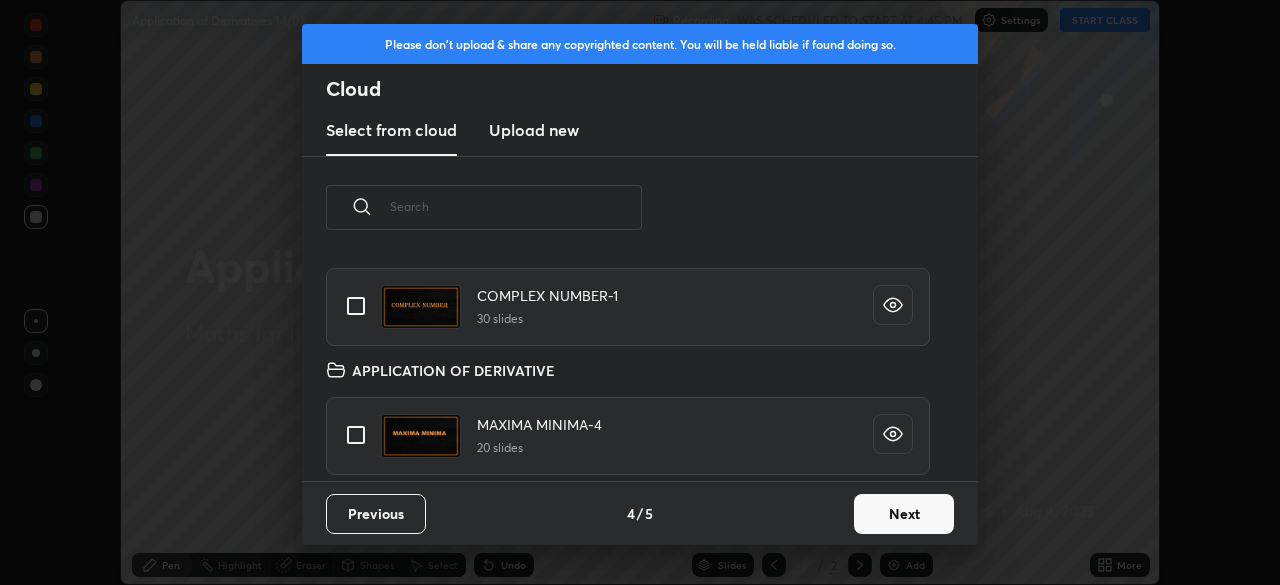 click at bounding box center [356, 435] 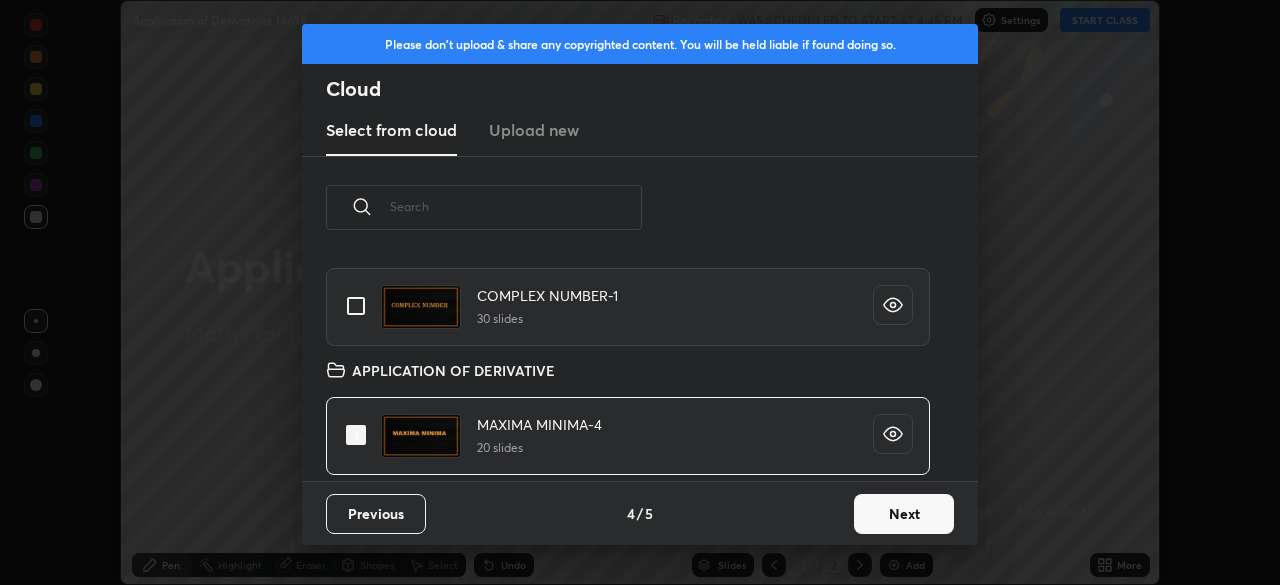 click on "Next" at bounding box center (904, 514) 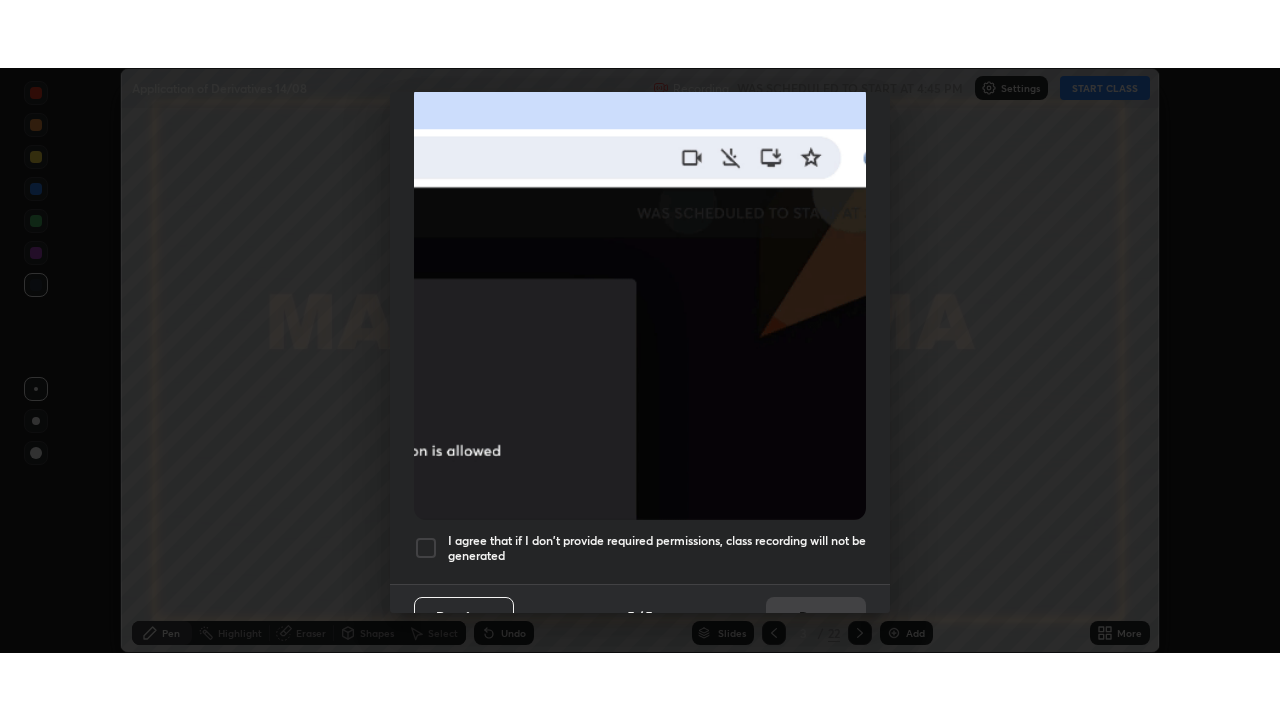 scroll, scrollTop: 479, scrollLeft: 0, axis: vertical 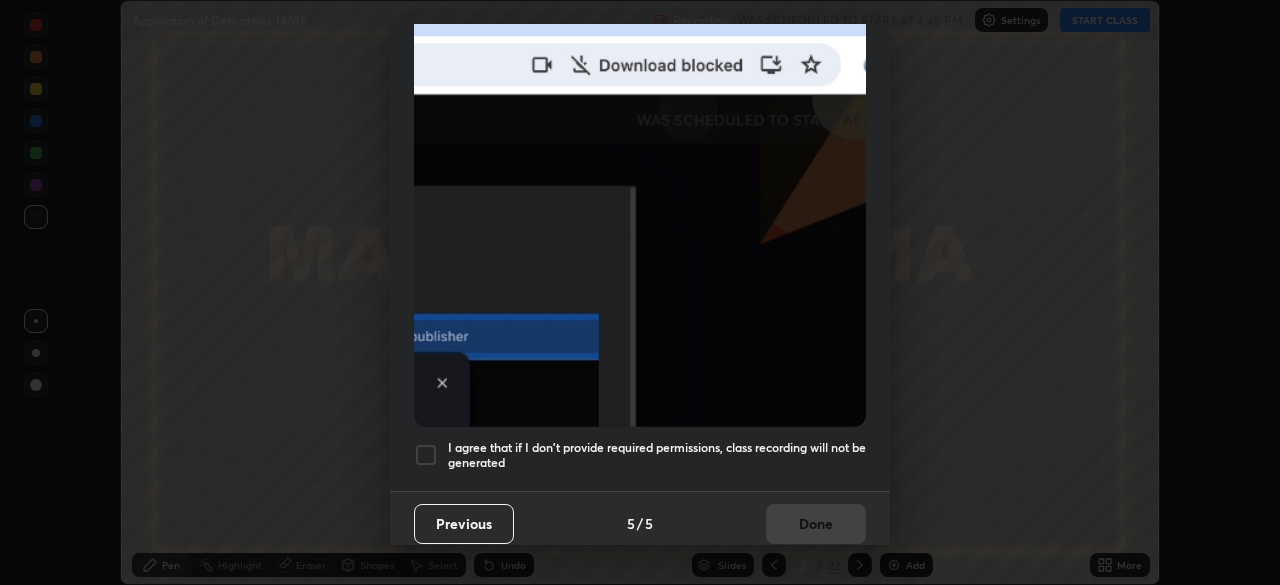click at bounding box center [426, 455] 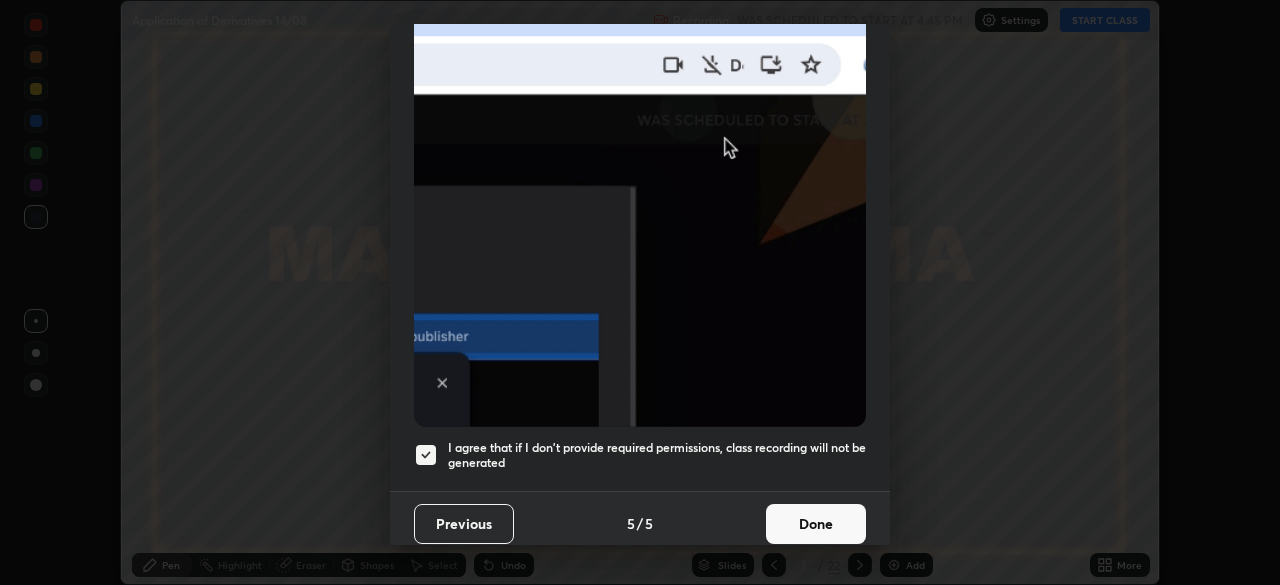 click on "Done" at bounding box center [816, 524] 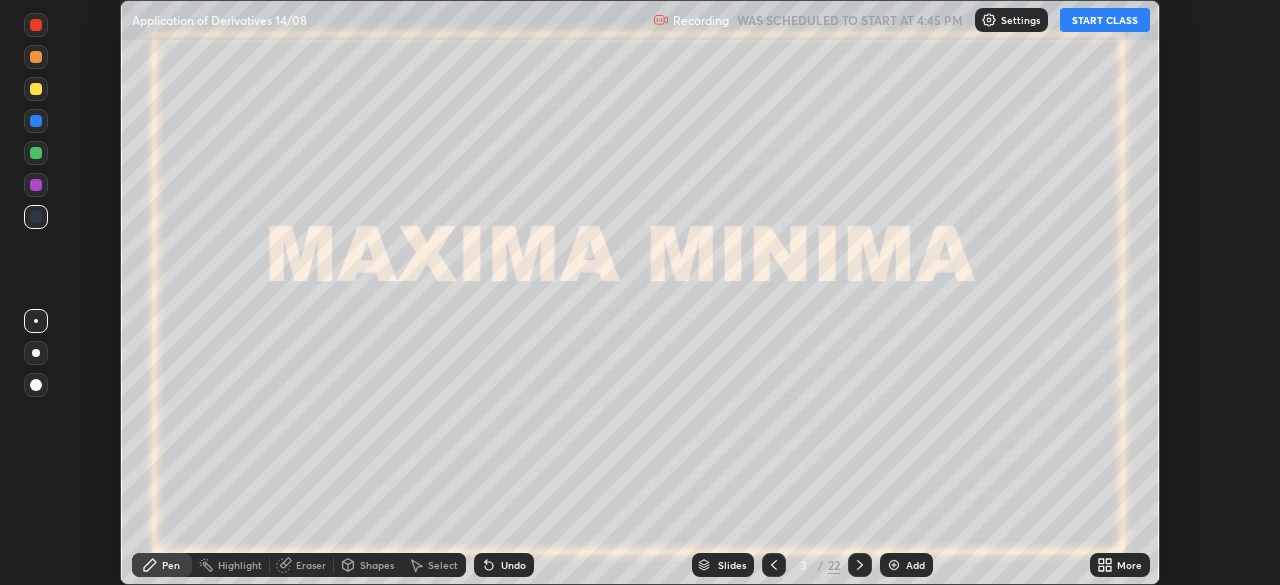 click on "START CLASS" at bounding box center (1105, 20) 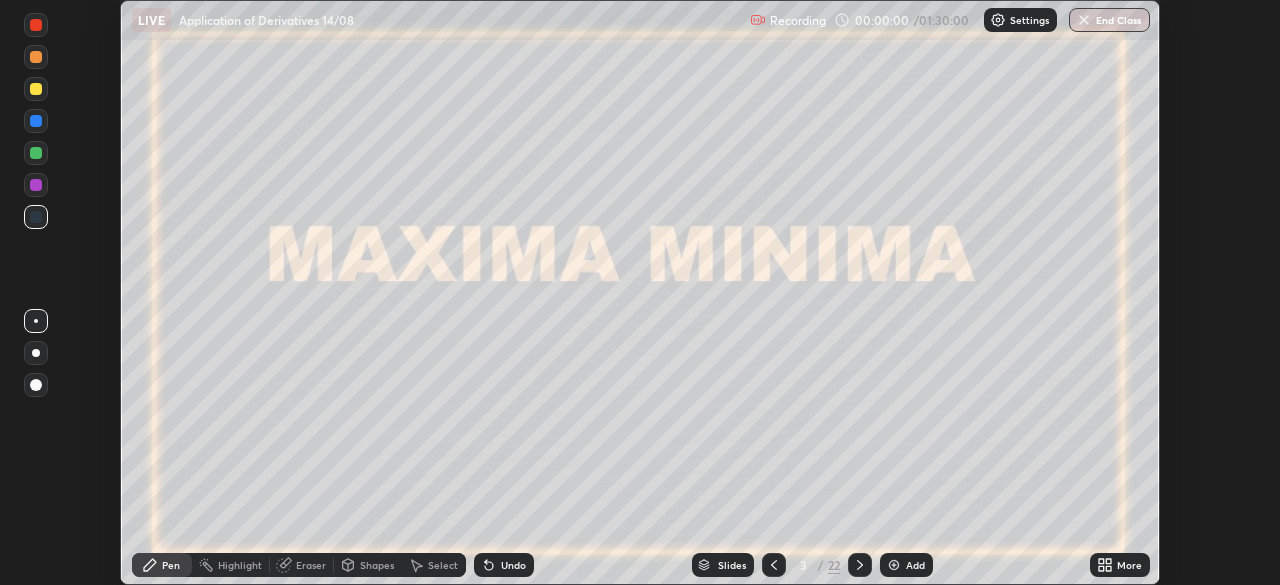 click 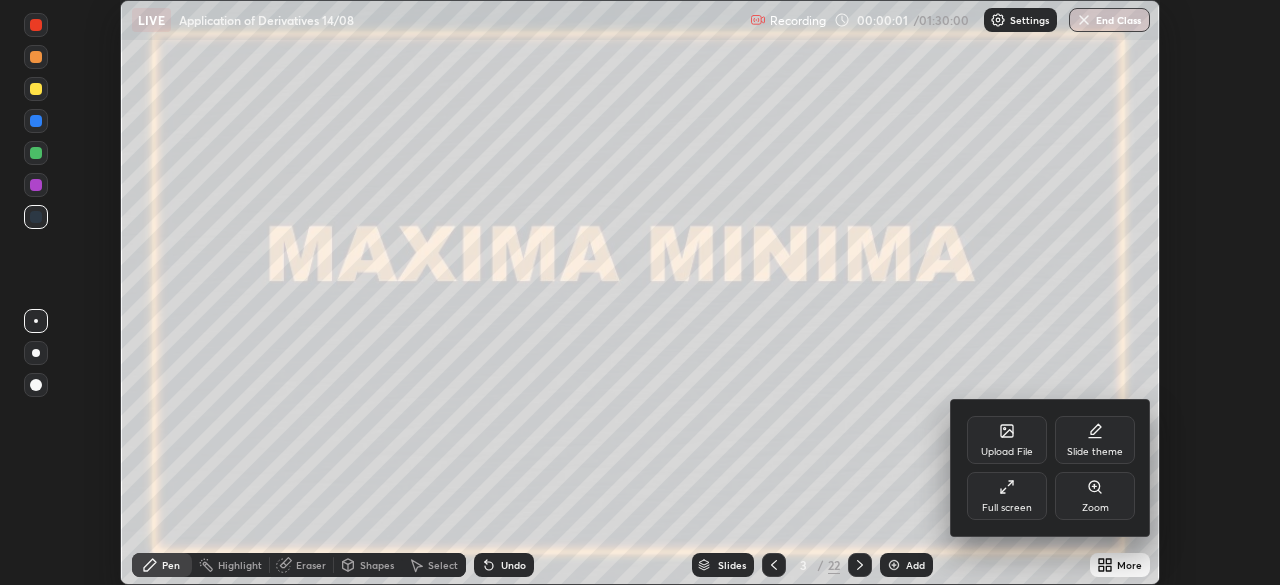 click on "Full screen" at bounding box center [1007, 496] 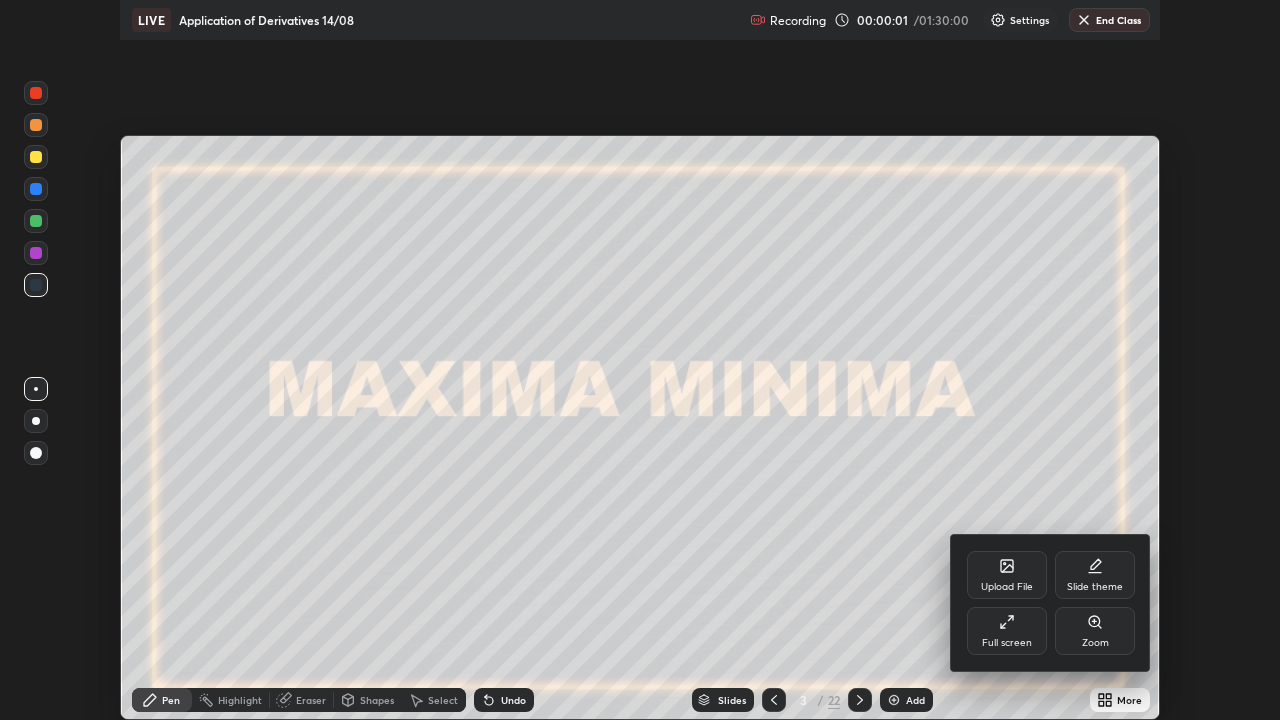 scroll, scrollTop: 99280, scrollLeft: 98720, axis: both 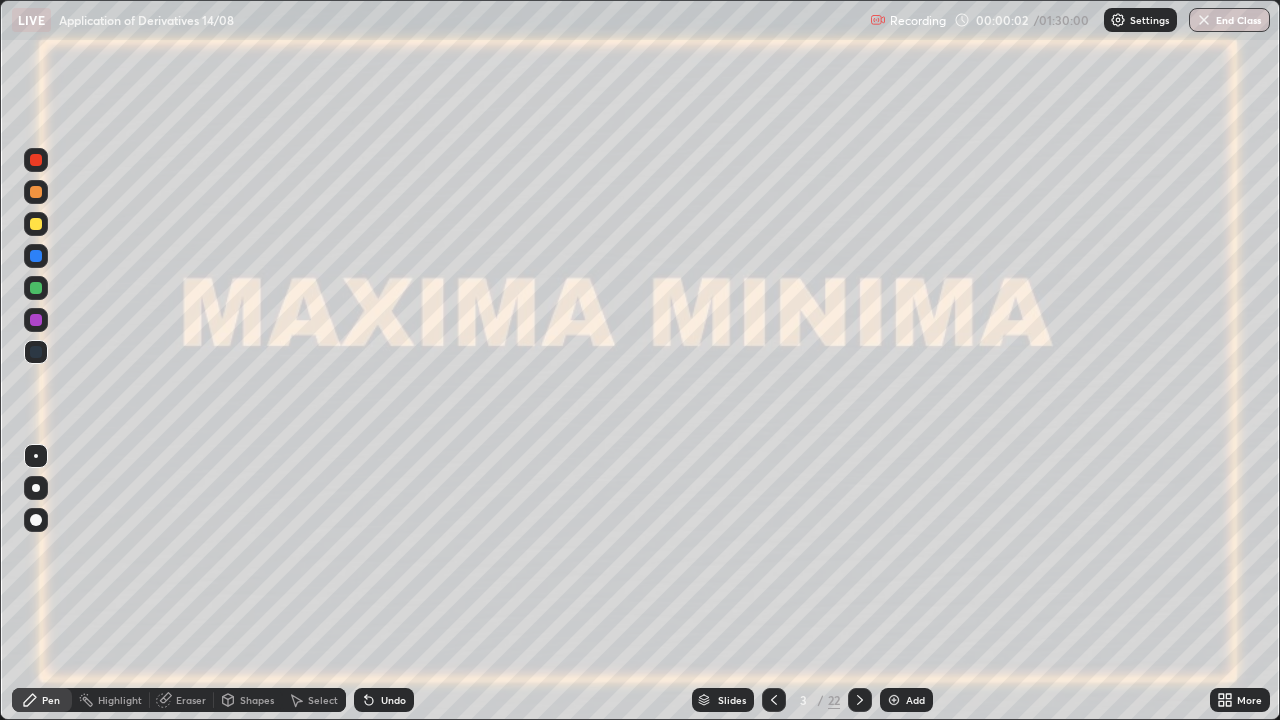 click 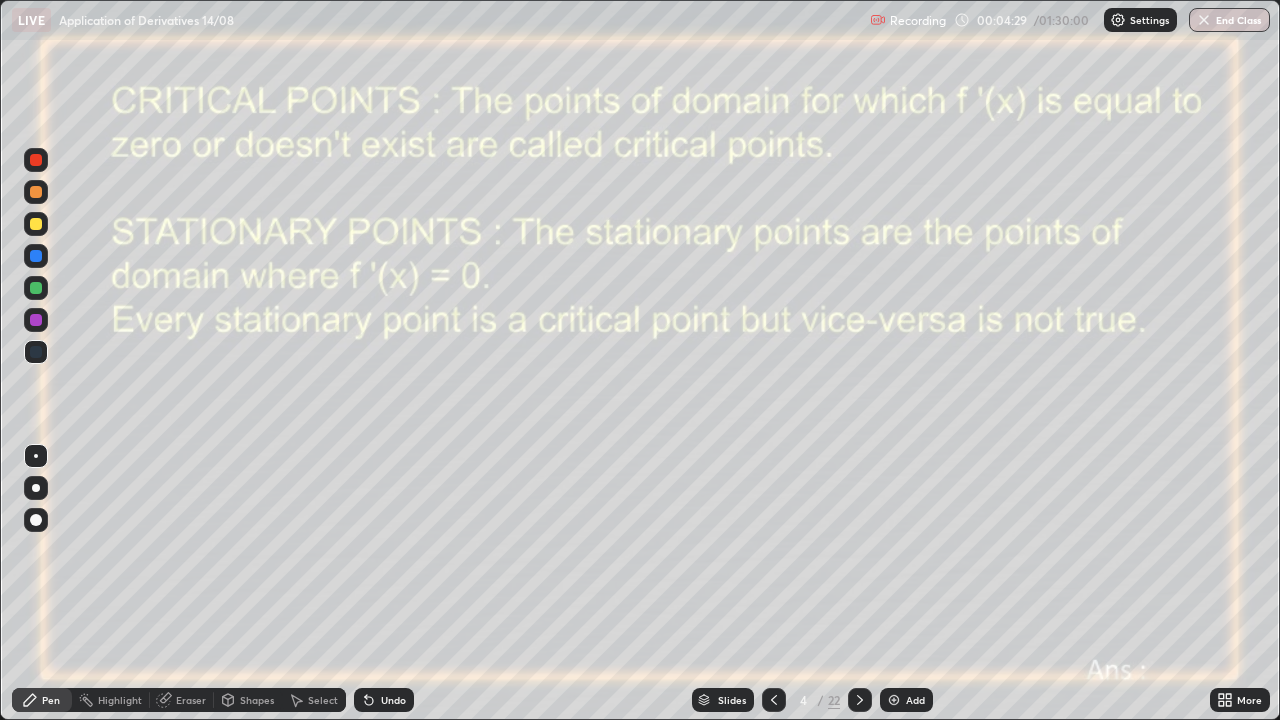 click at bounding box center (860, 700) 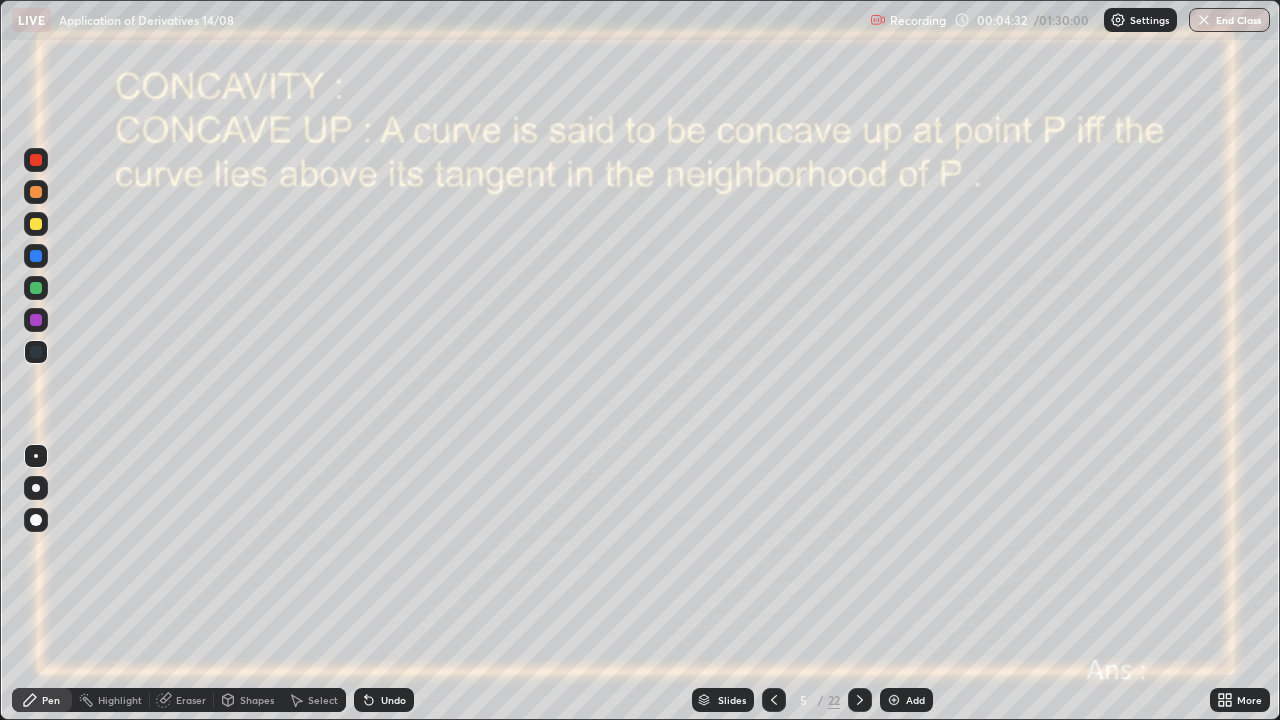 click 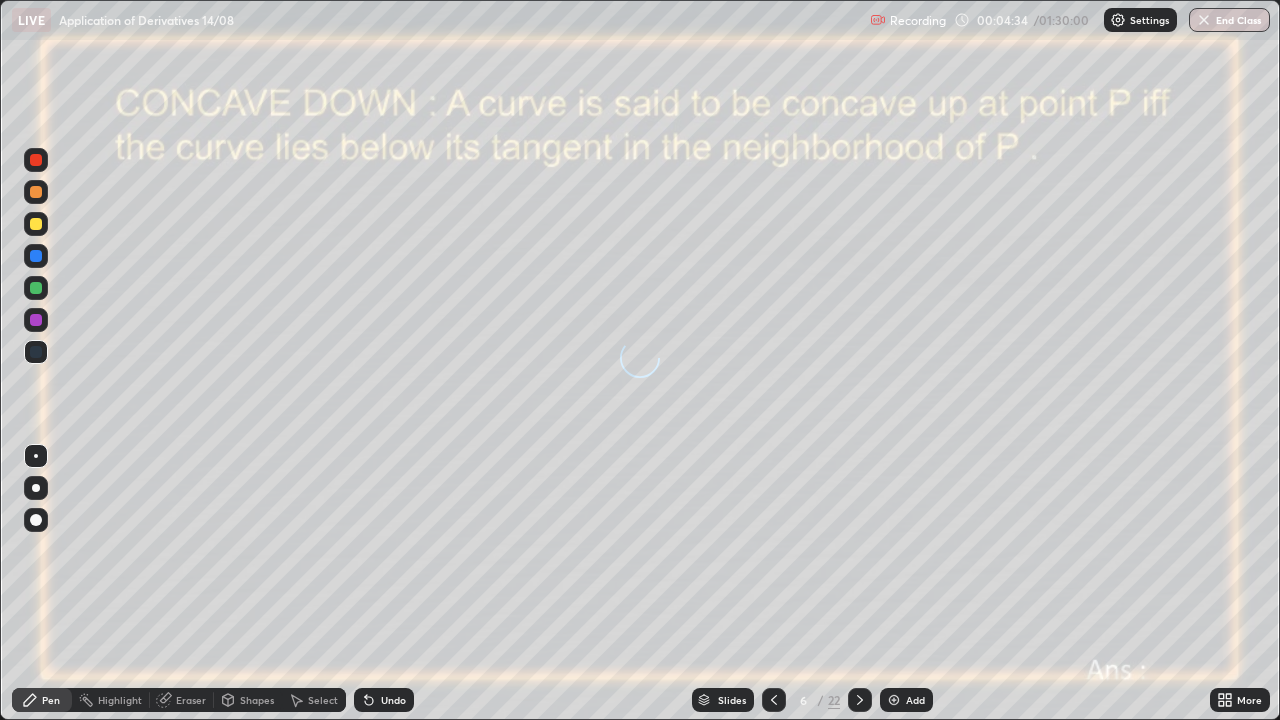 click 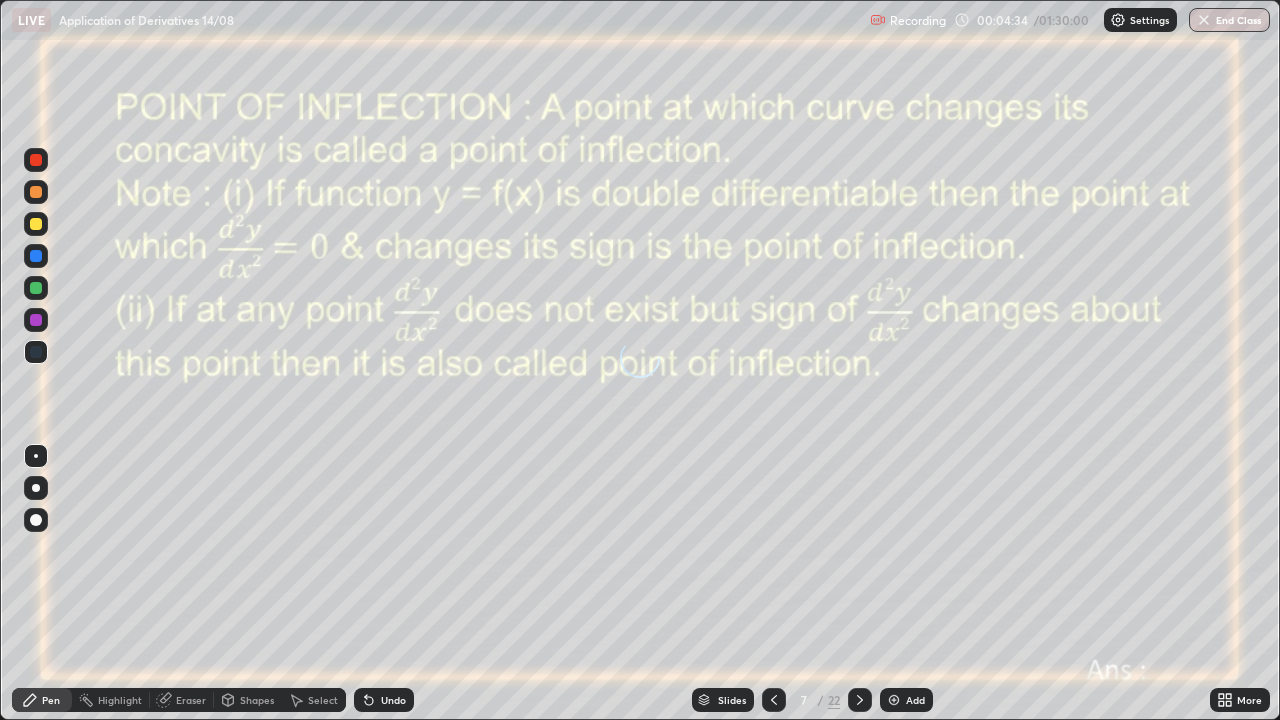 click 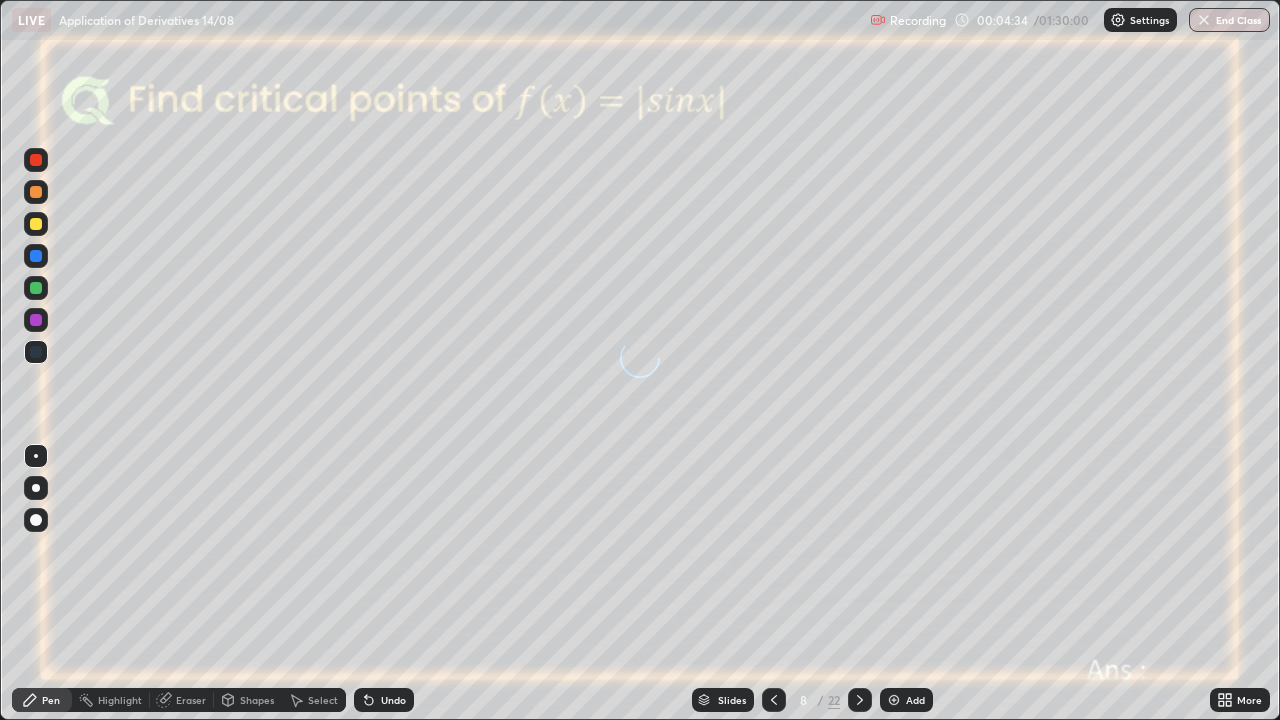 click 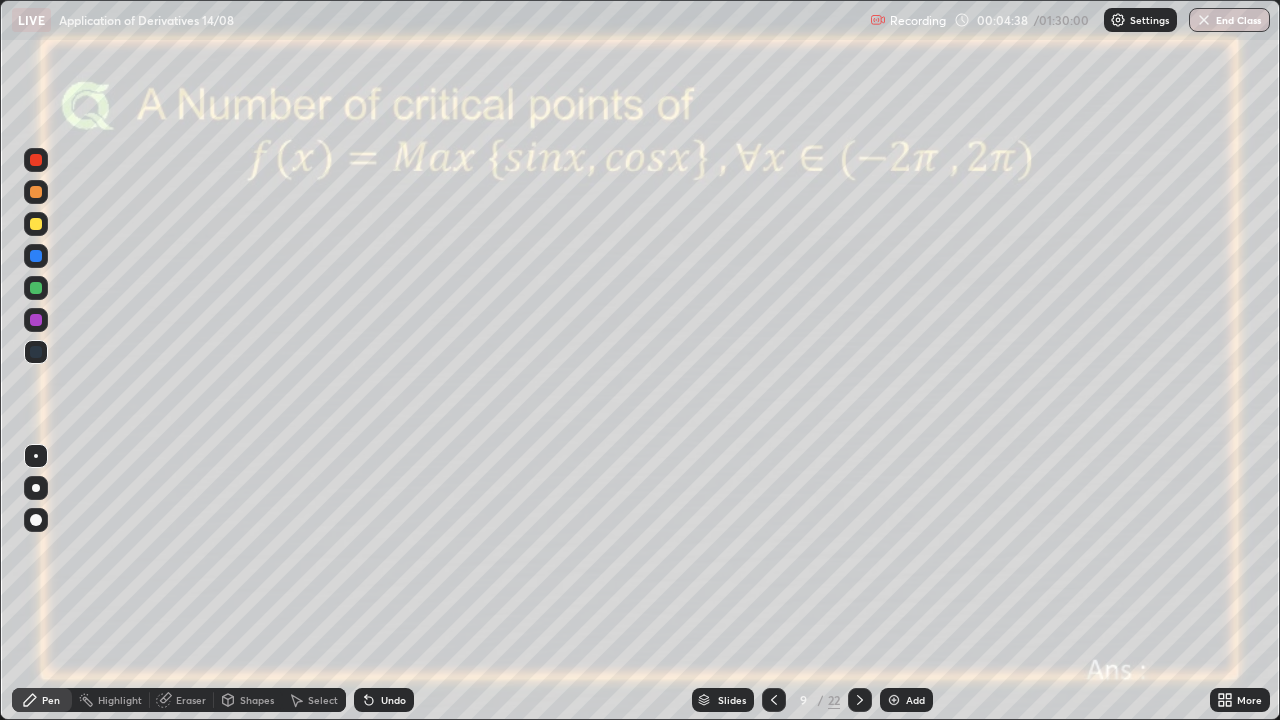 click 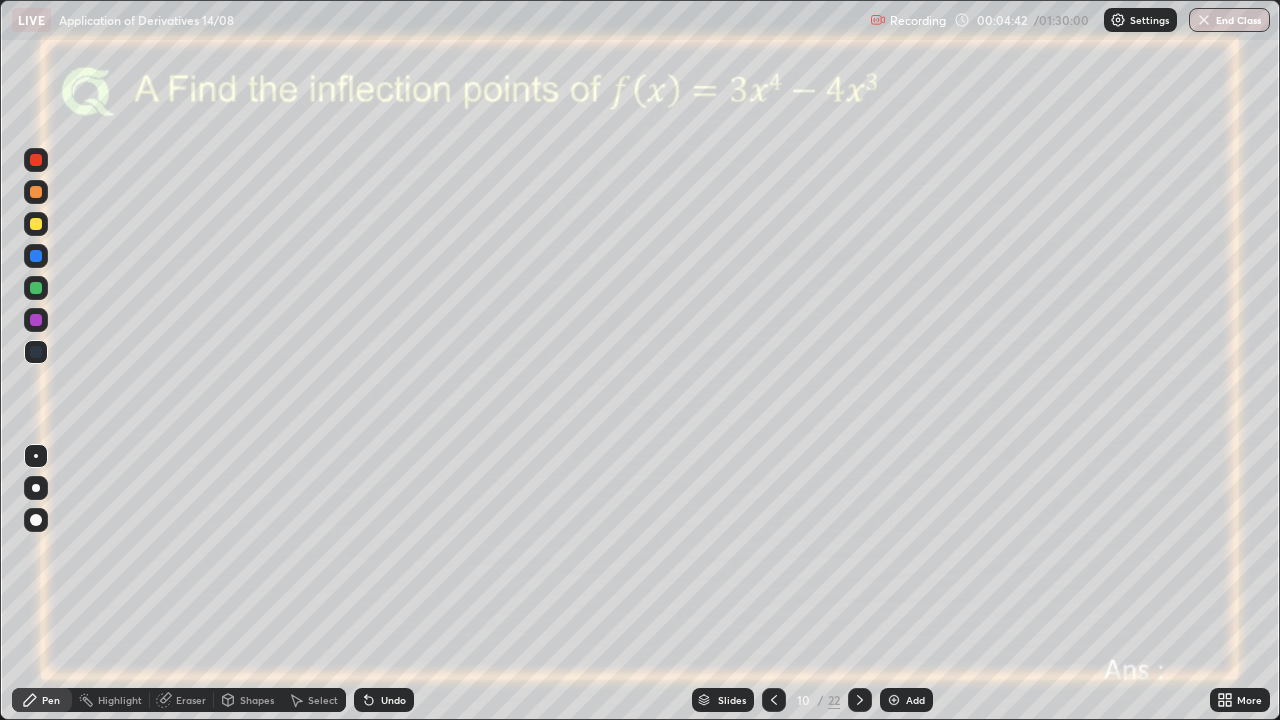 click 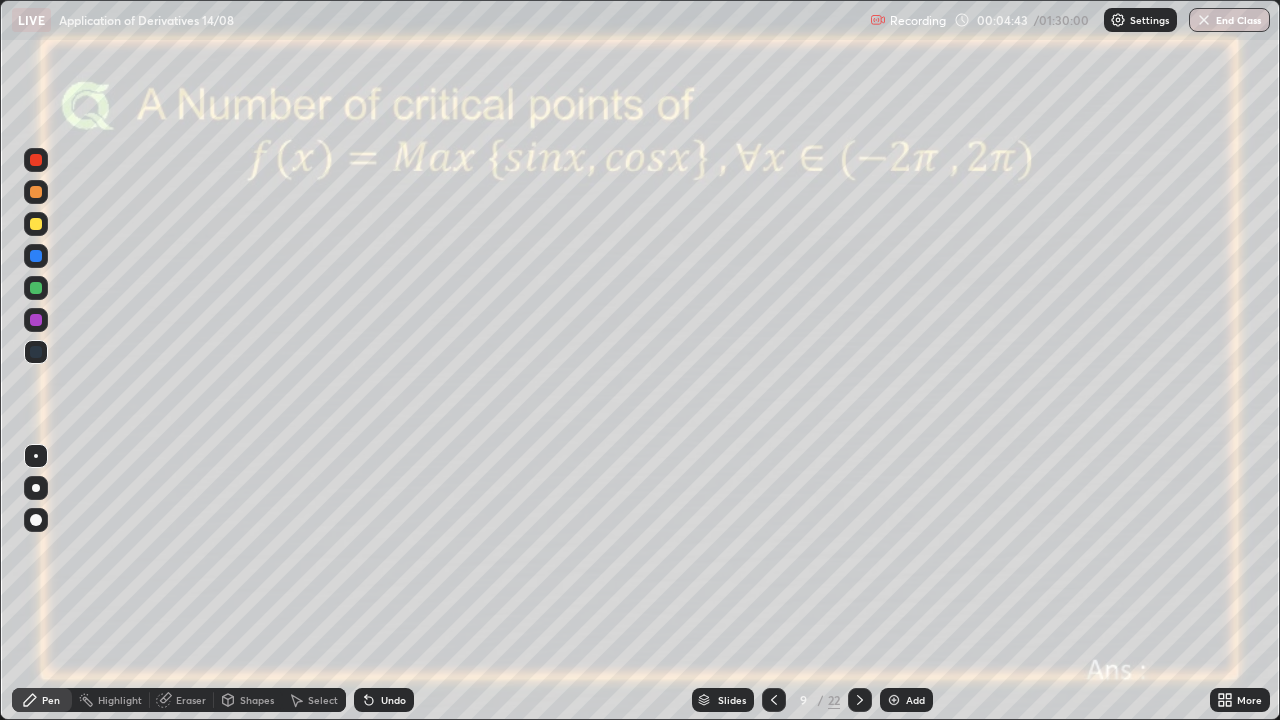click 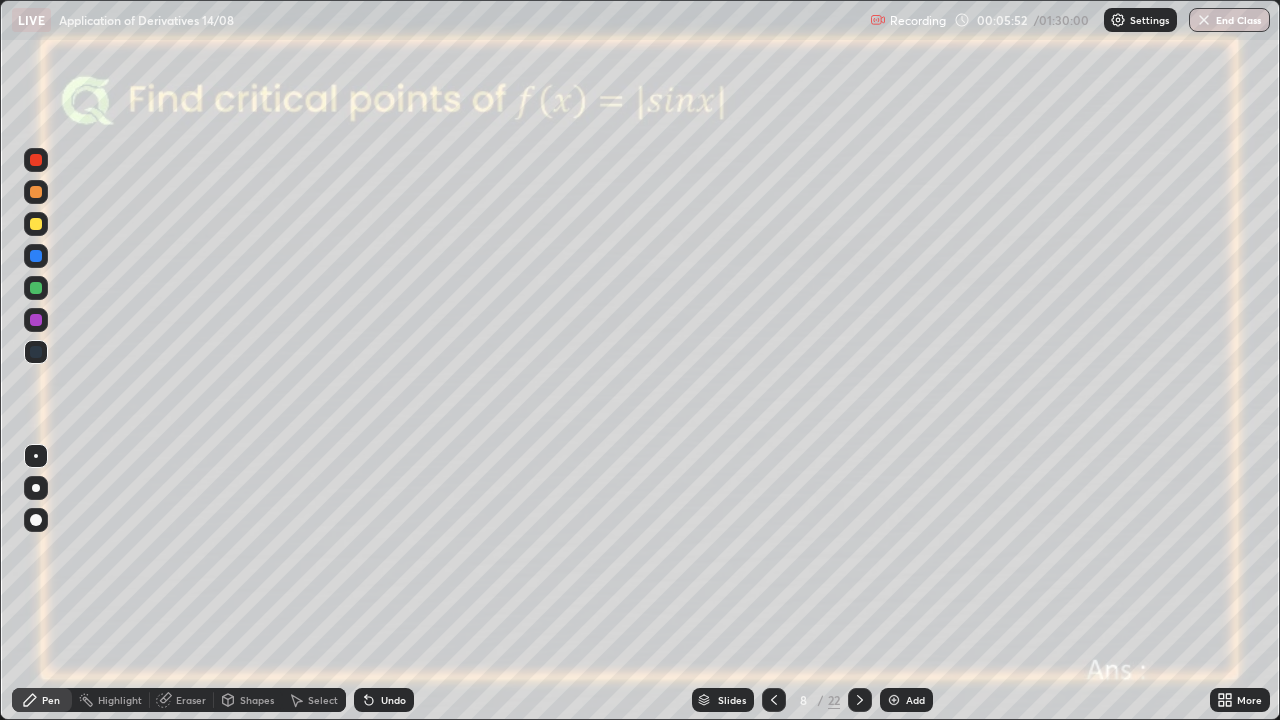 click at bounding box center (36, 320) 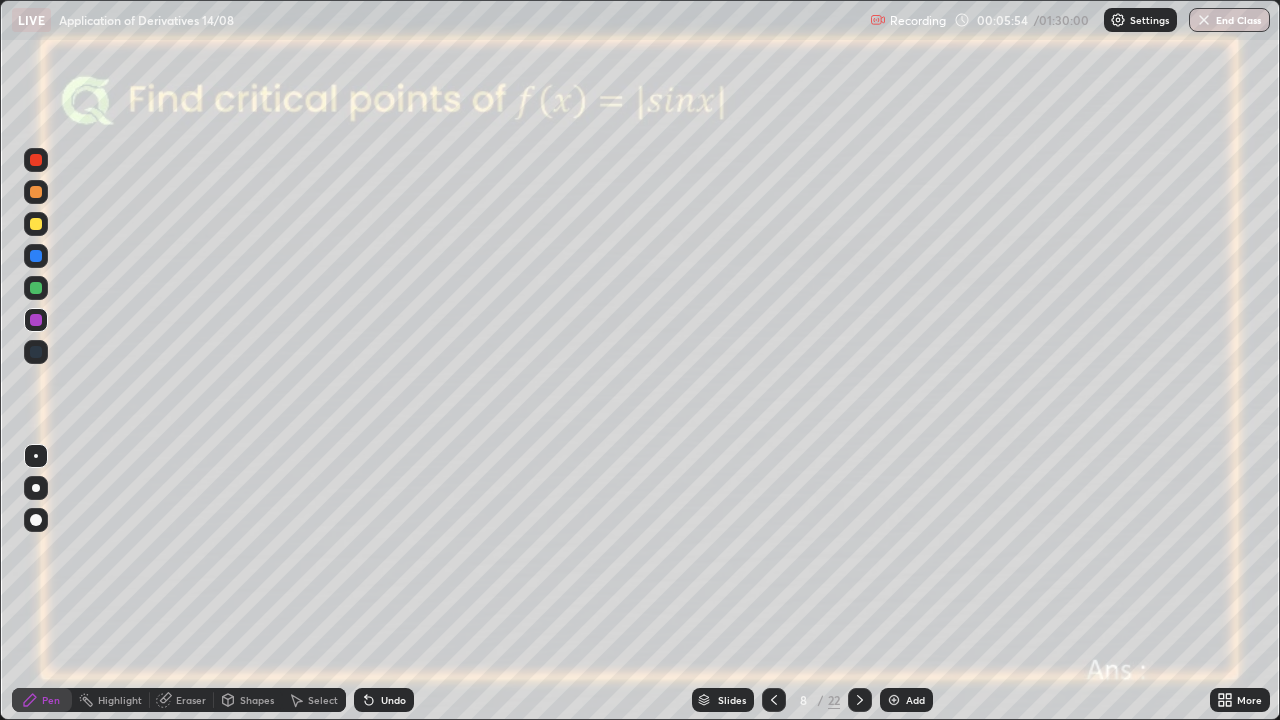 click 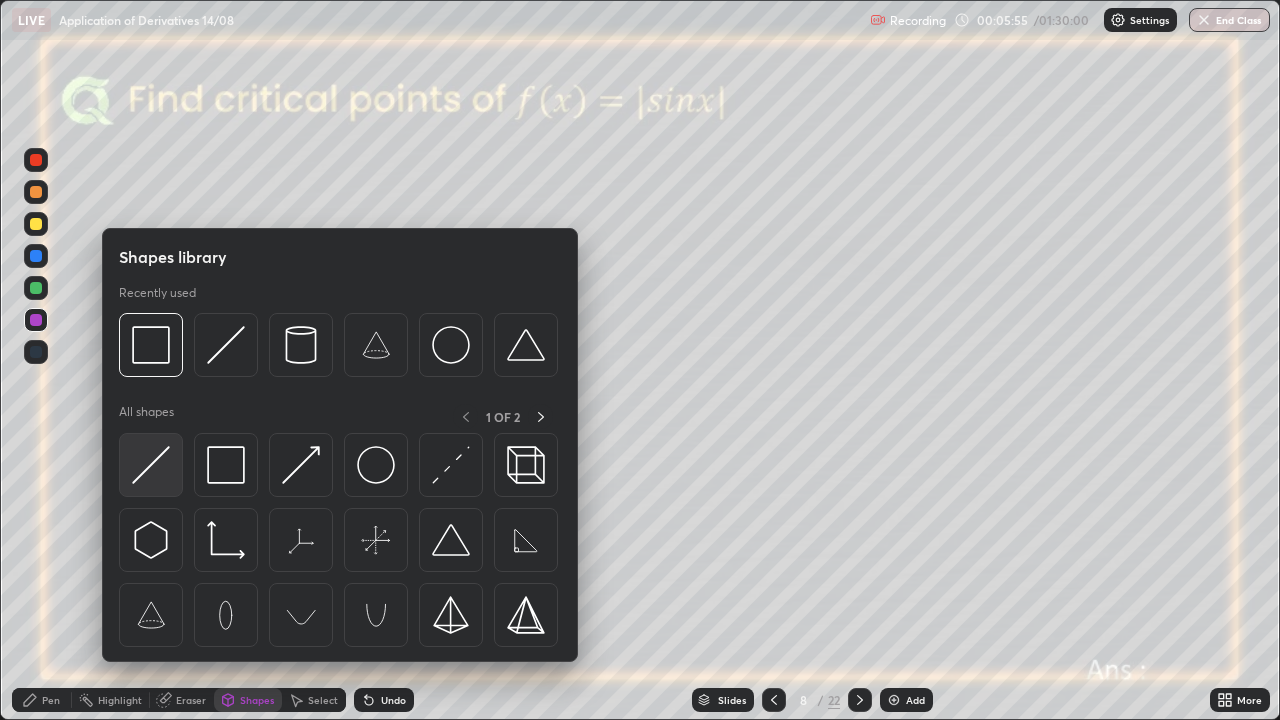 click at bounding box center (151, 465) 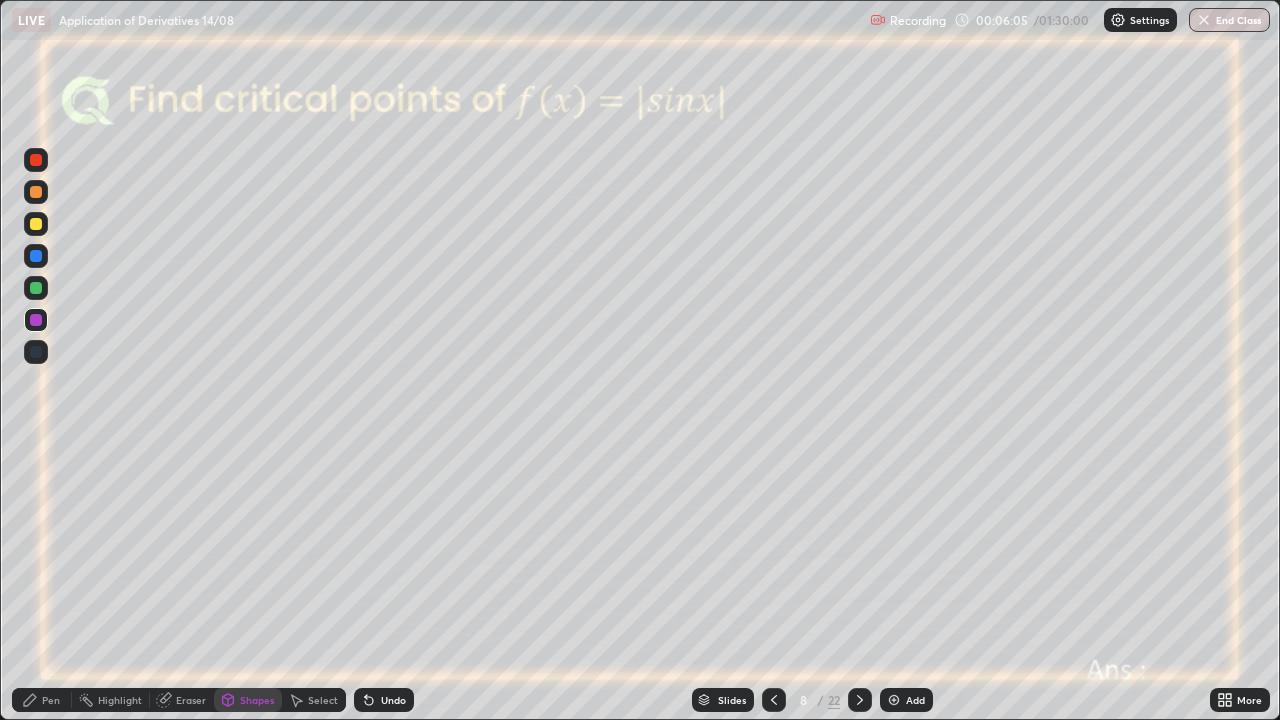 click on "Pen" at bounding box center (51, 700) 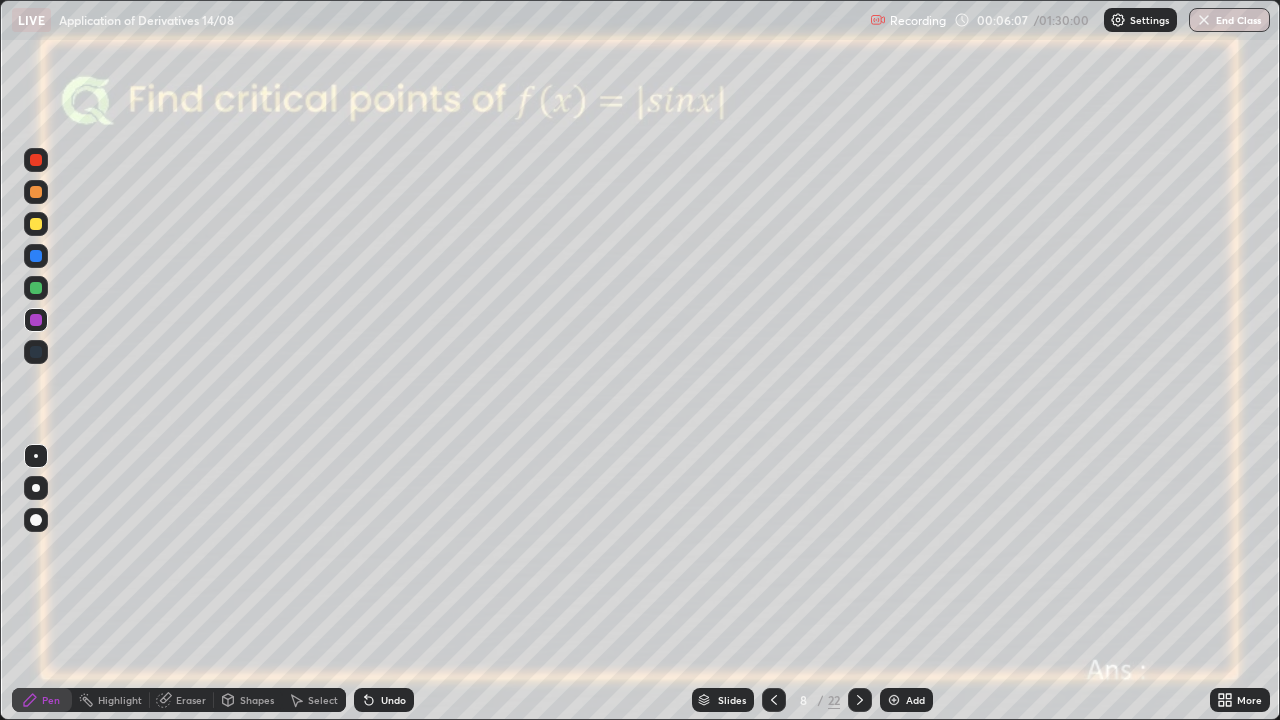 click at bounding box center [36, 224] 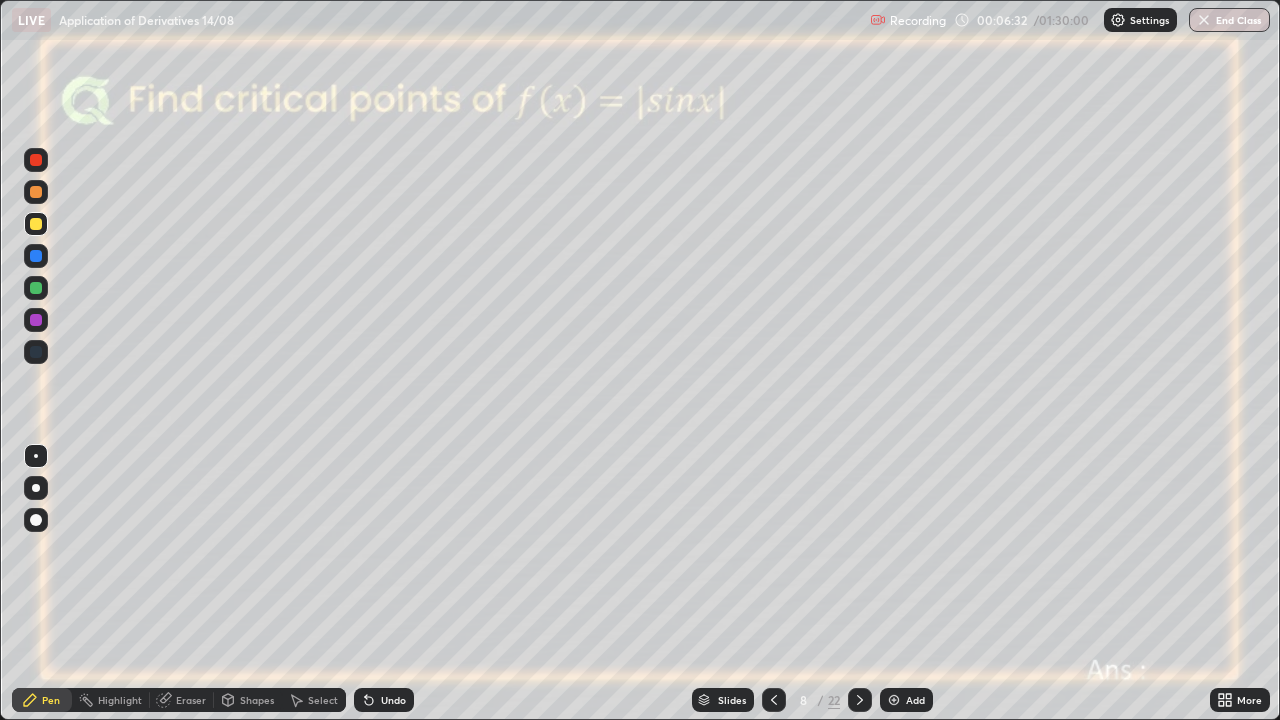 click at bounding box center (36, 160) 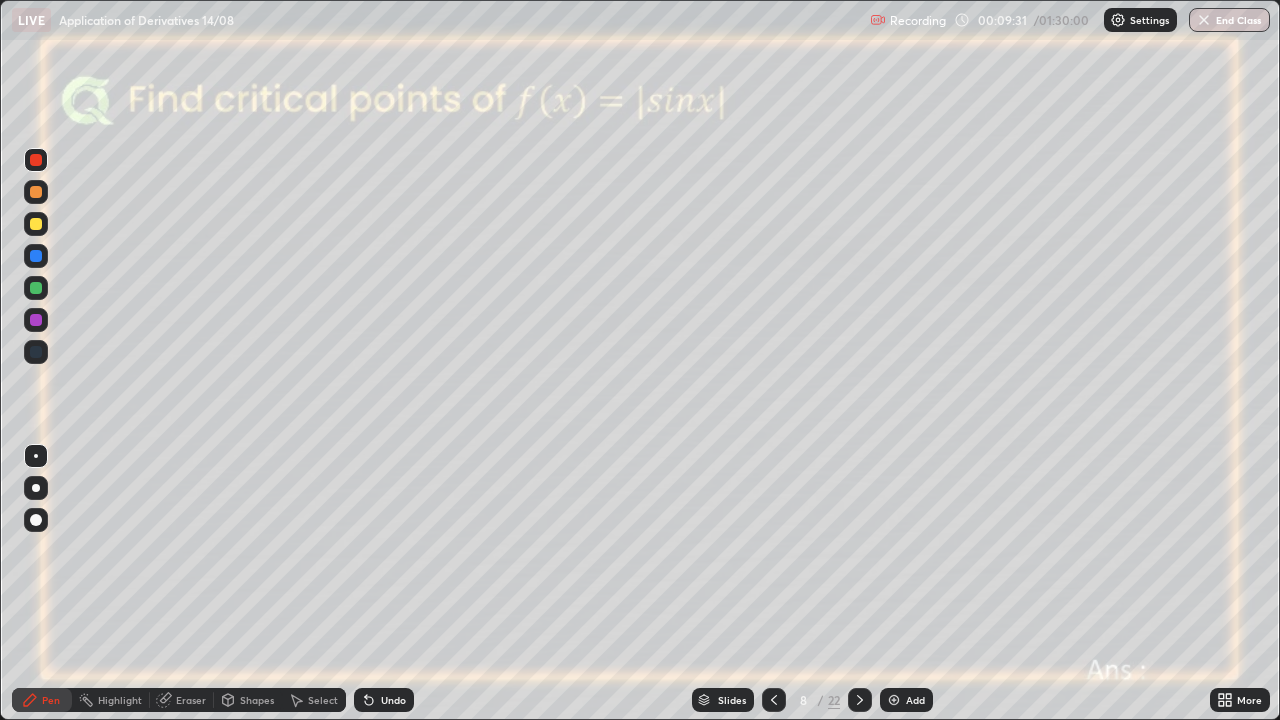 click on "Undo" at bounding box center [384, 700] 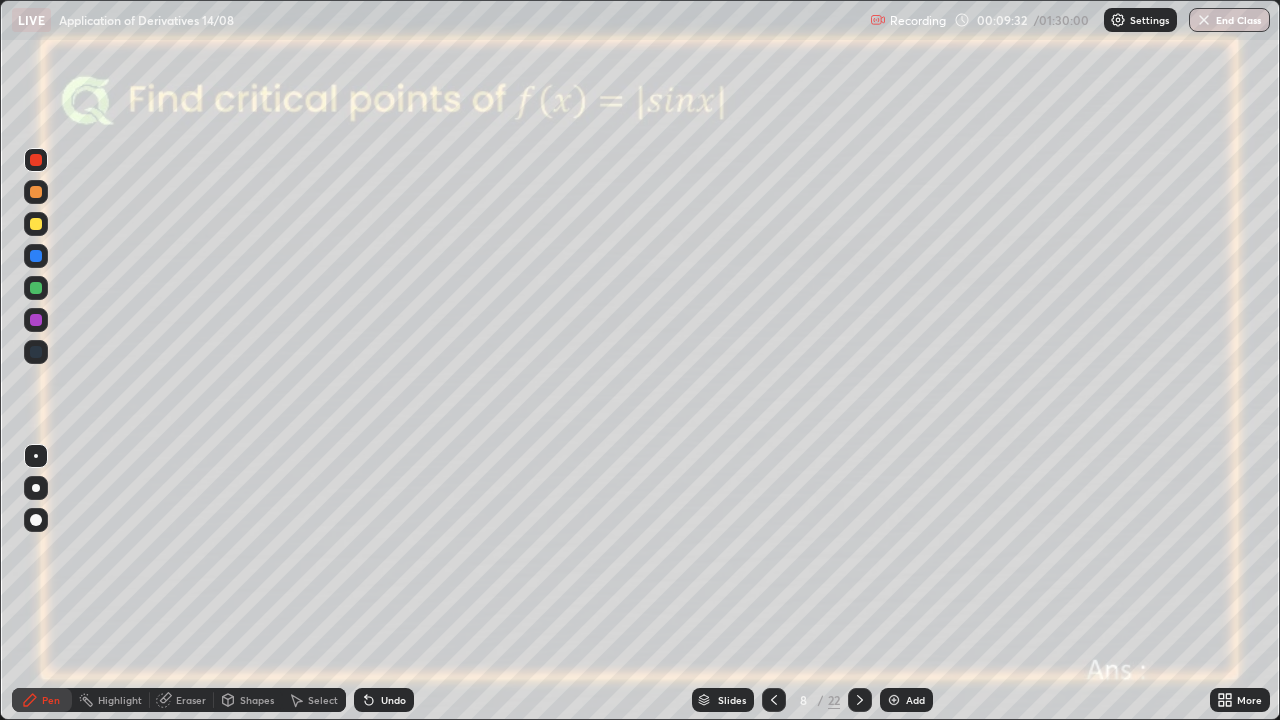 click on "Undo" at bounding box center (393, 700) 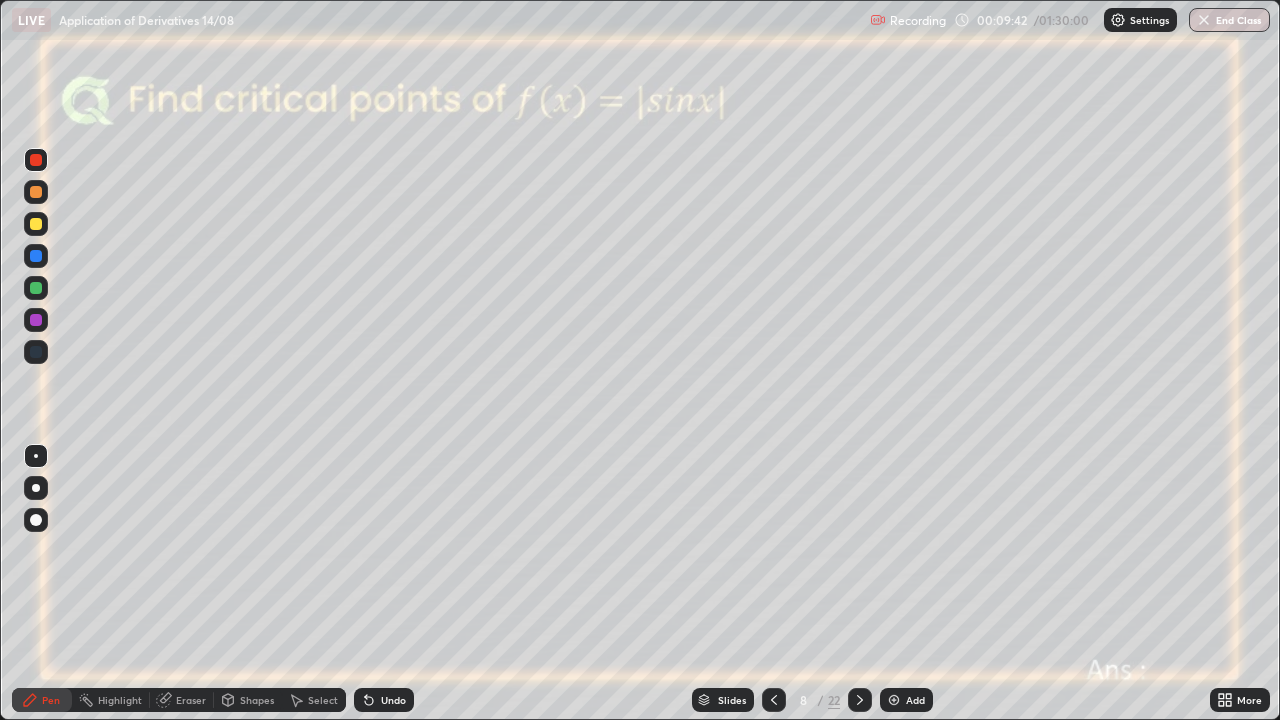 click 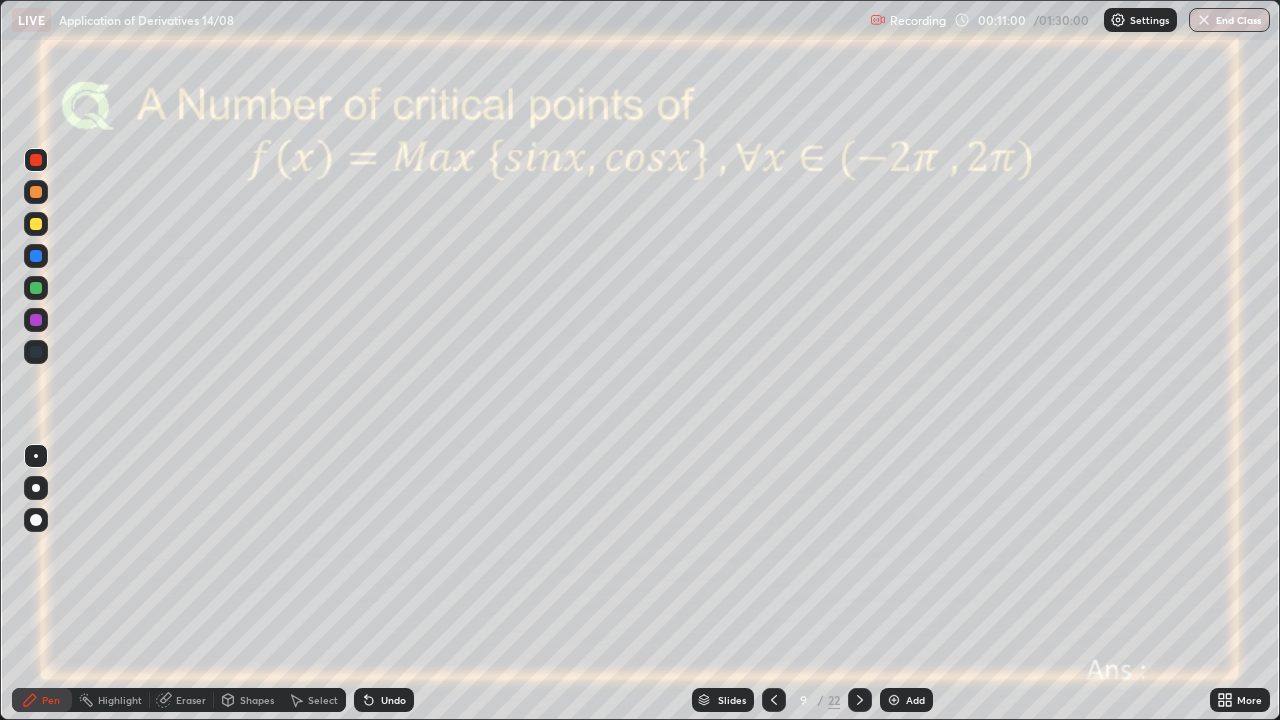 click 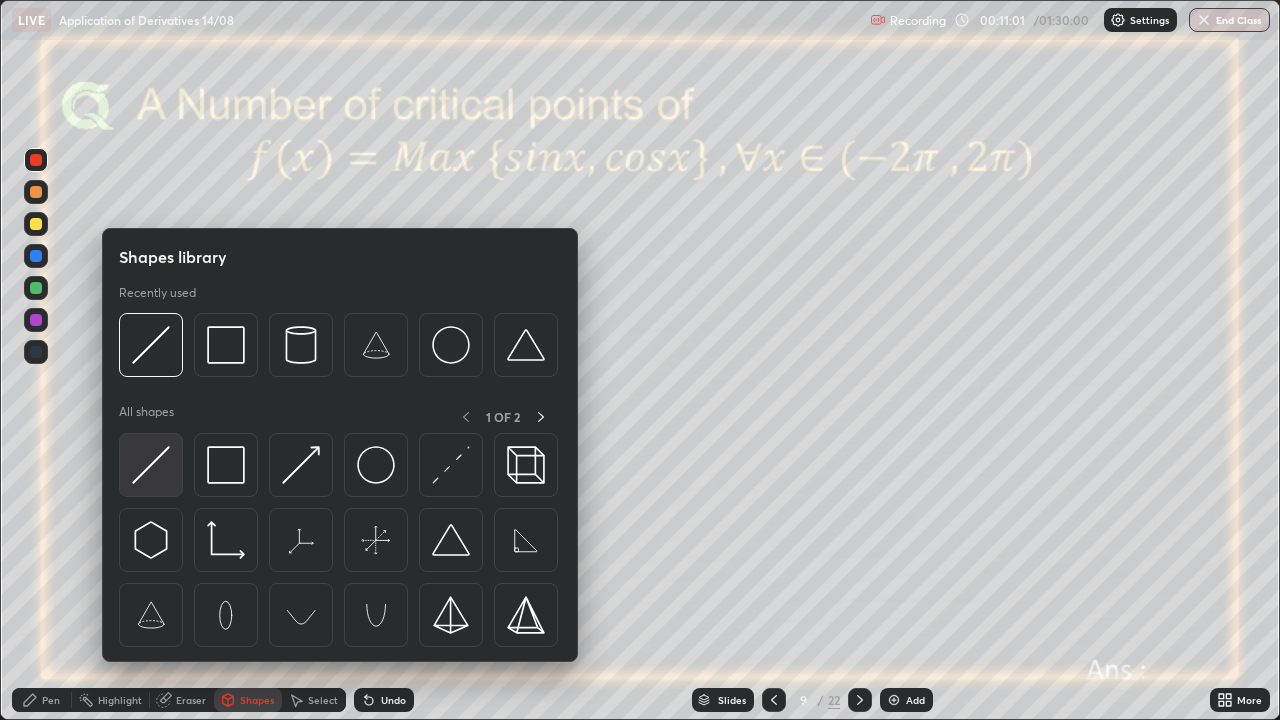click at bounding box center (151, 465) 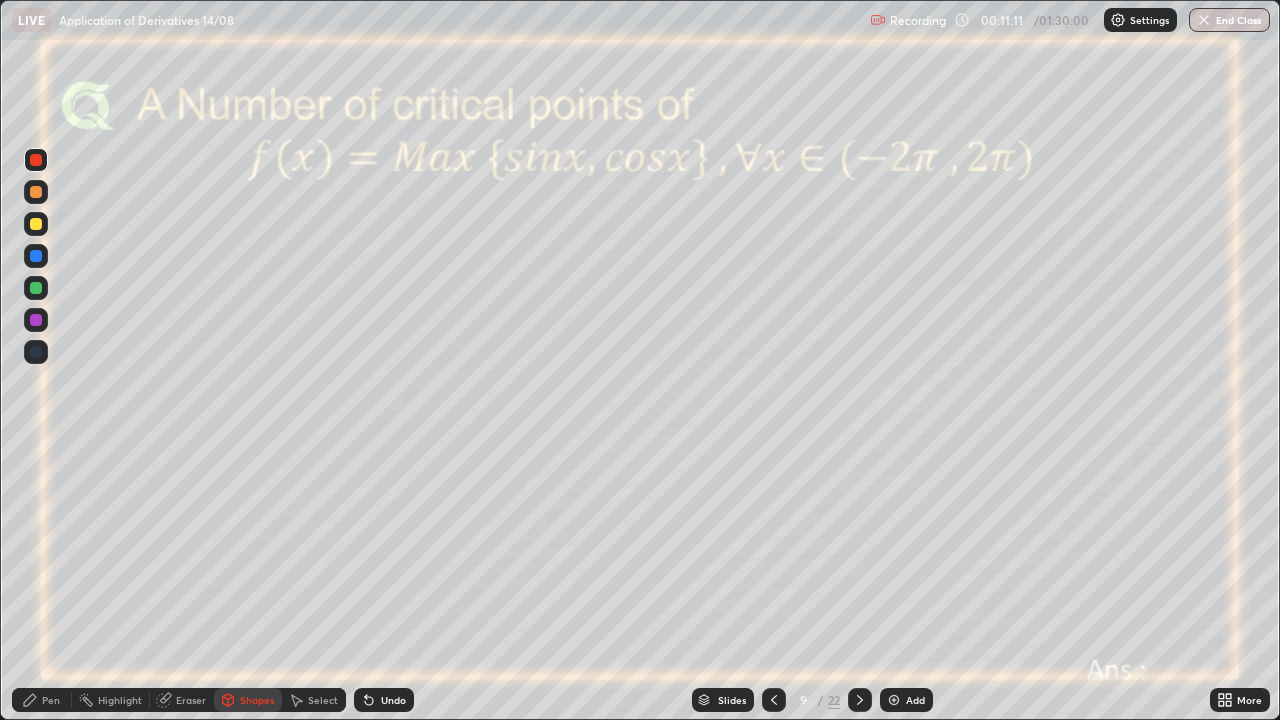 click 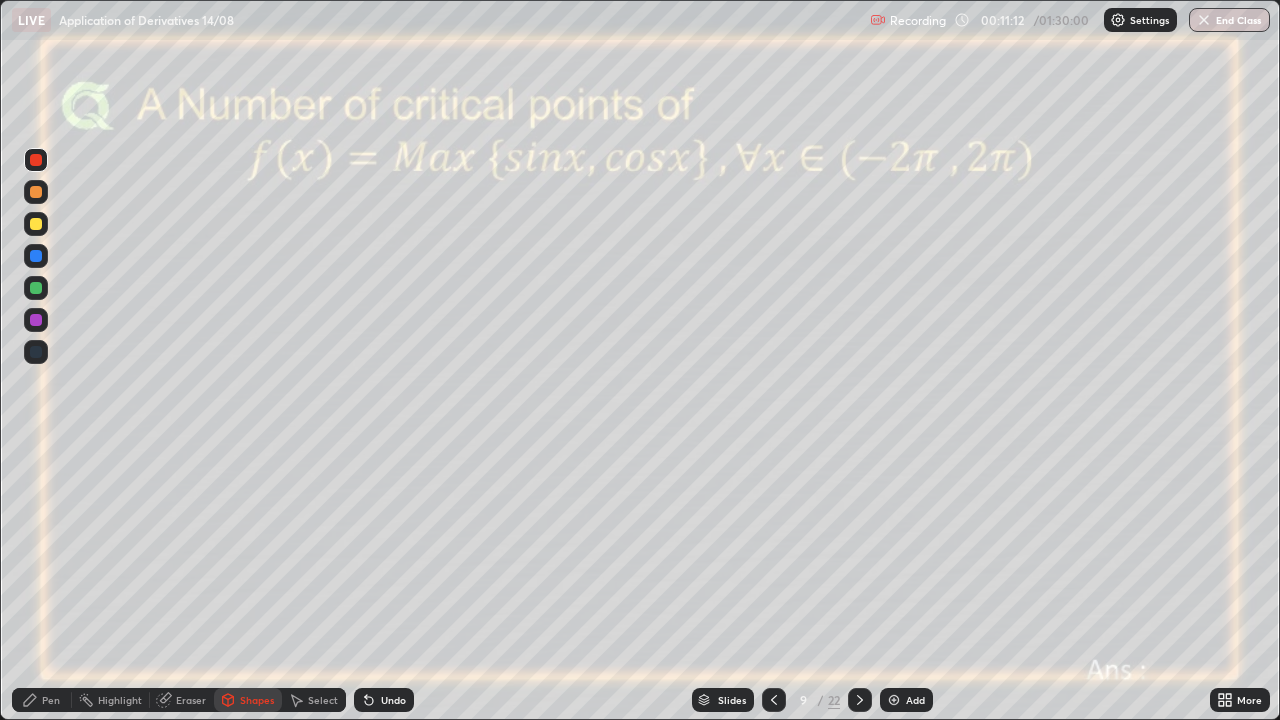 click 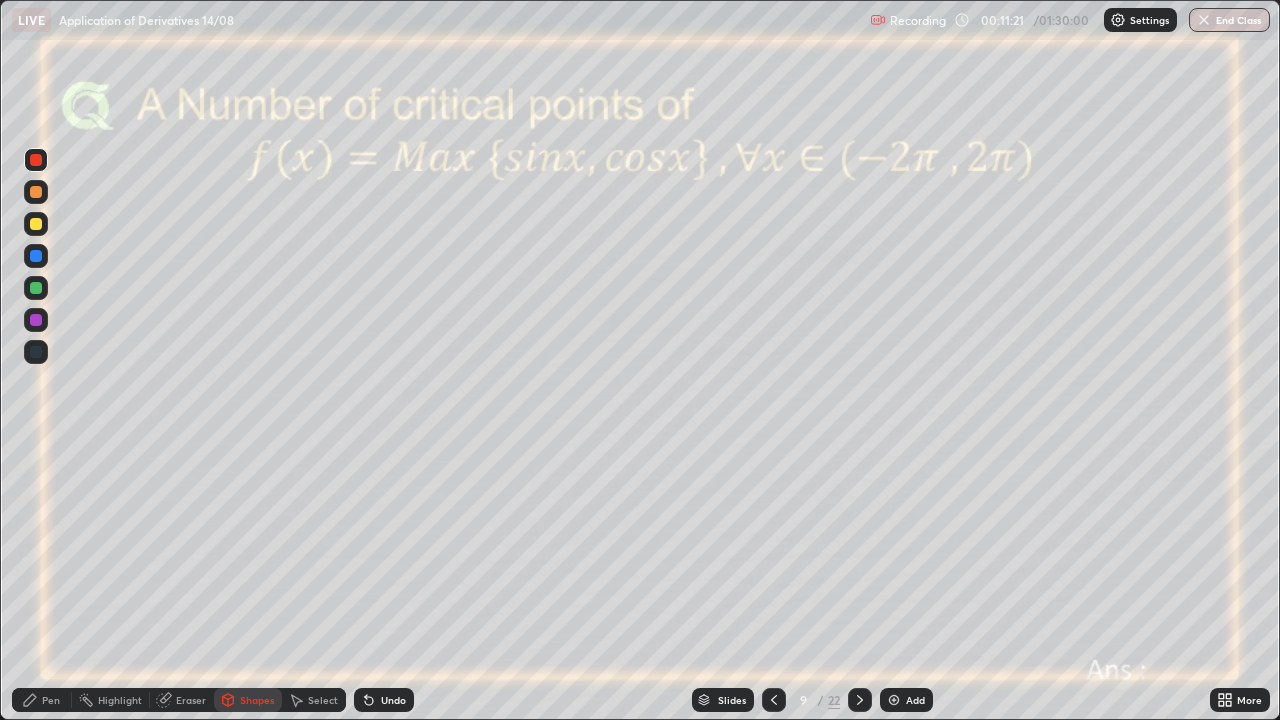 click on "Pen" at bounding box center [51, 700] 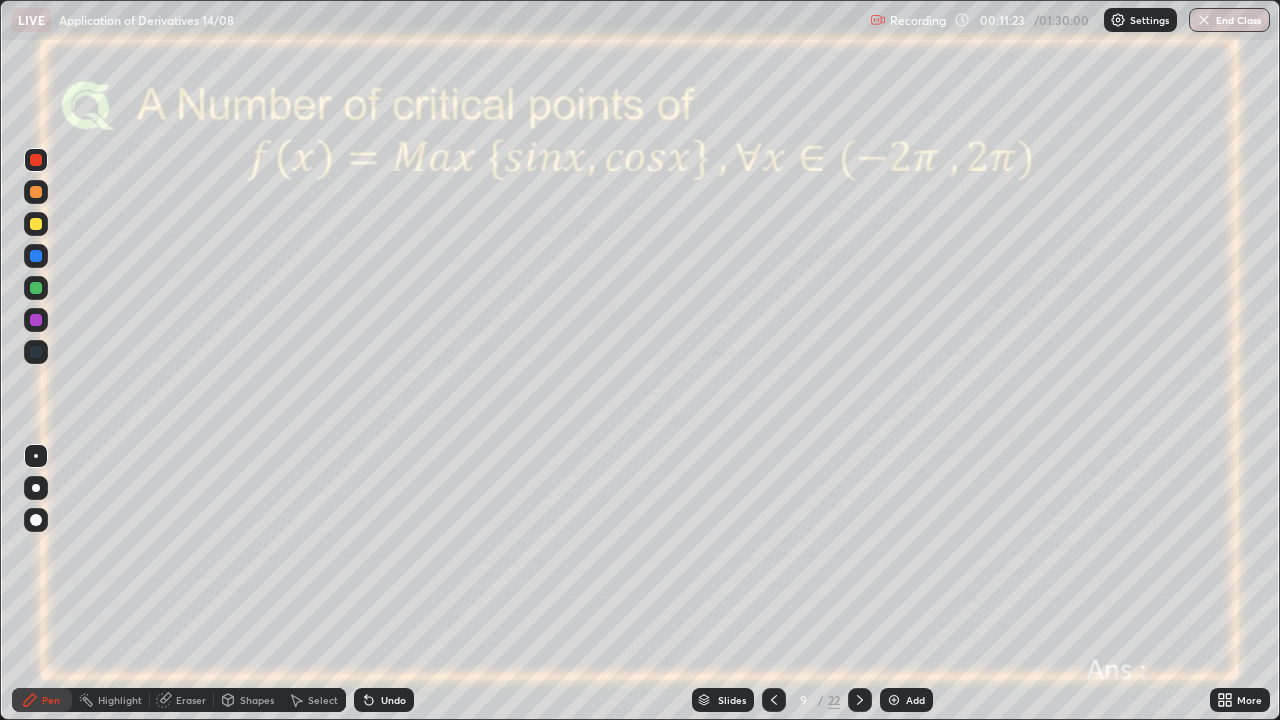 click at bounding box center (36, 288) 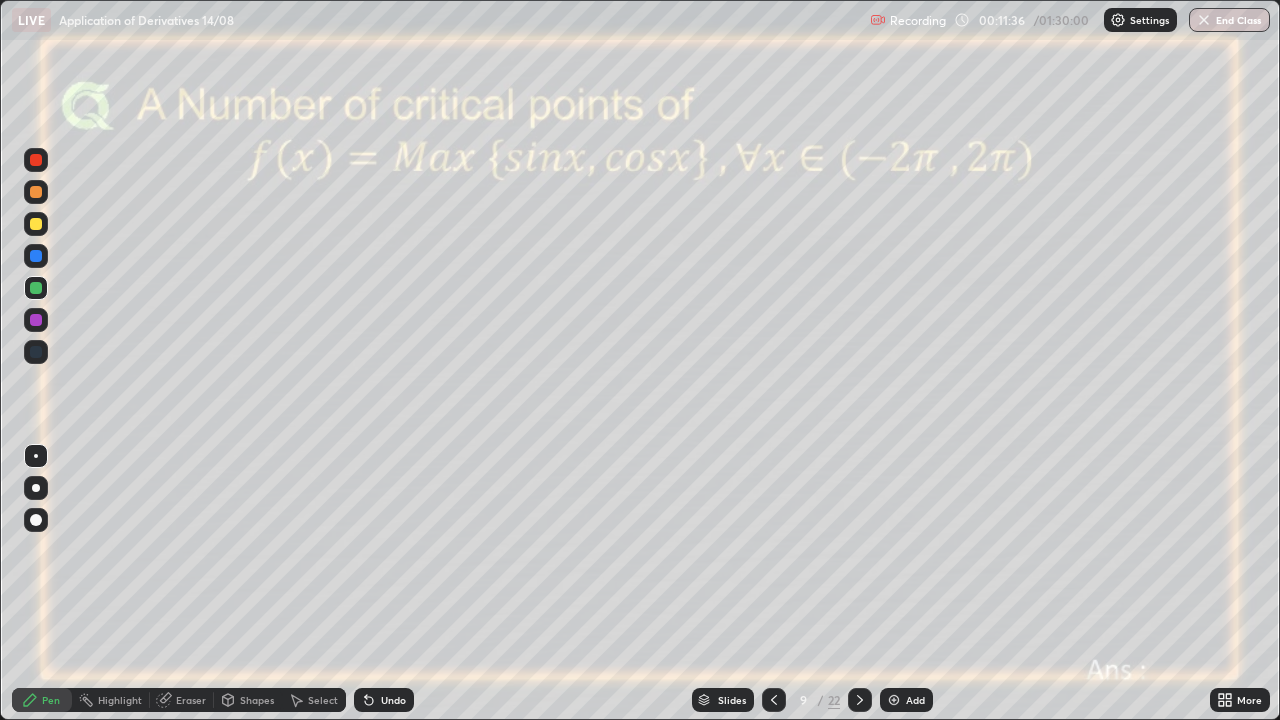 click 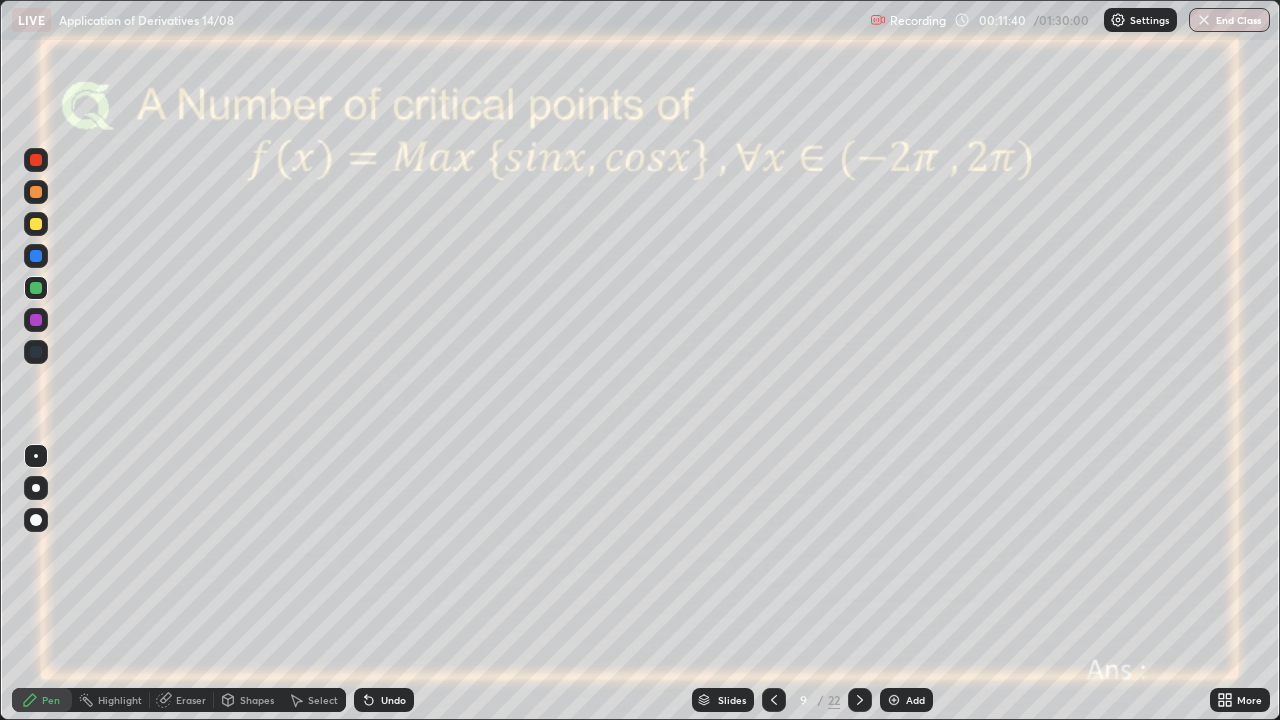 click on "Undo" at bounding box center [393, 700] 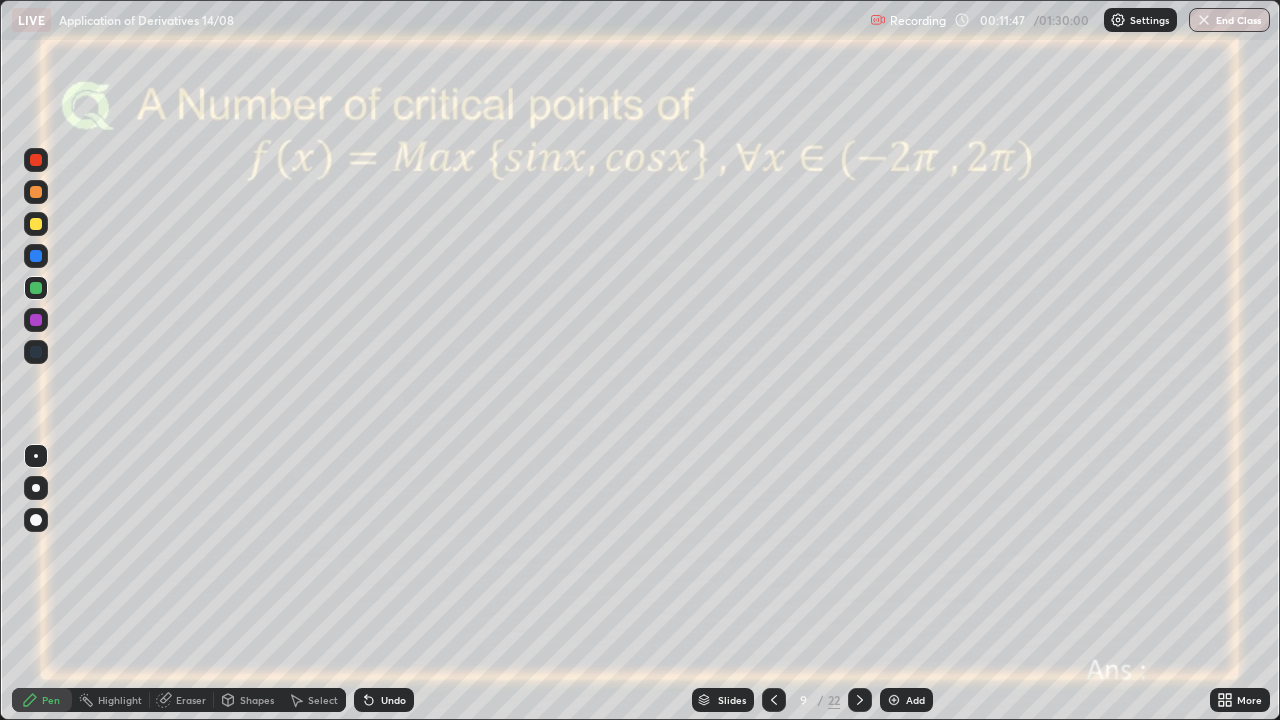 click at bounding box center [36, 224] 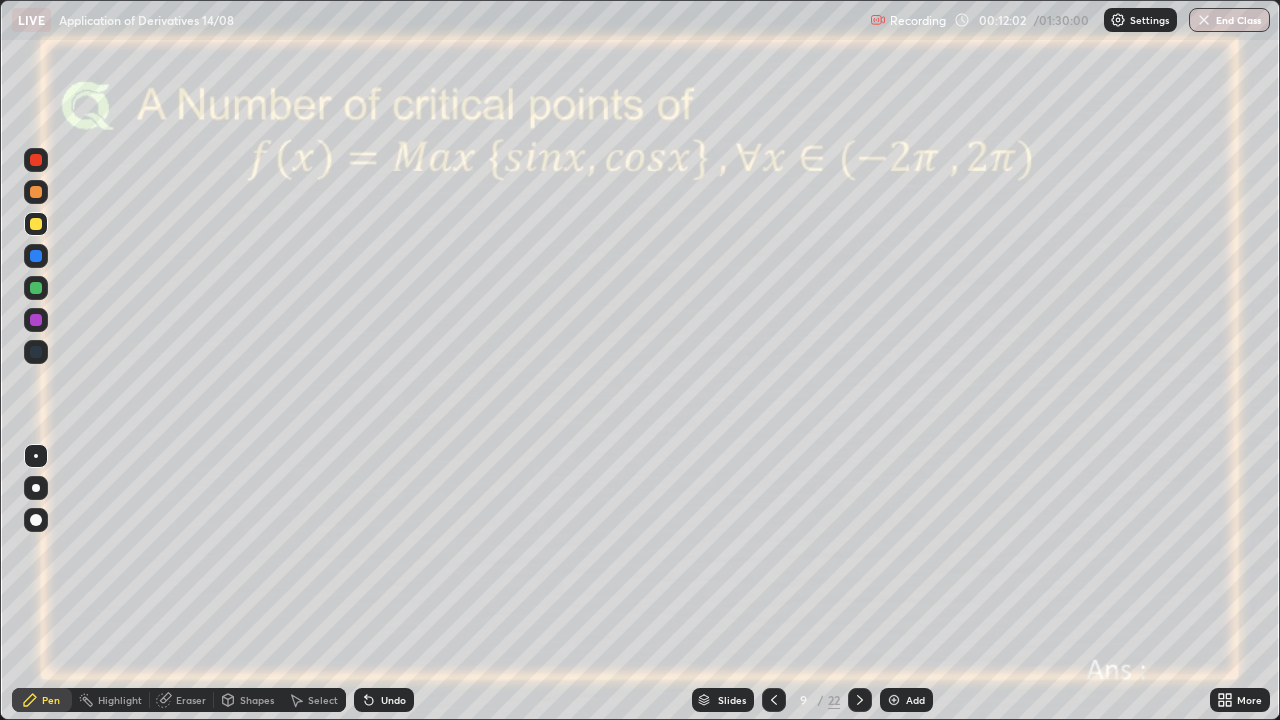 click 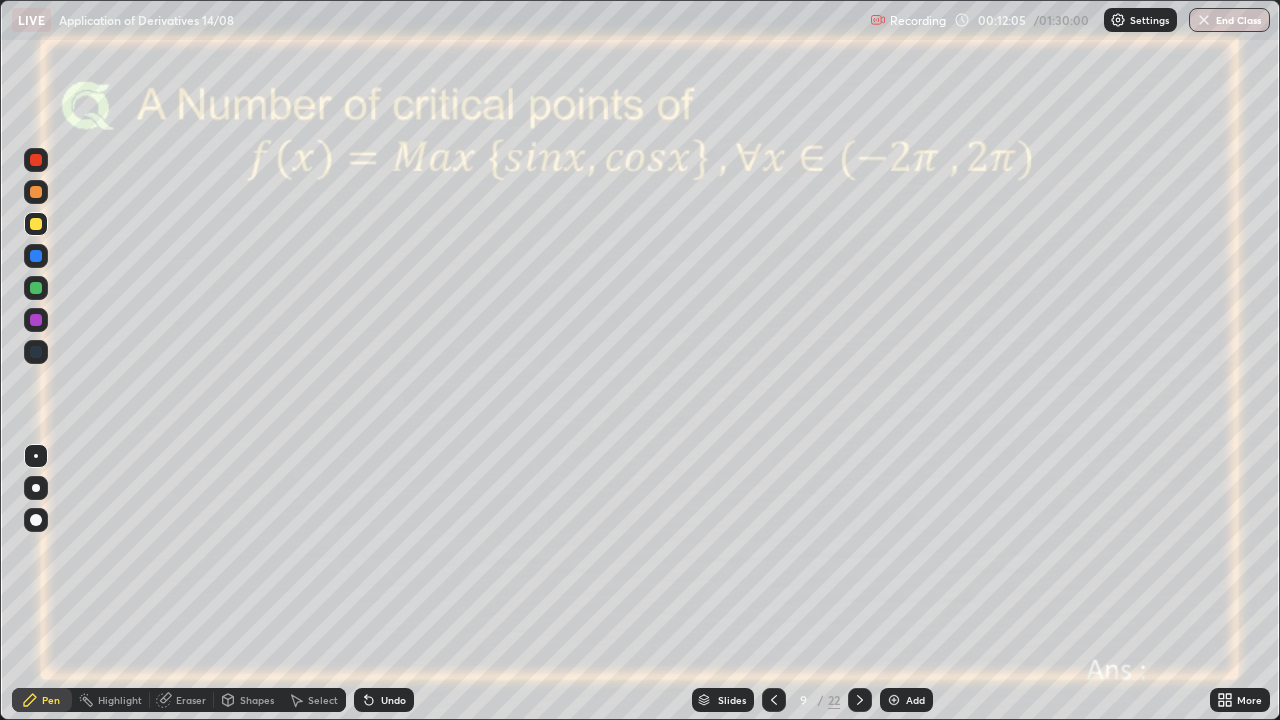 click on "Undo" at bounding box center [393, 700] 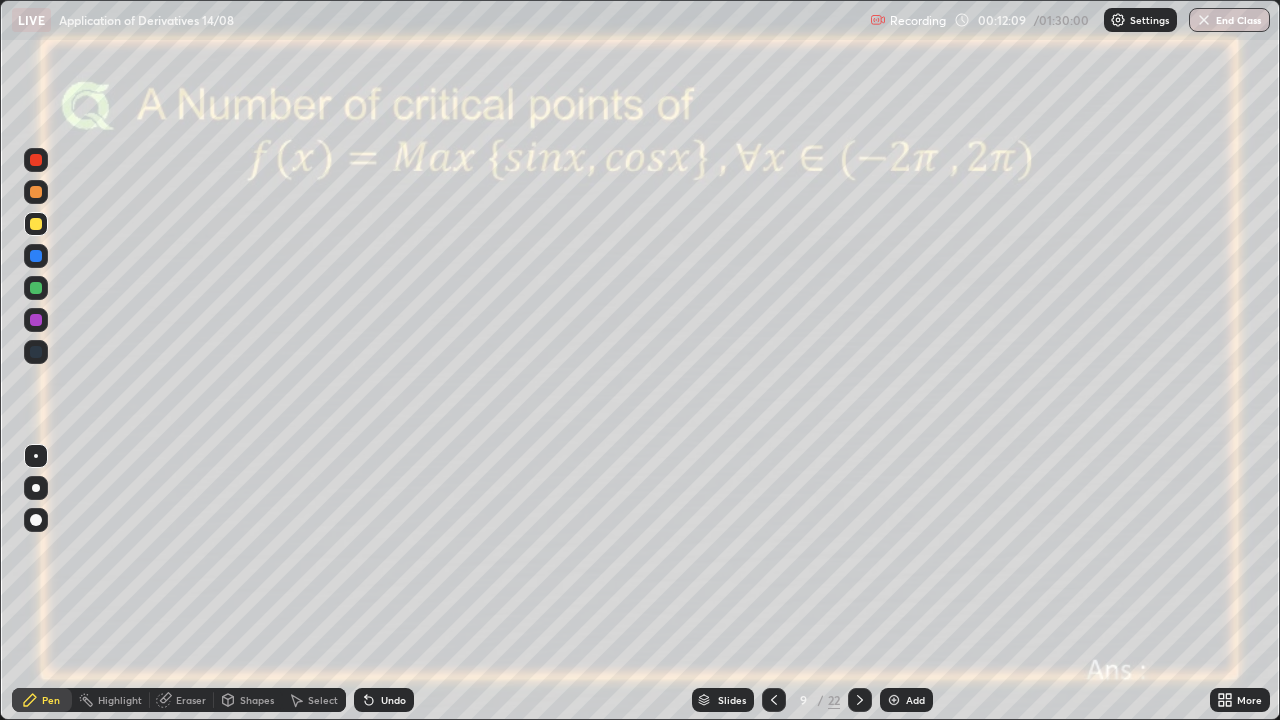 click on "Undo" at bounding box center (393, 700) 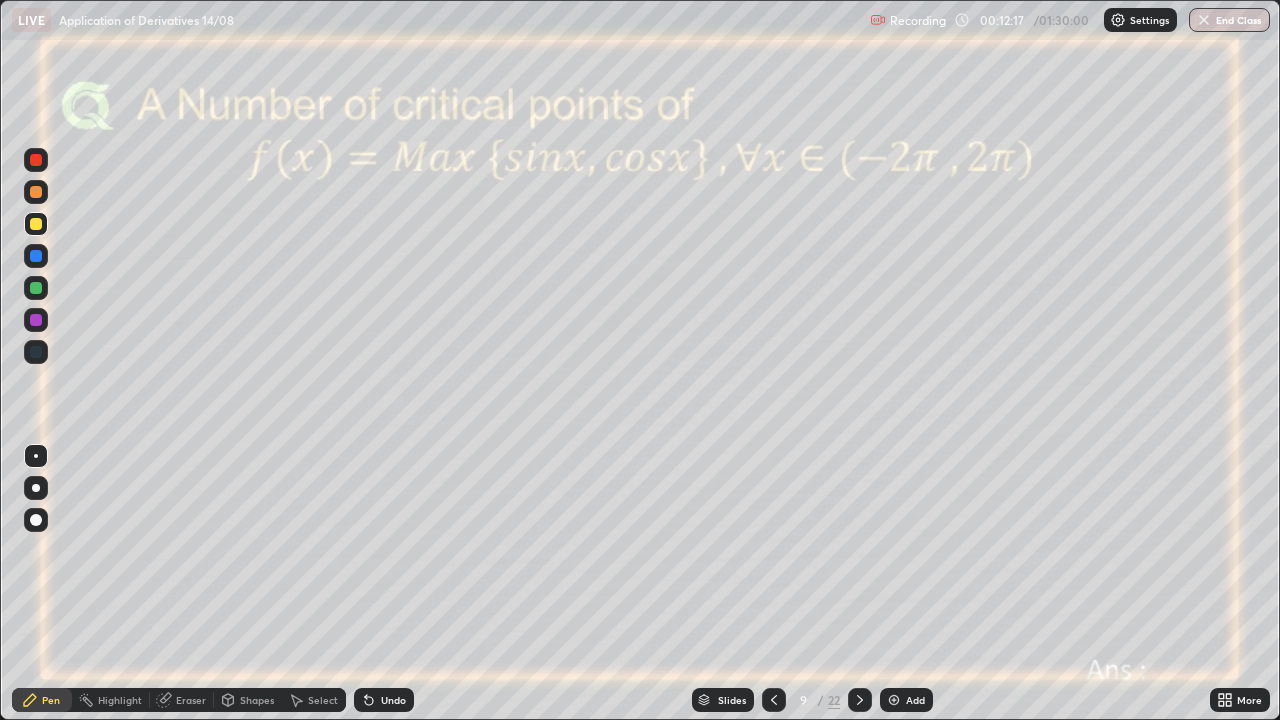 click at bounding box center (36, 160) 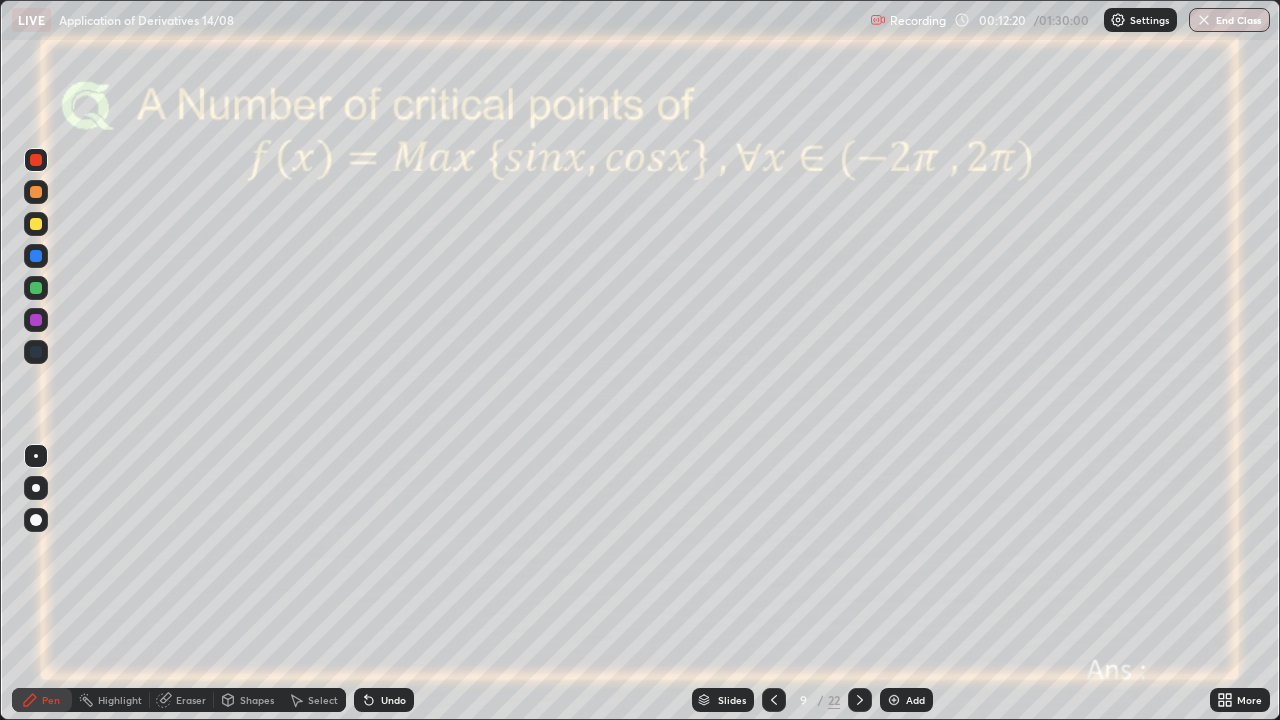 click at bounding box center [36, 320] 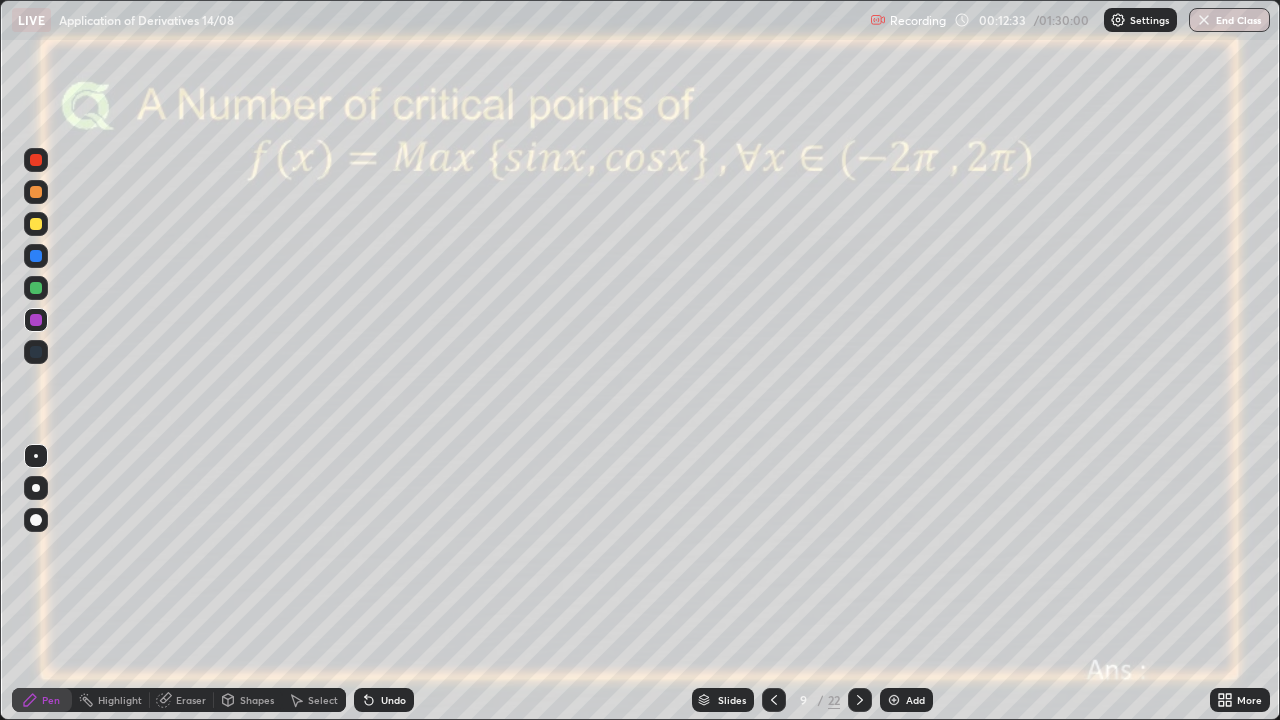 click 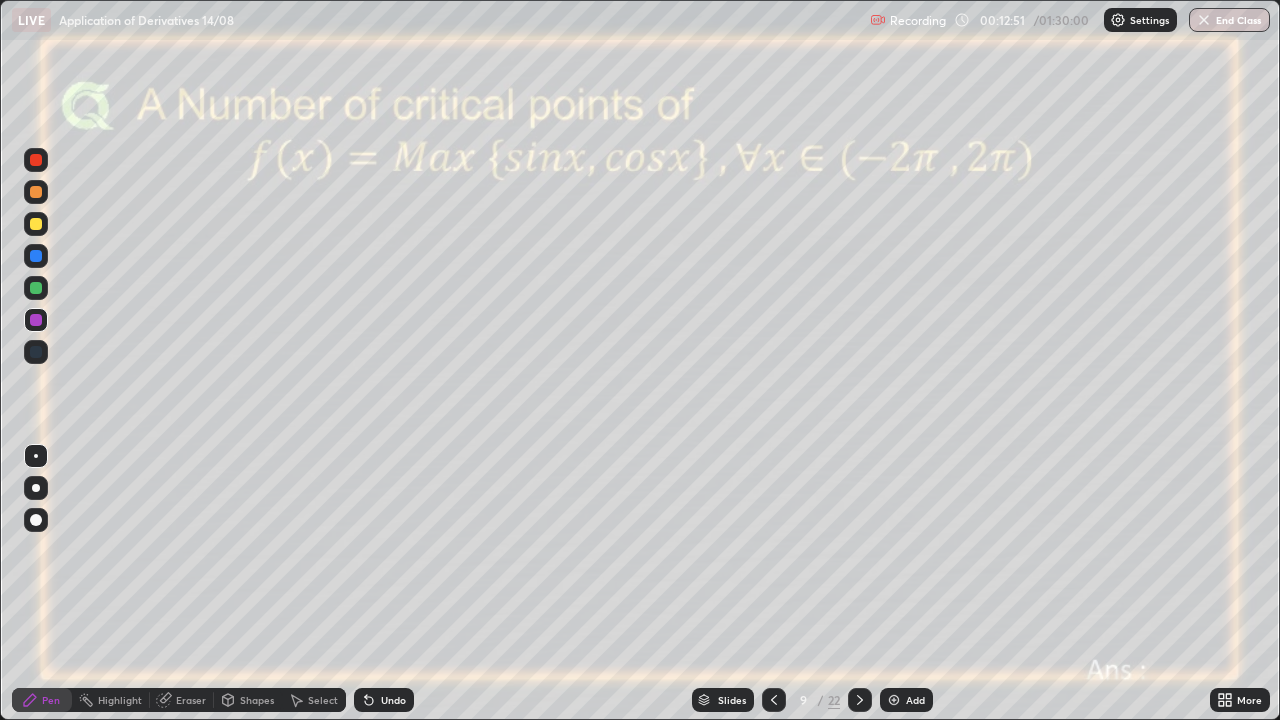 click at bounding box center (36, 160) 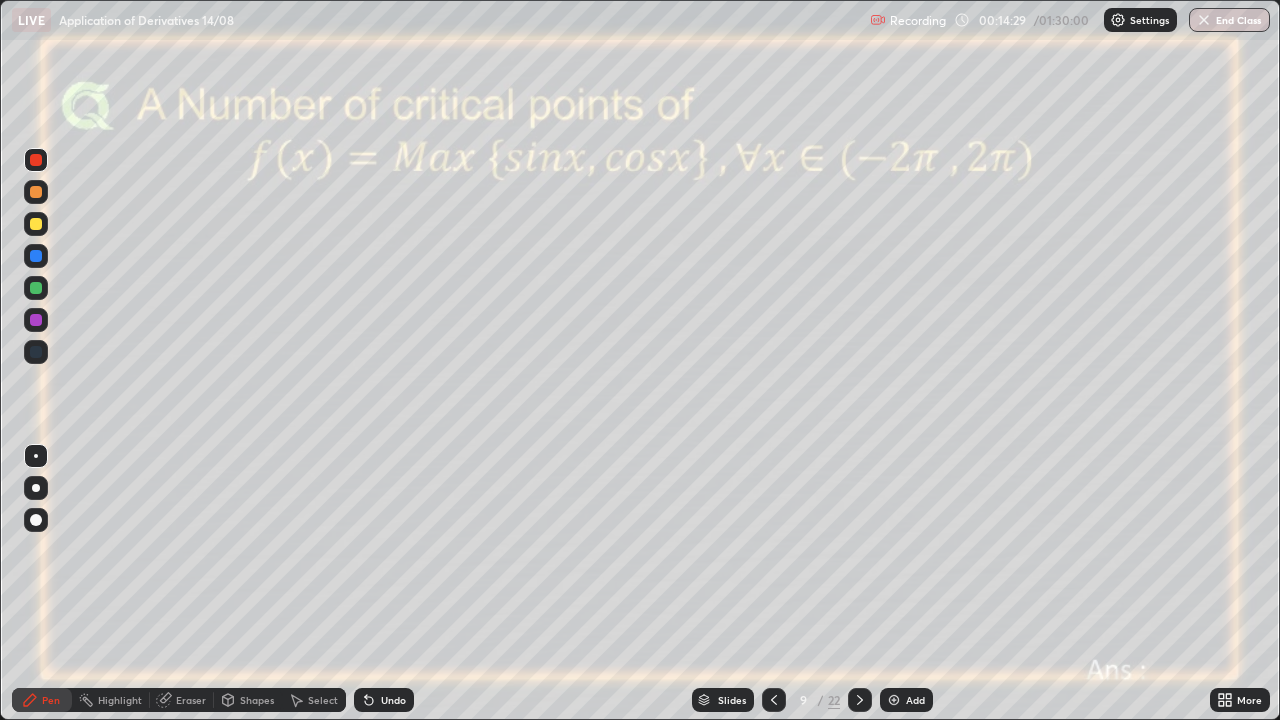 click 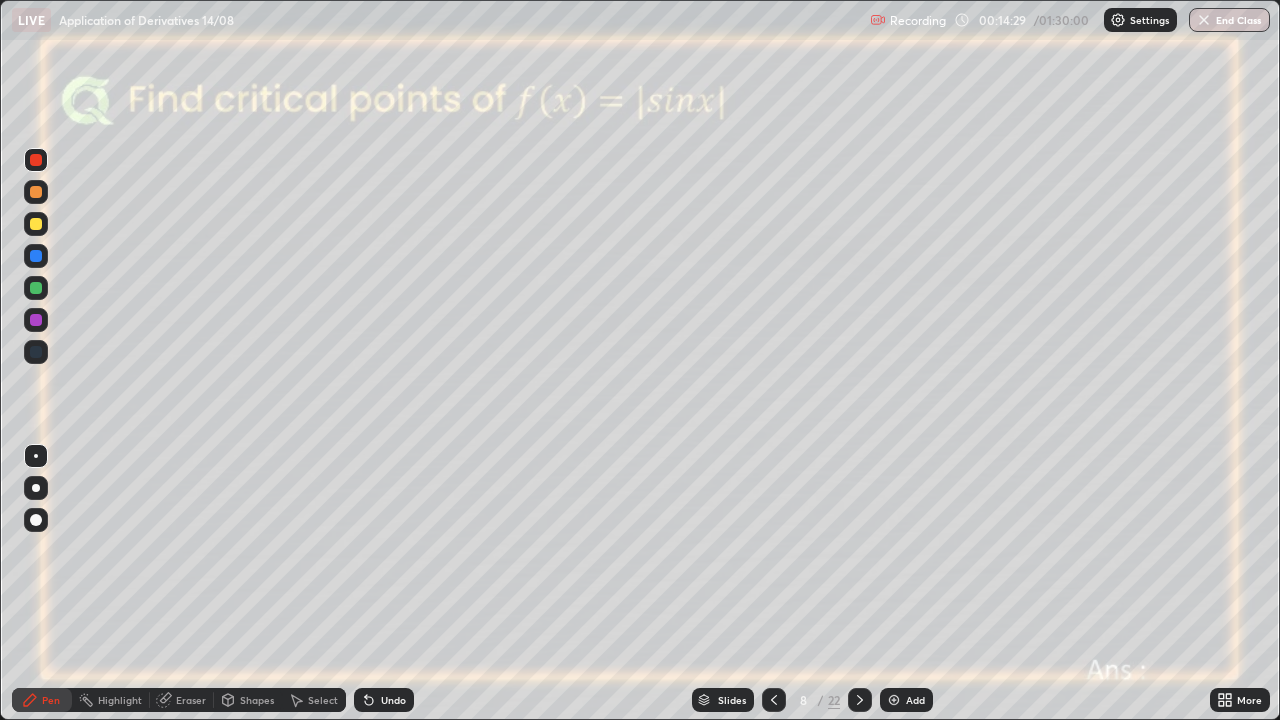 click 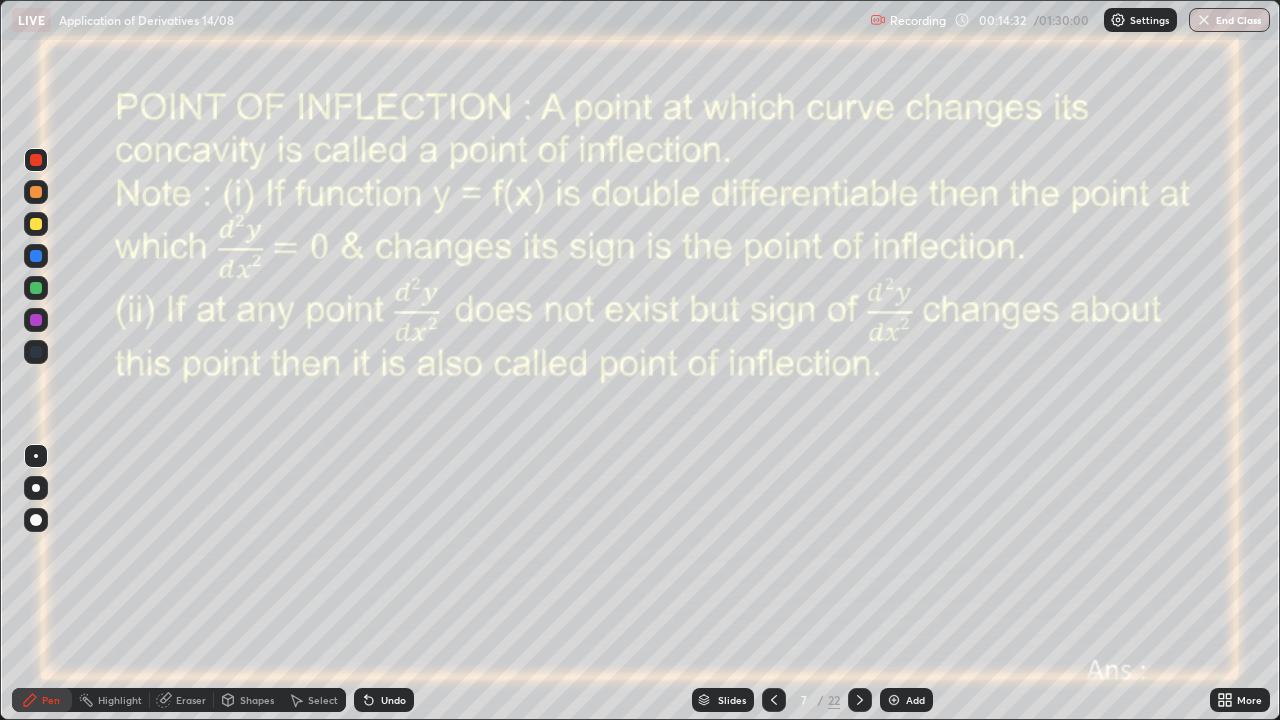 click 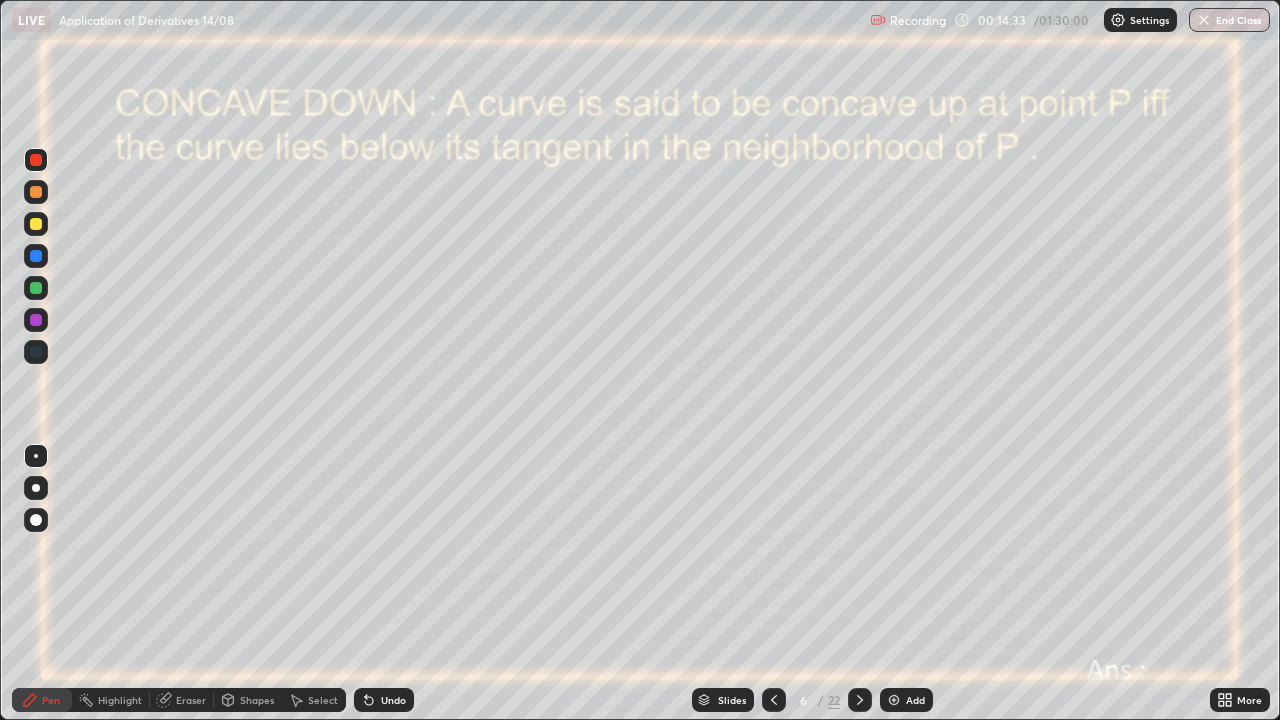 click 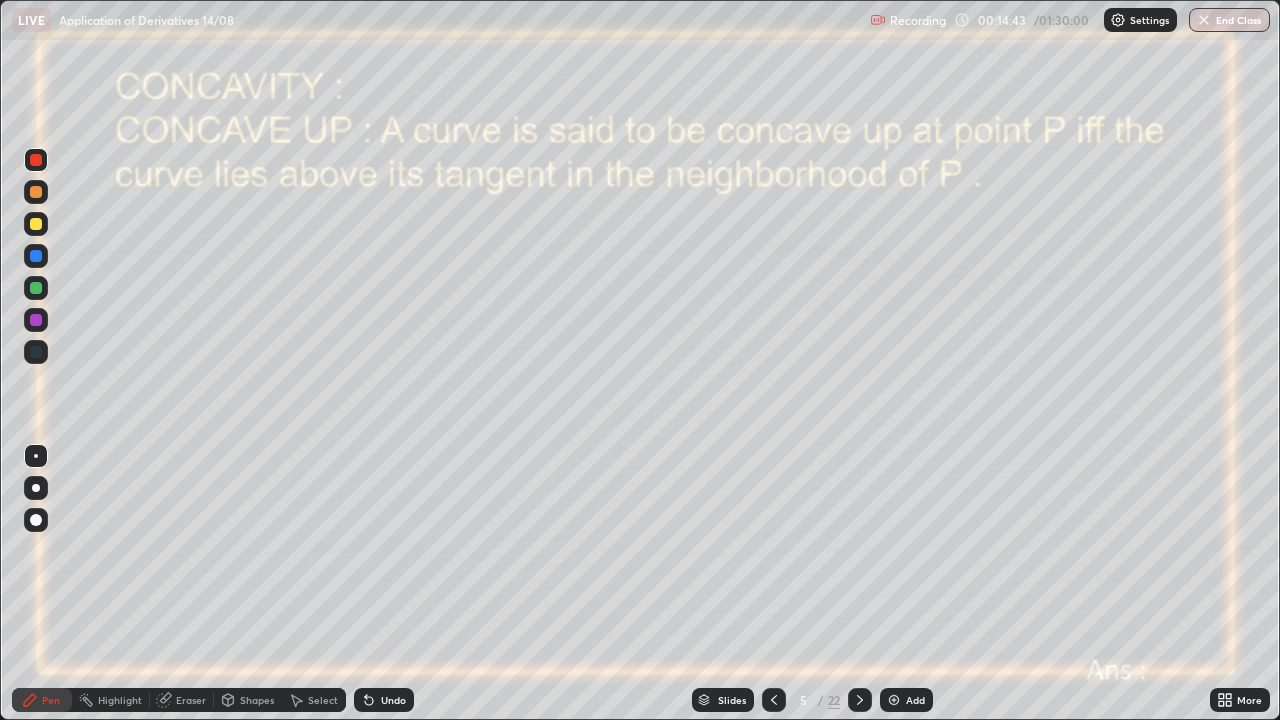 click at bounding box center (36, 320) 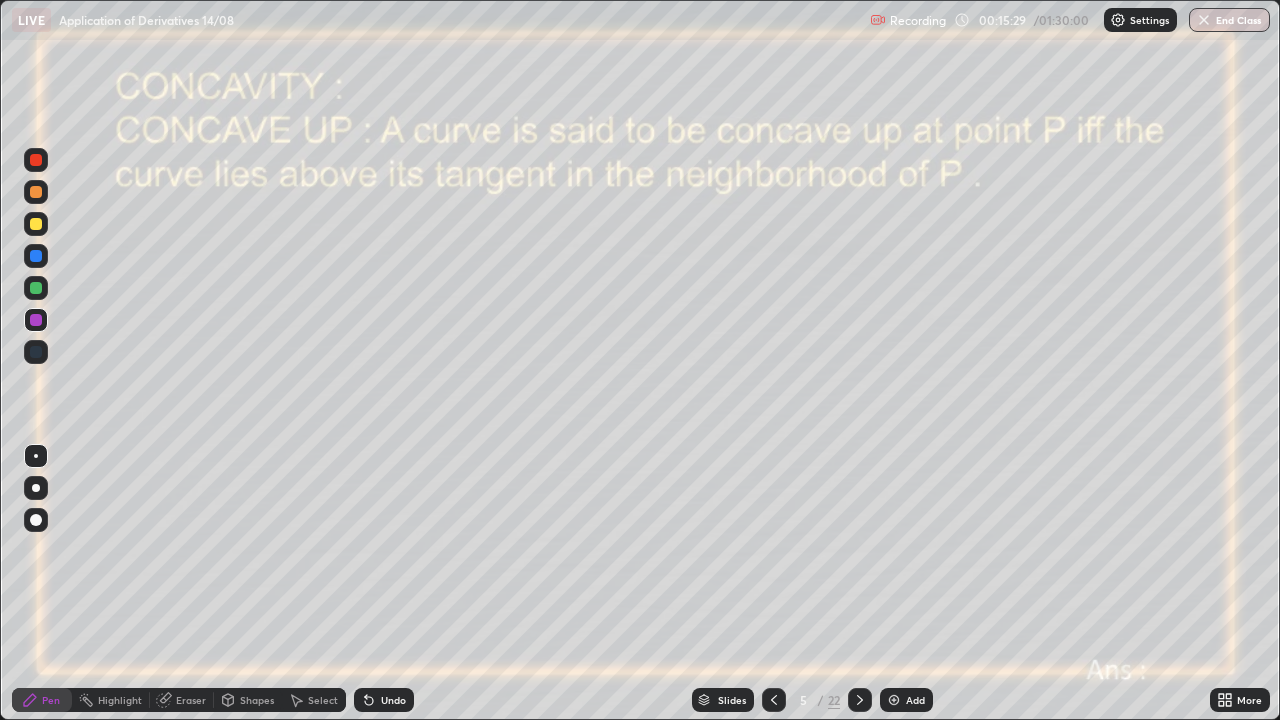 click at bounding box center (36, 288) 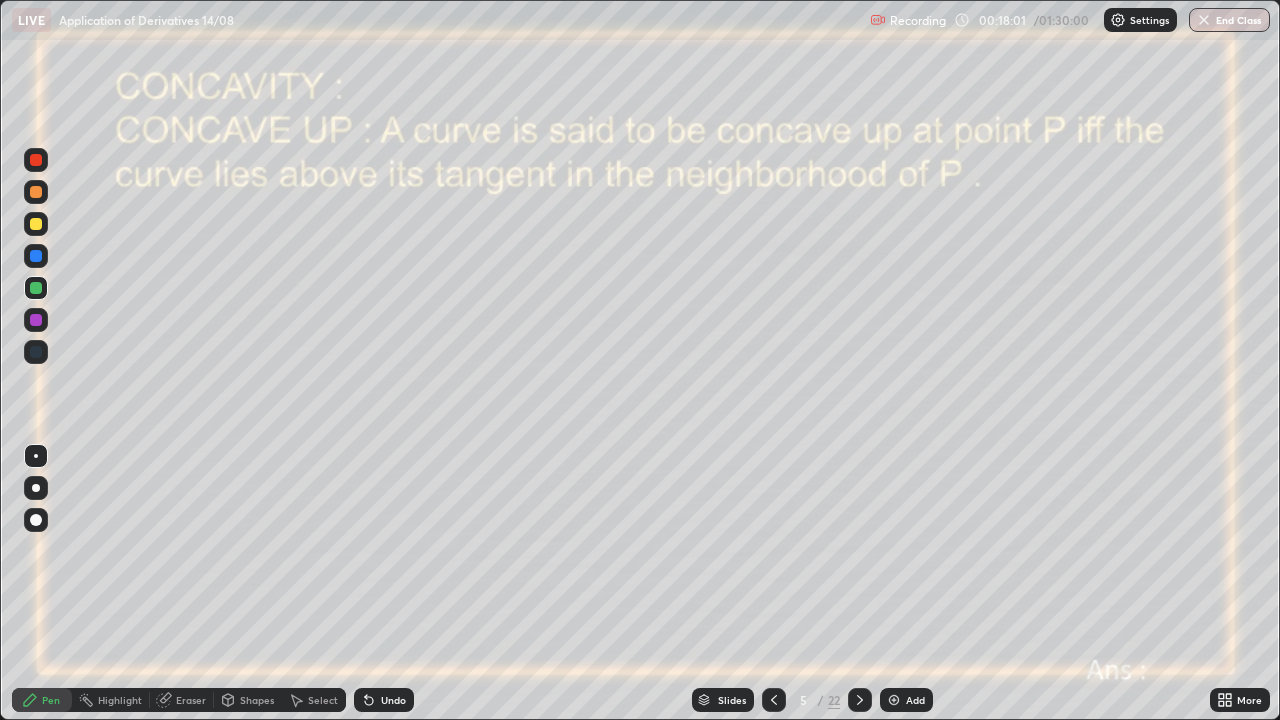 click 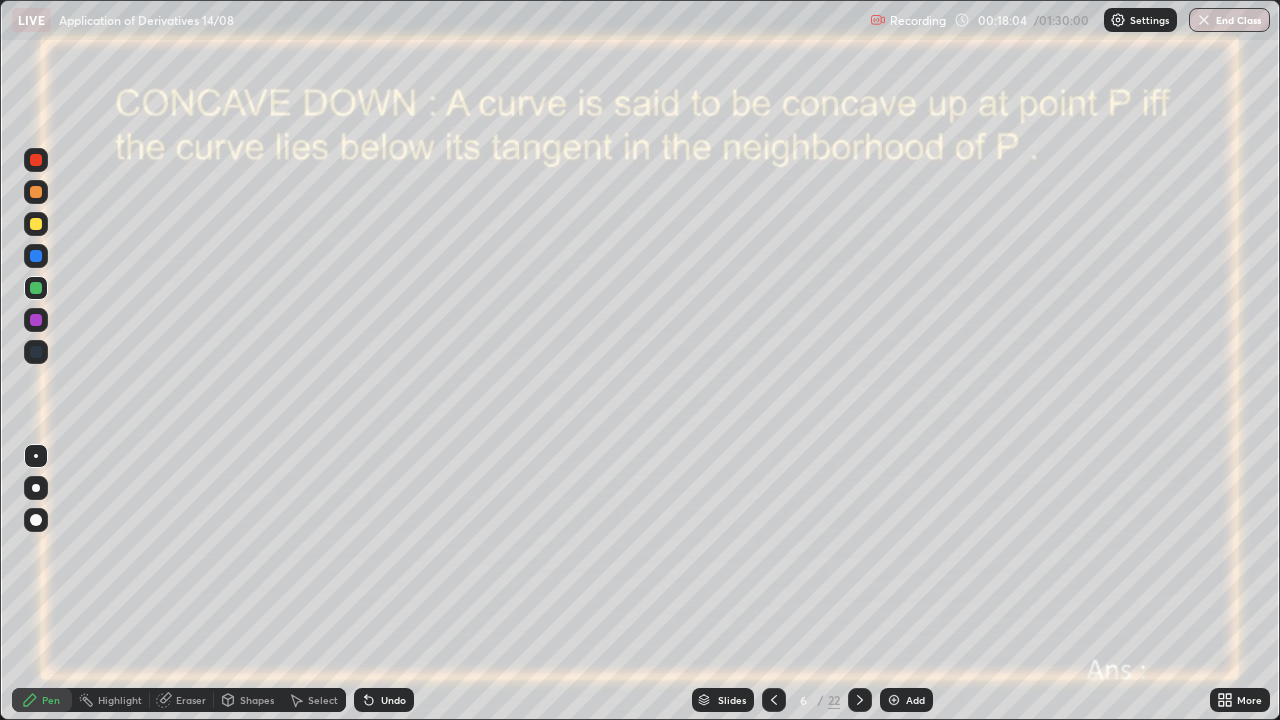 click at bounding box center (36, 320) 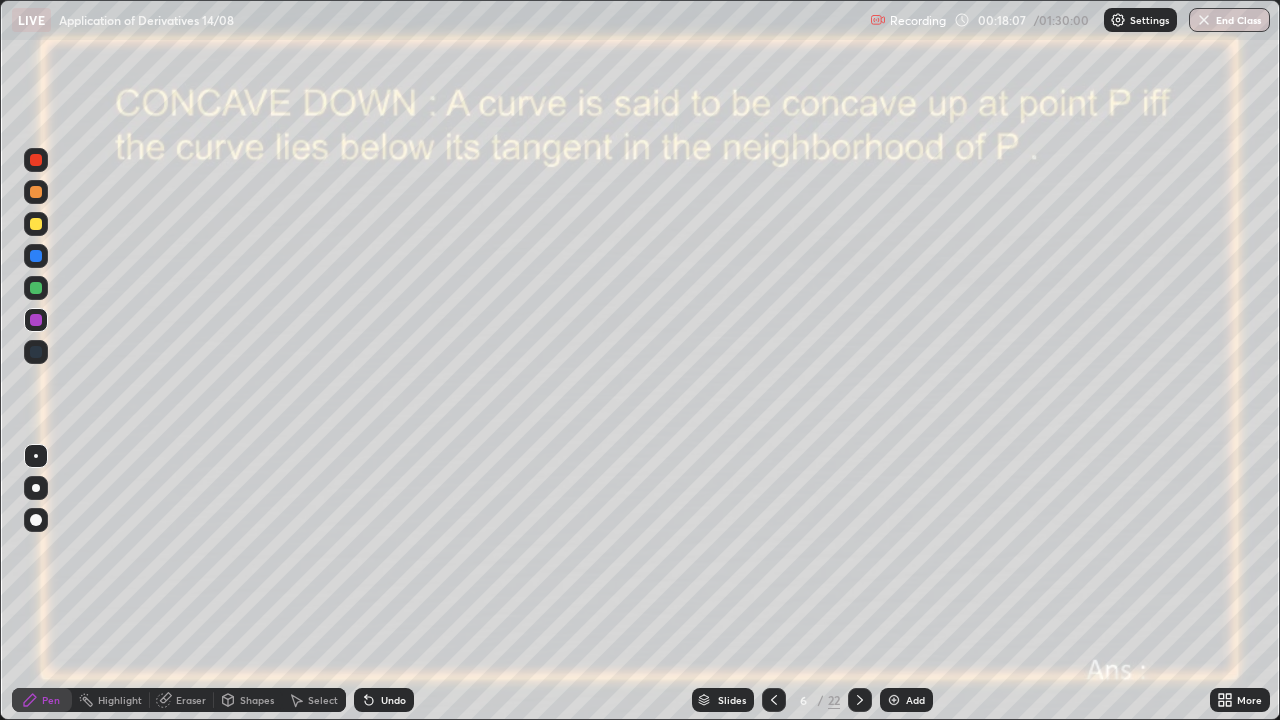 click at bounding box center (36, 288) 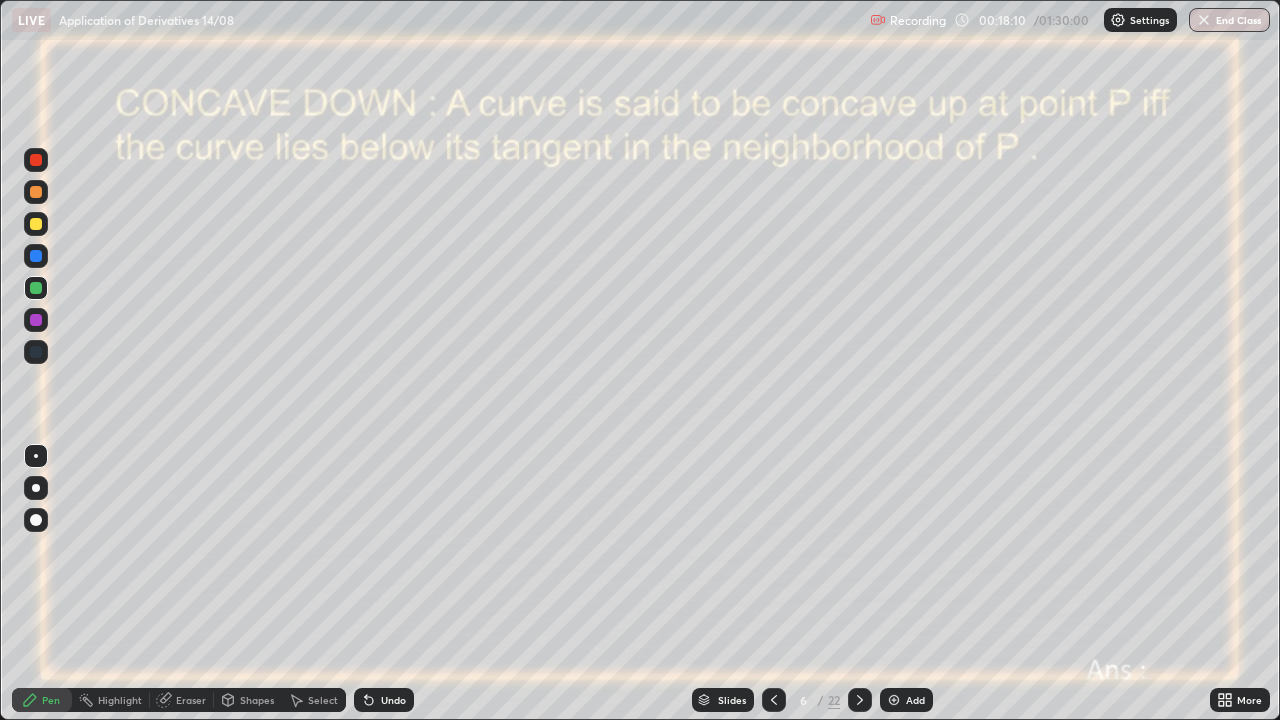 click on "Undo" at bounding box center (384, 700) 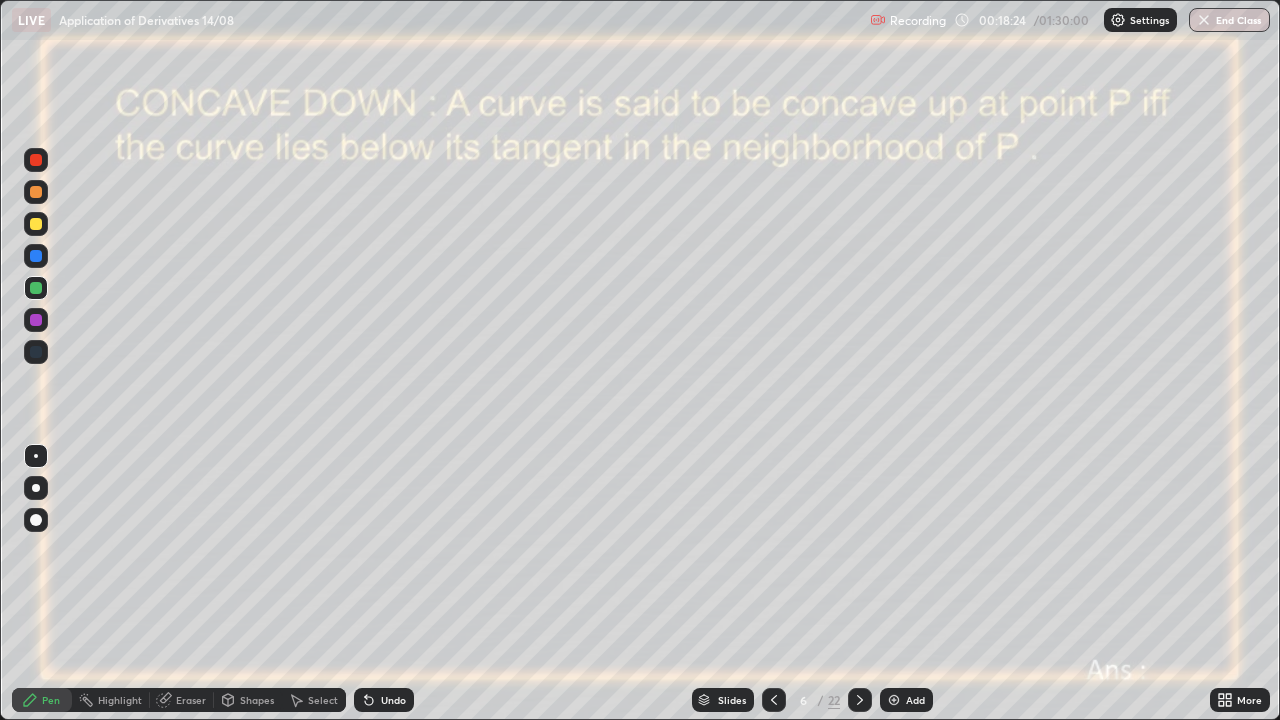 click on "Undo" at bounding box center (384, 700) 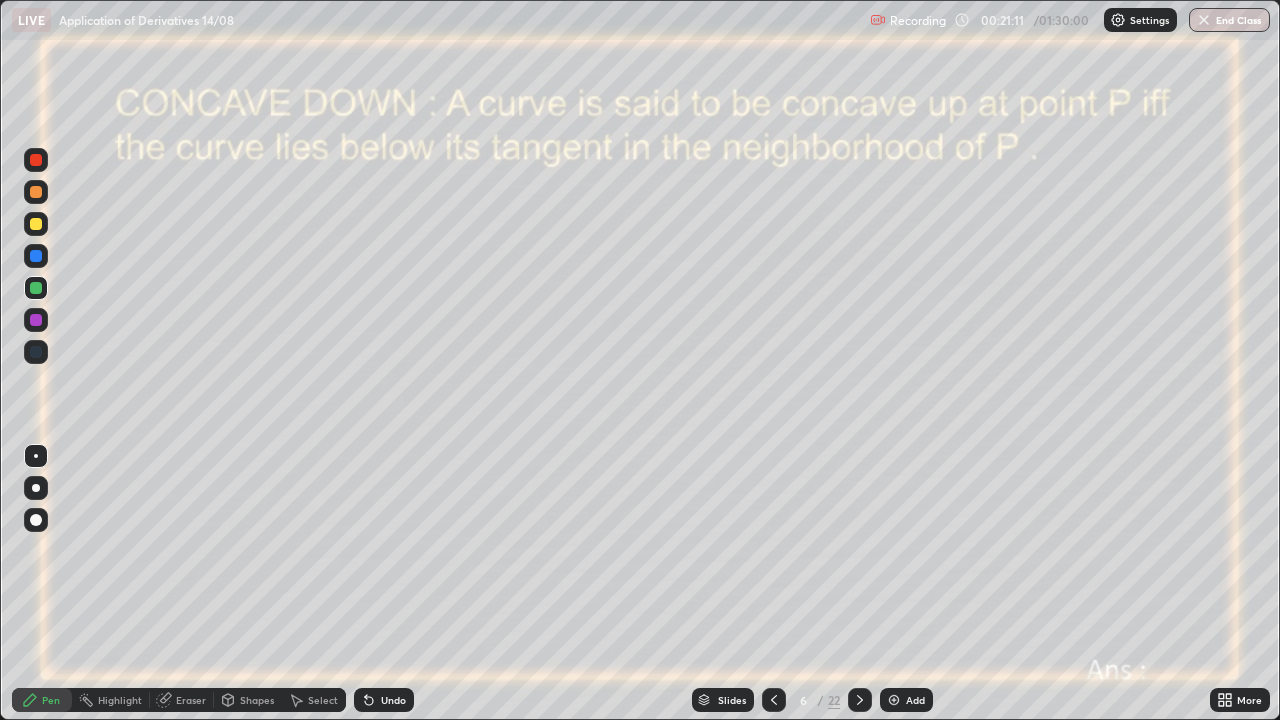 click 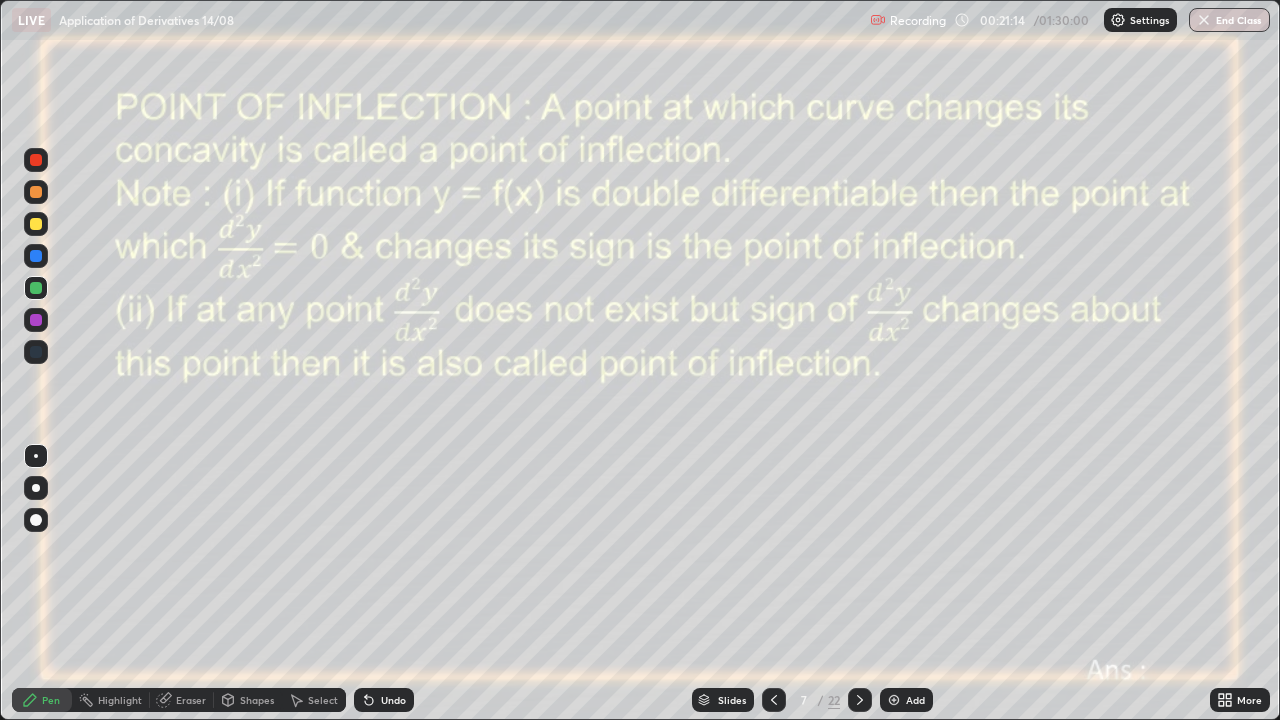 click at bounding box center (36, 320) 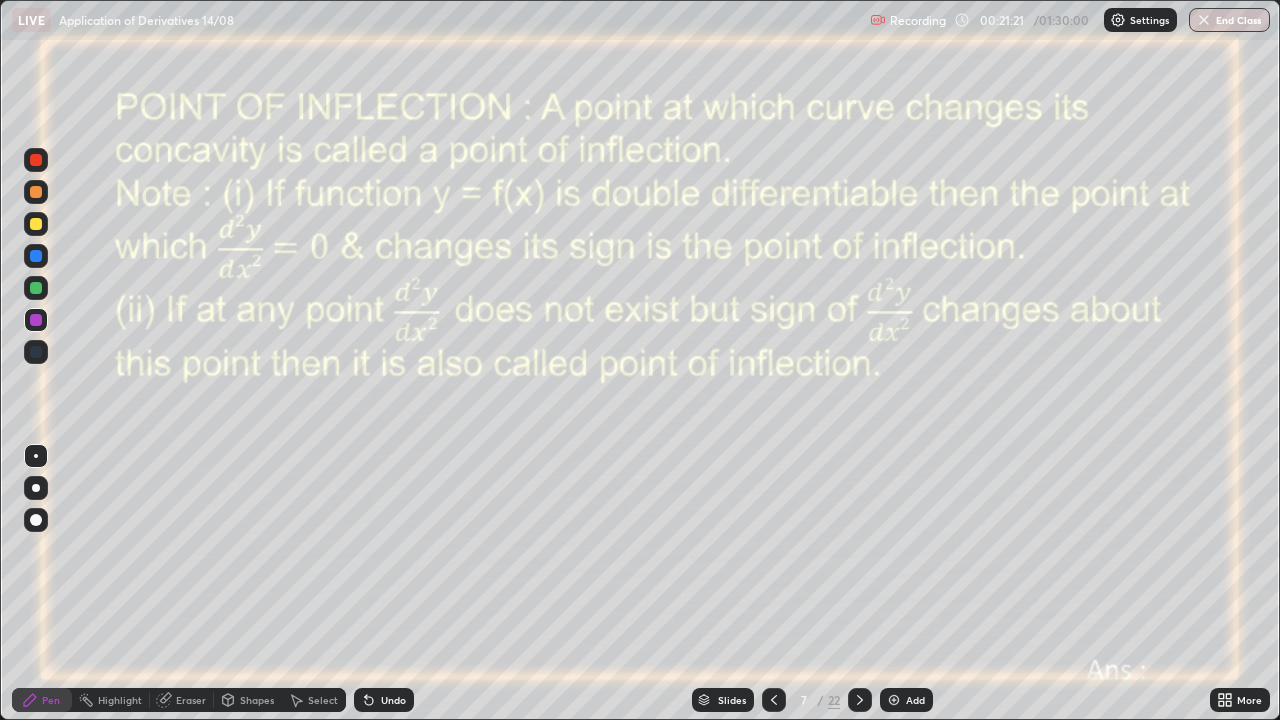 click at bounding box center [36, 256] 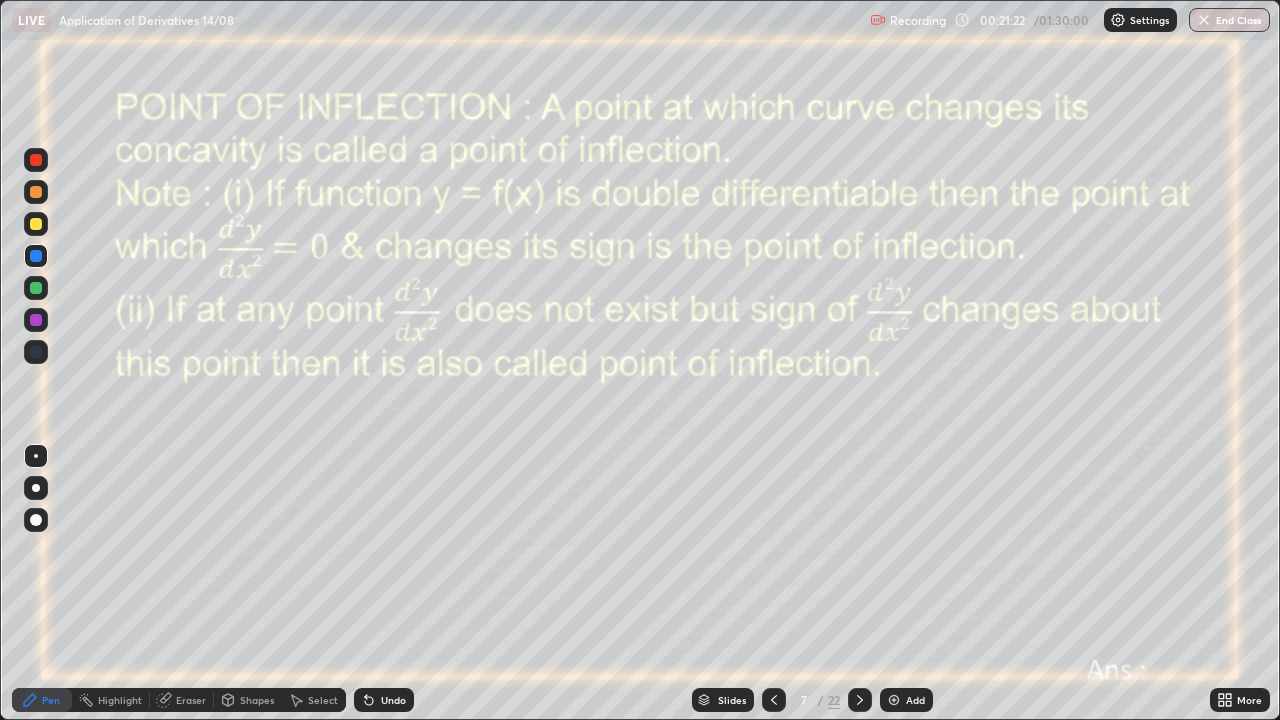click at bounding box center [36, 224] 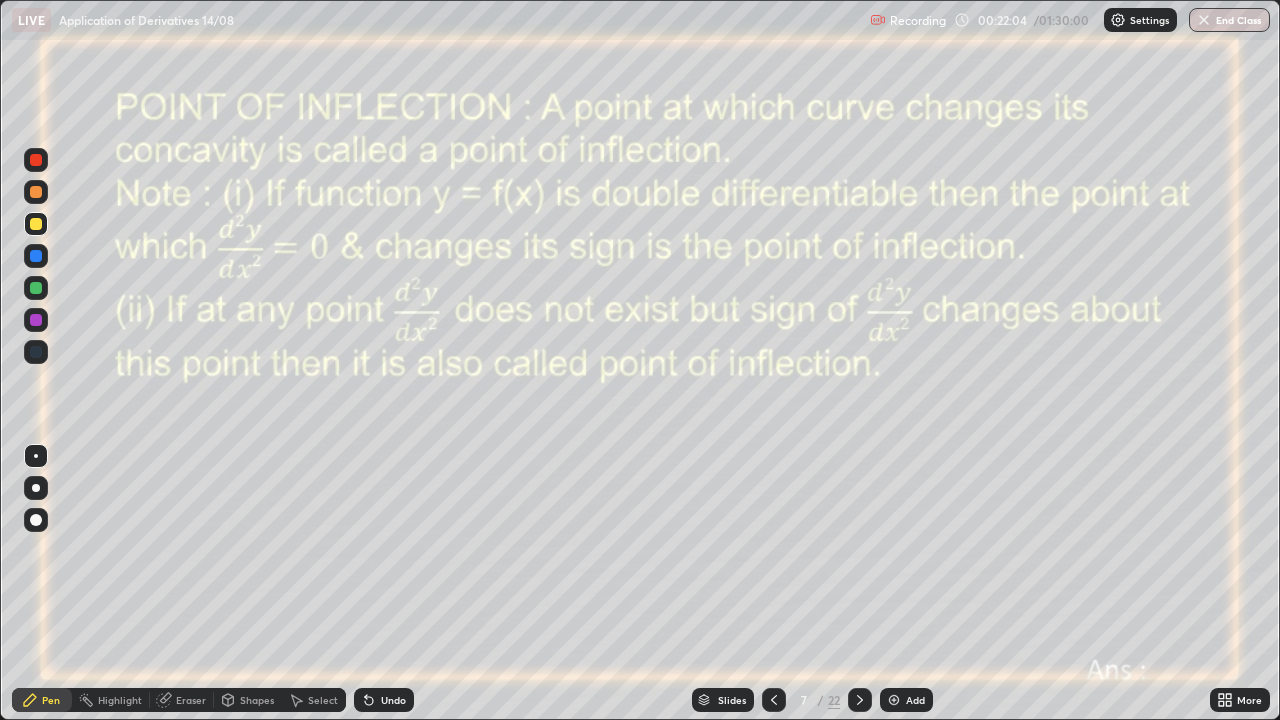 click at bounding box center [36, 320] 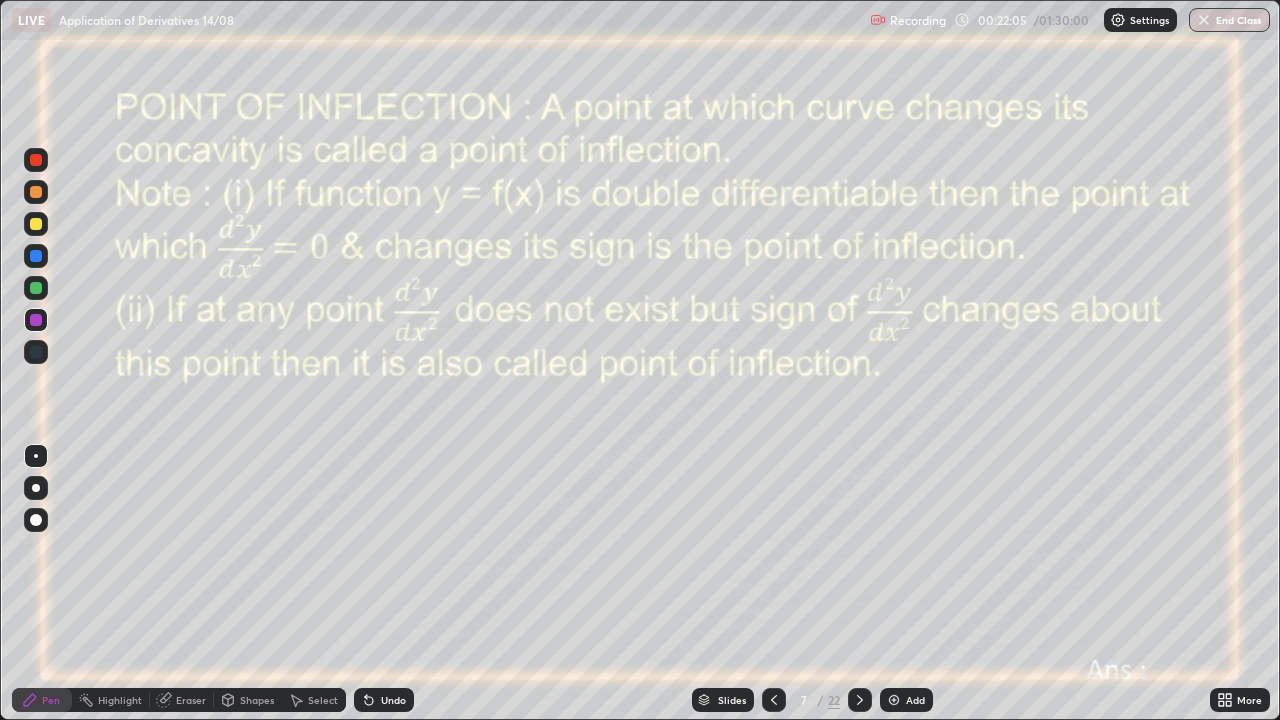 click at bounding box center [36, 160] 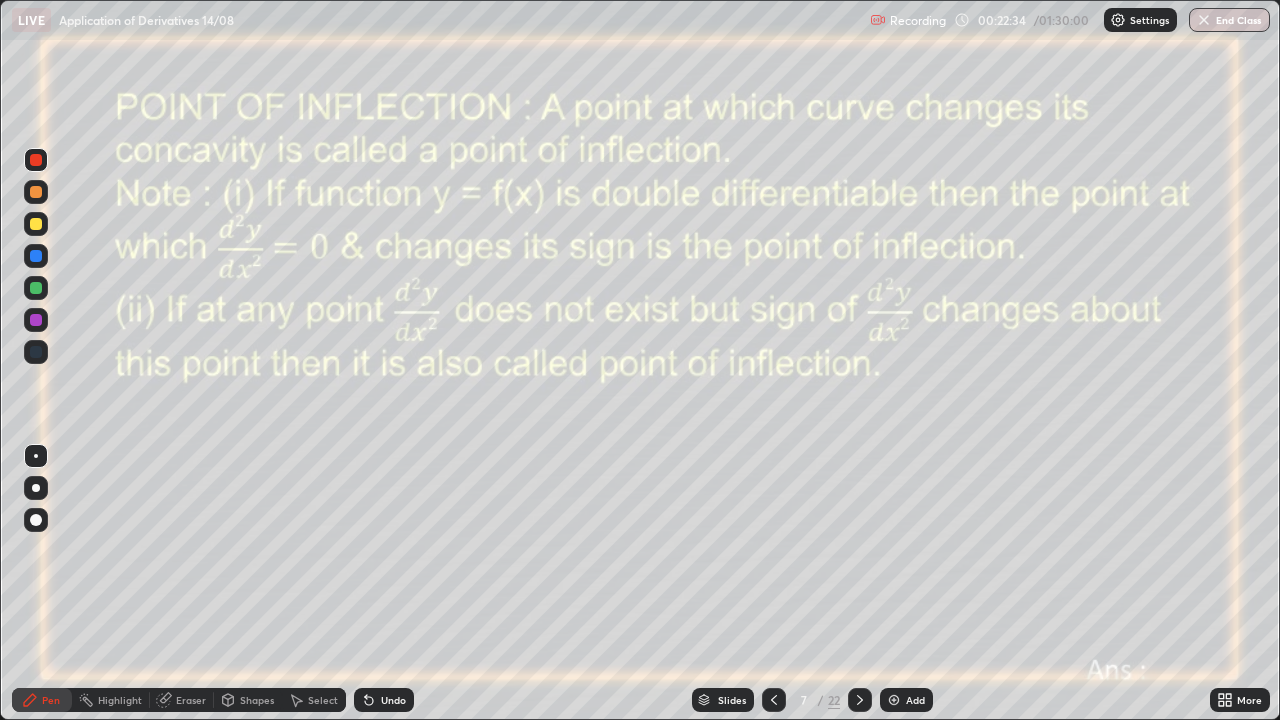 click at bounding box center (36, 320) 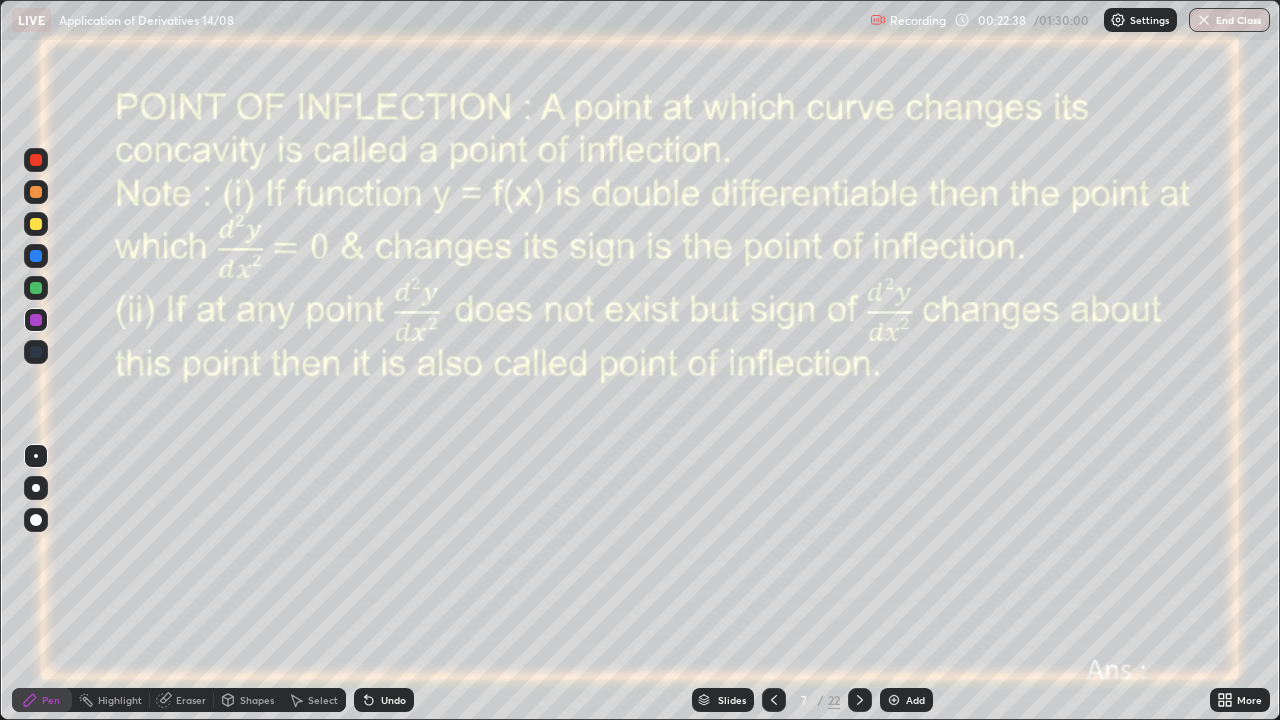 click at bounding box center (36, 160) 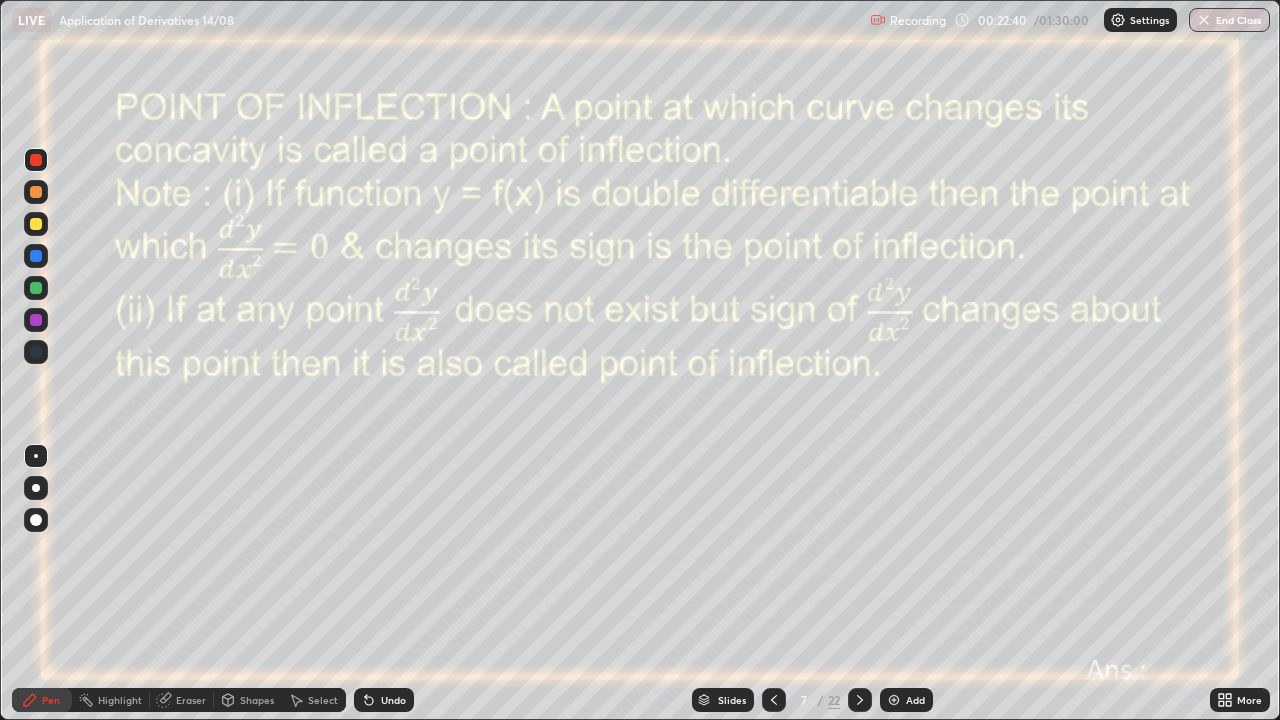 click at bounding box center [36, 224] 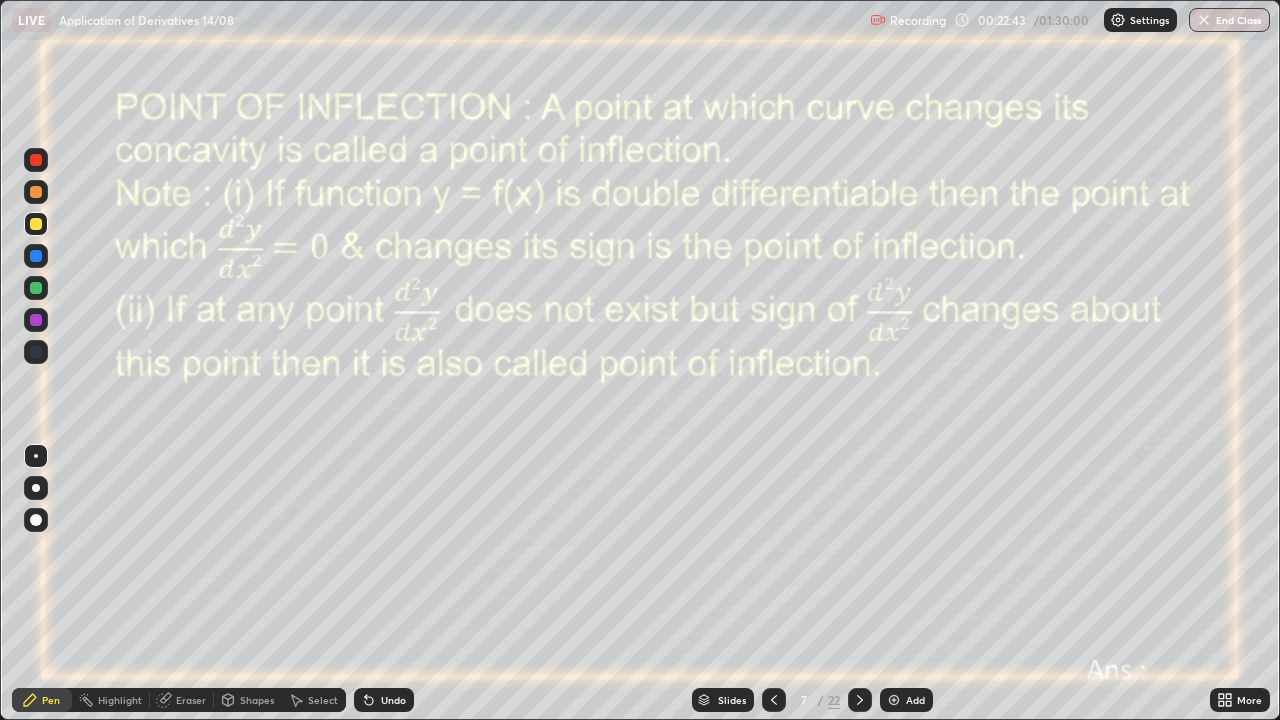 click on "Undo" at bounding box center (393, 700) 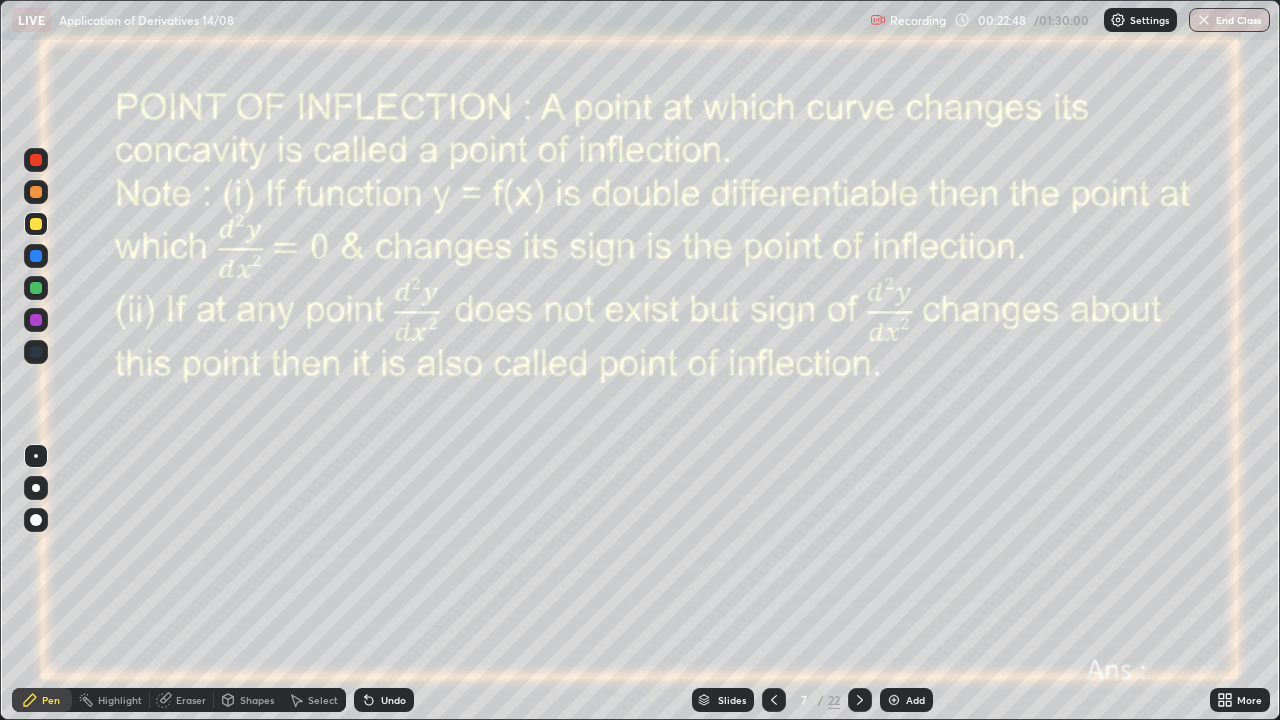 click on "Undo" at bounding box center (393, 700) 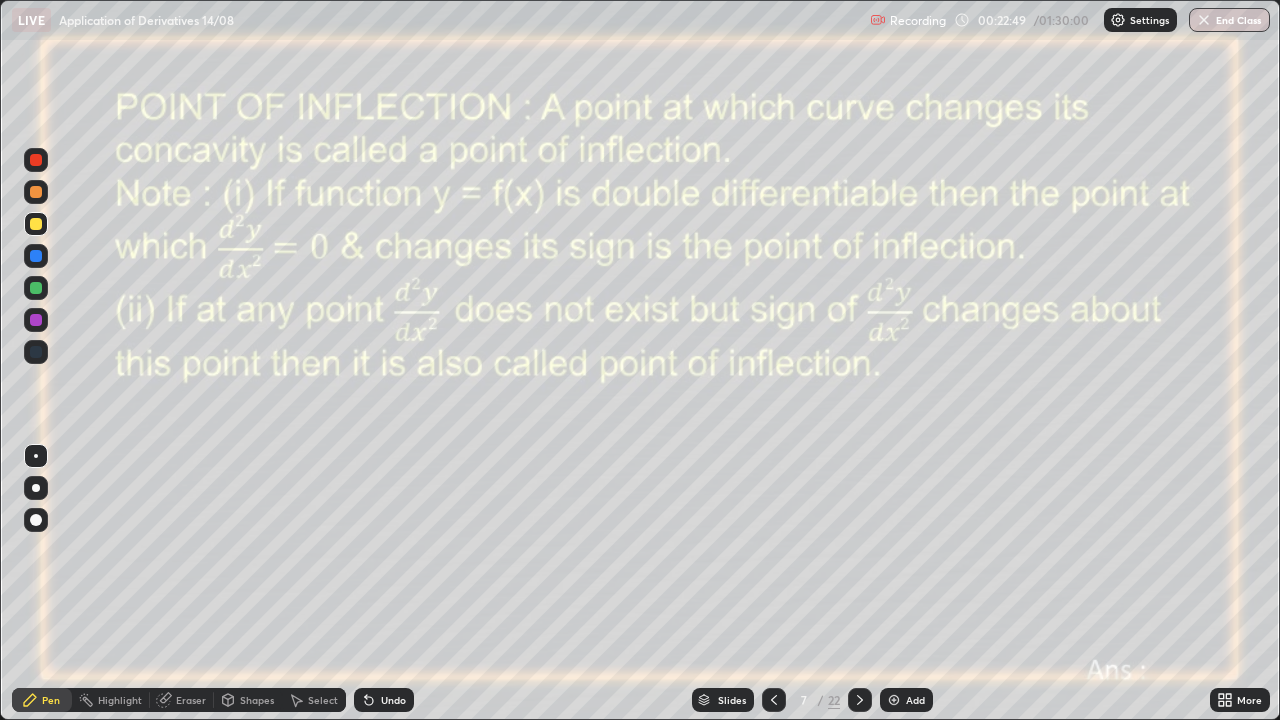 click on "Undo" at bounding box center (393, 700) 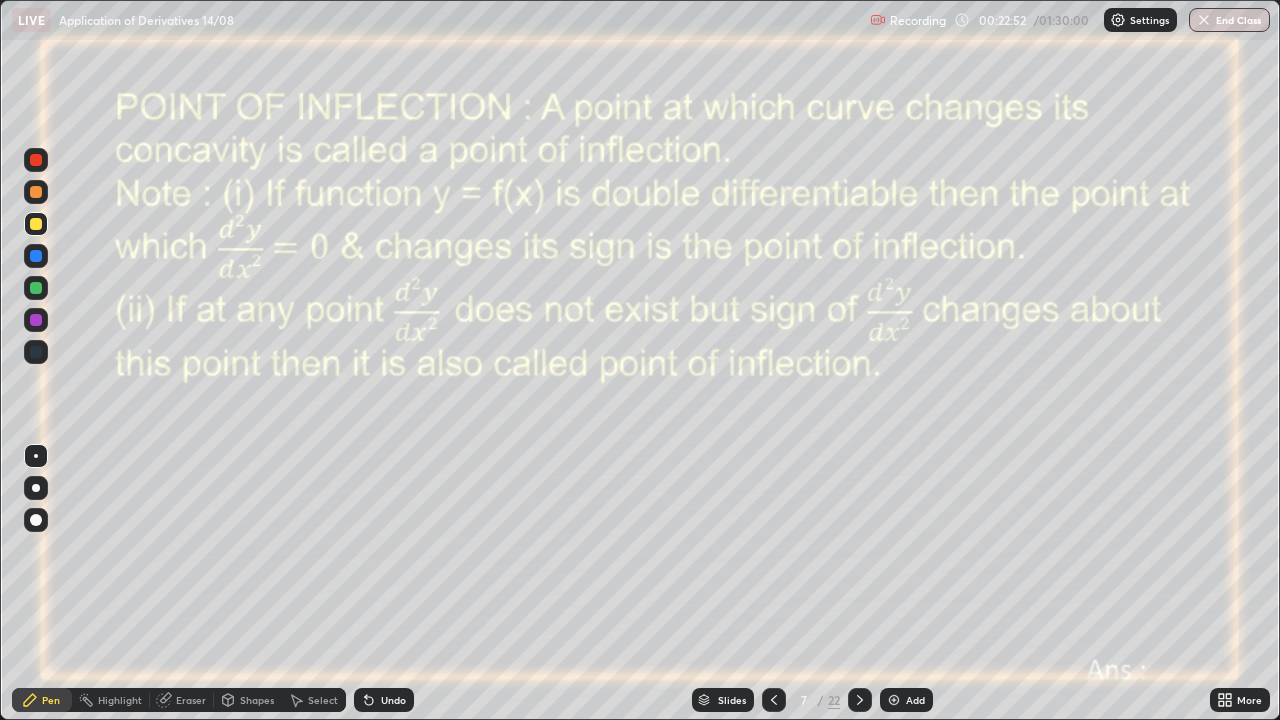 click on "Undo" at bounding box center (393, 700) 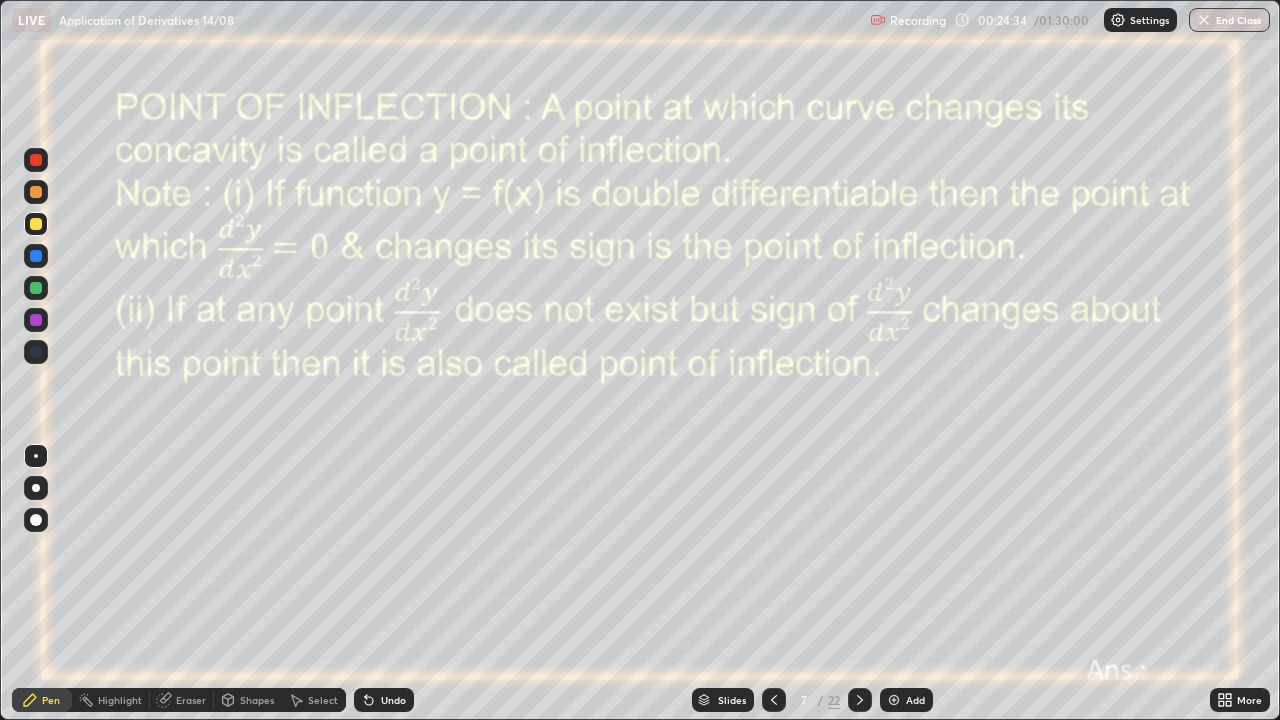 click at bounding box center [894, 700] 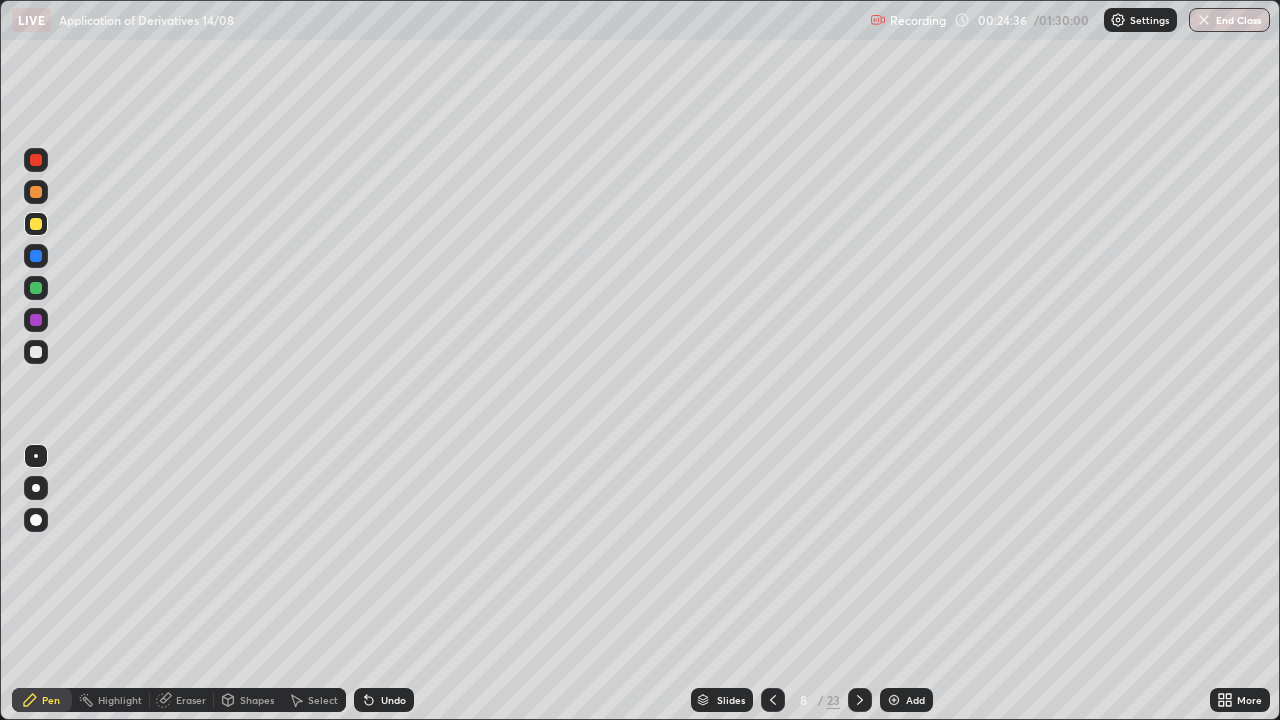 click at bounding box center [36, 352] 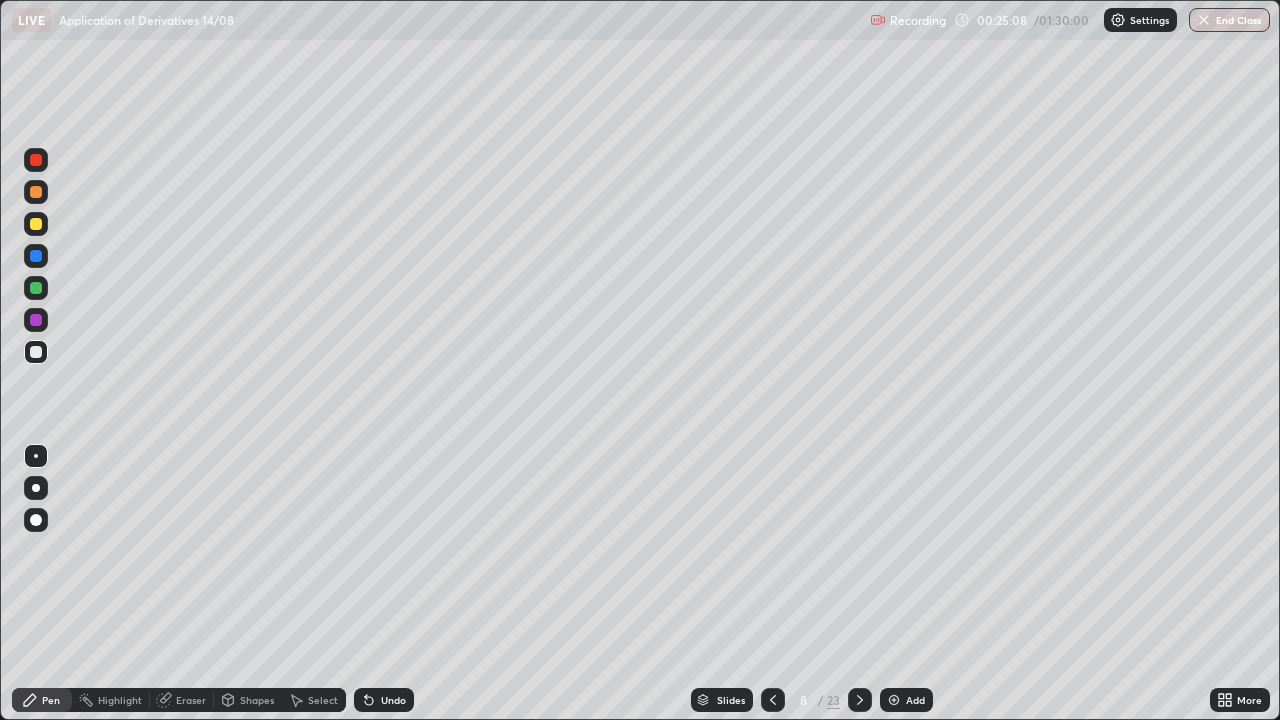 click 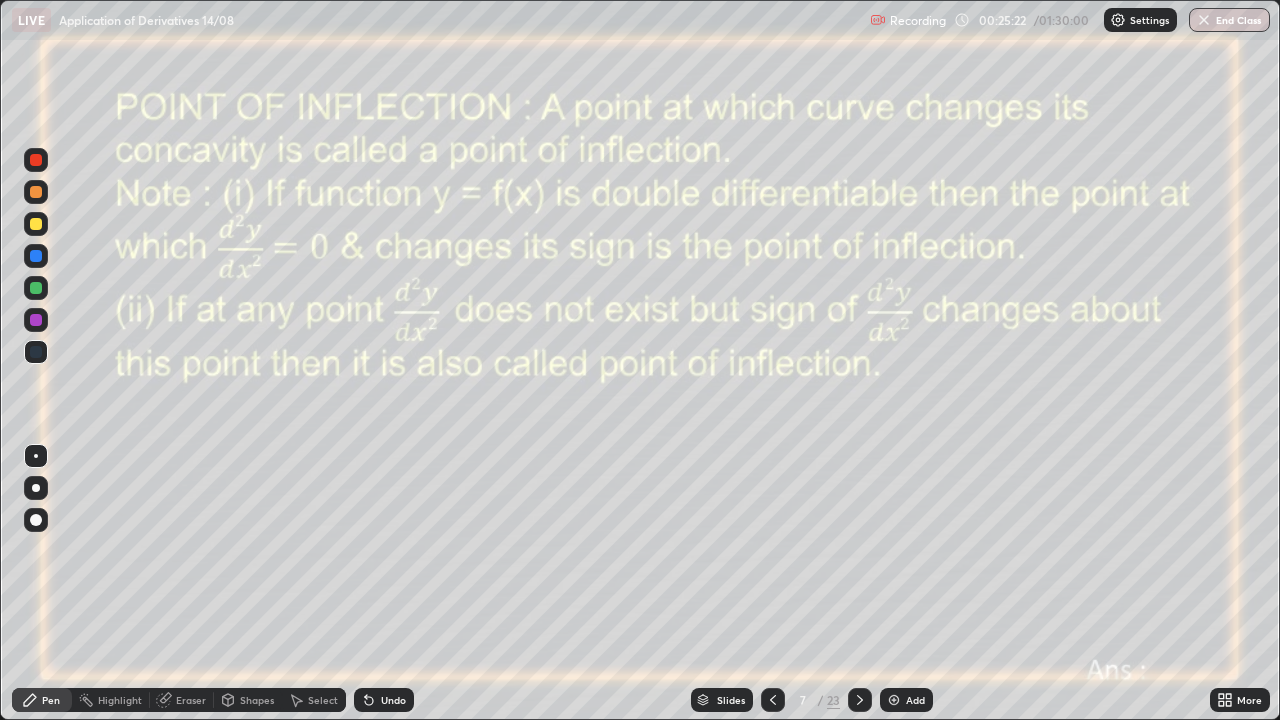 click 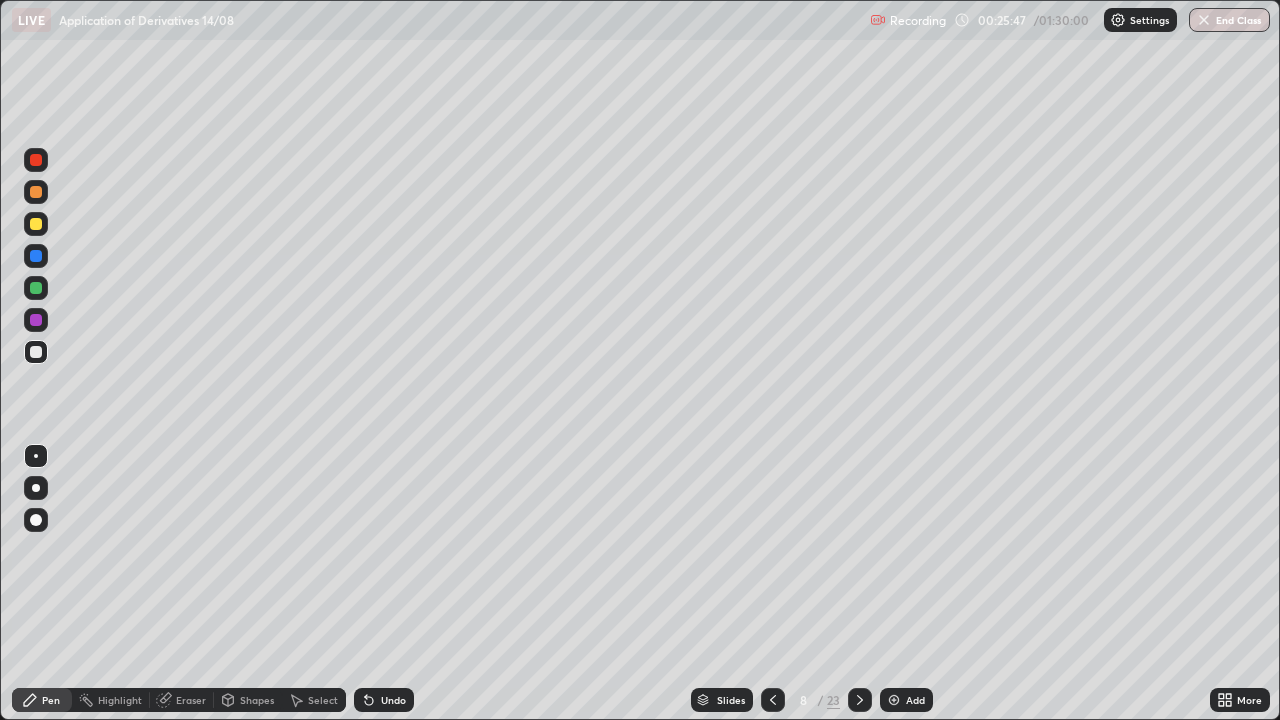 click 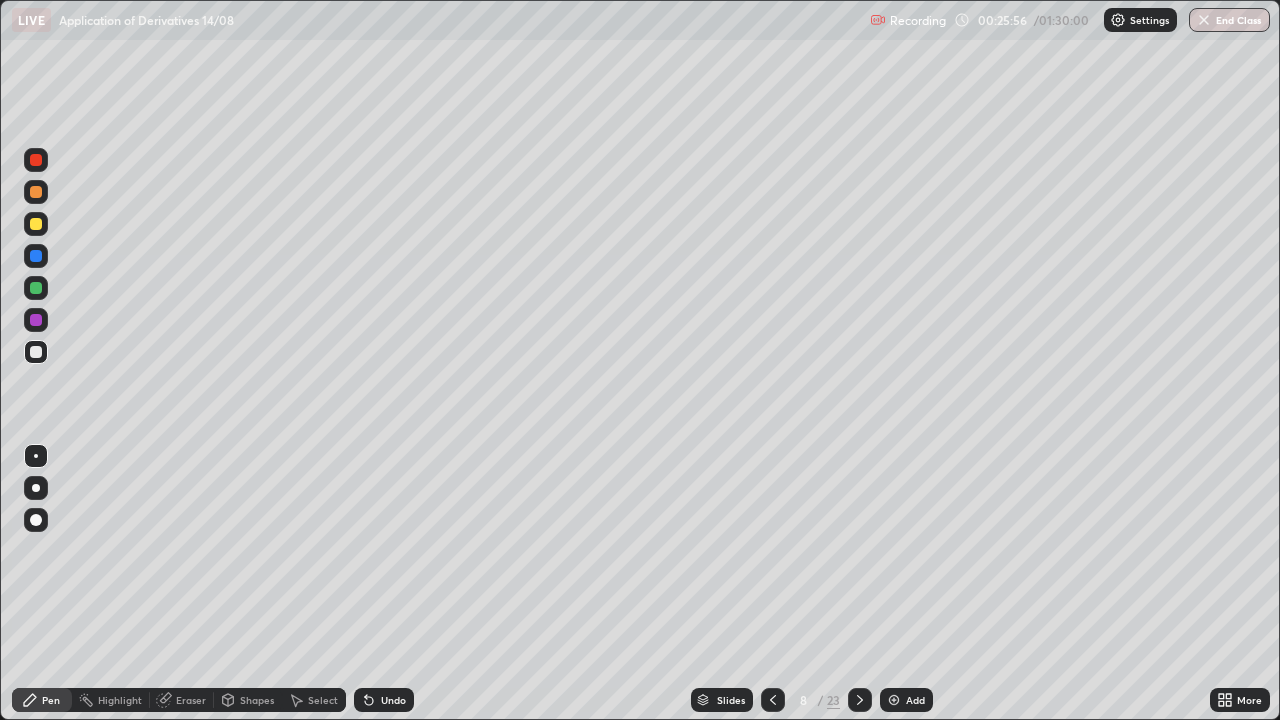 click at bounding box center [36, 224] 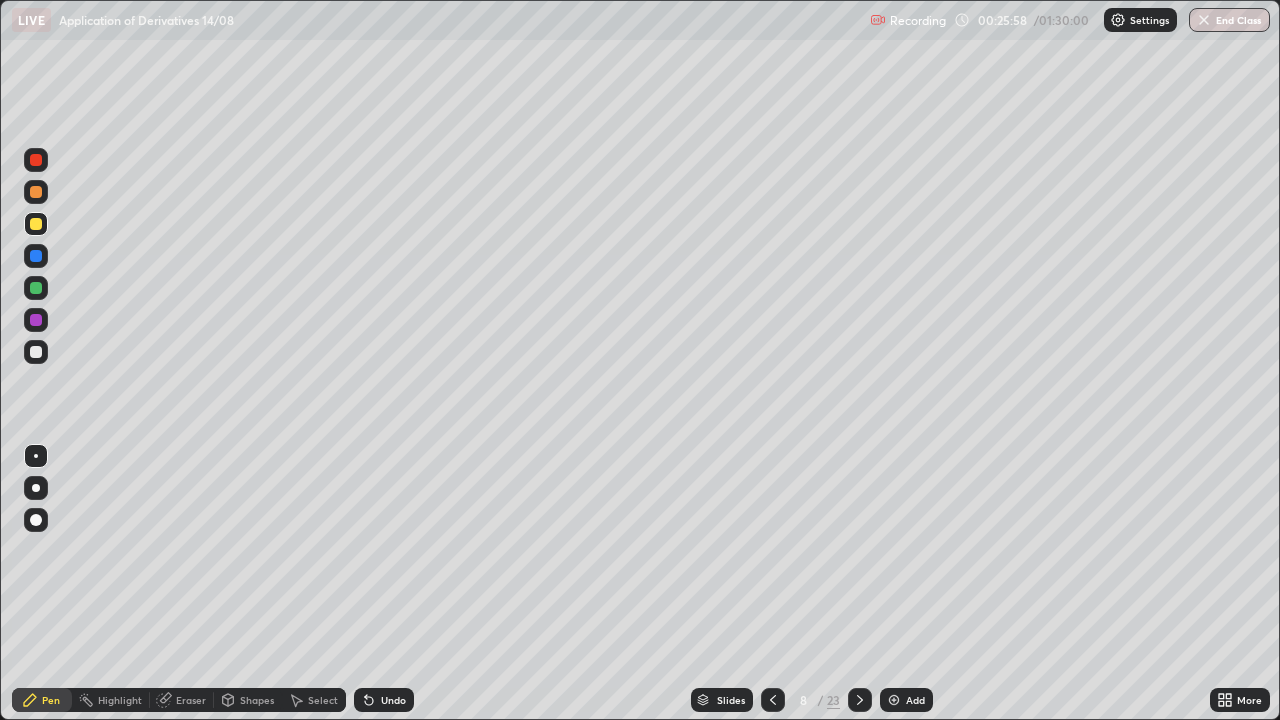 click at bounding box center (36, 160) 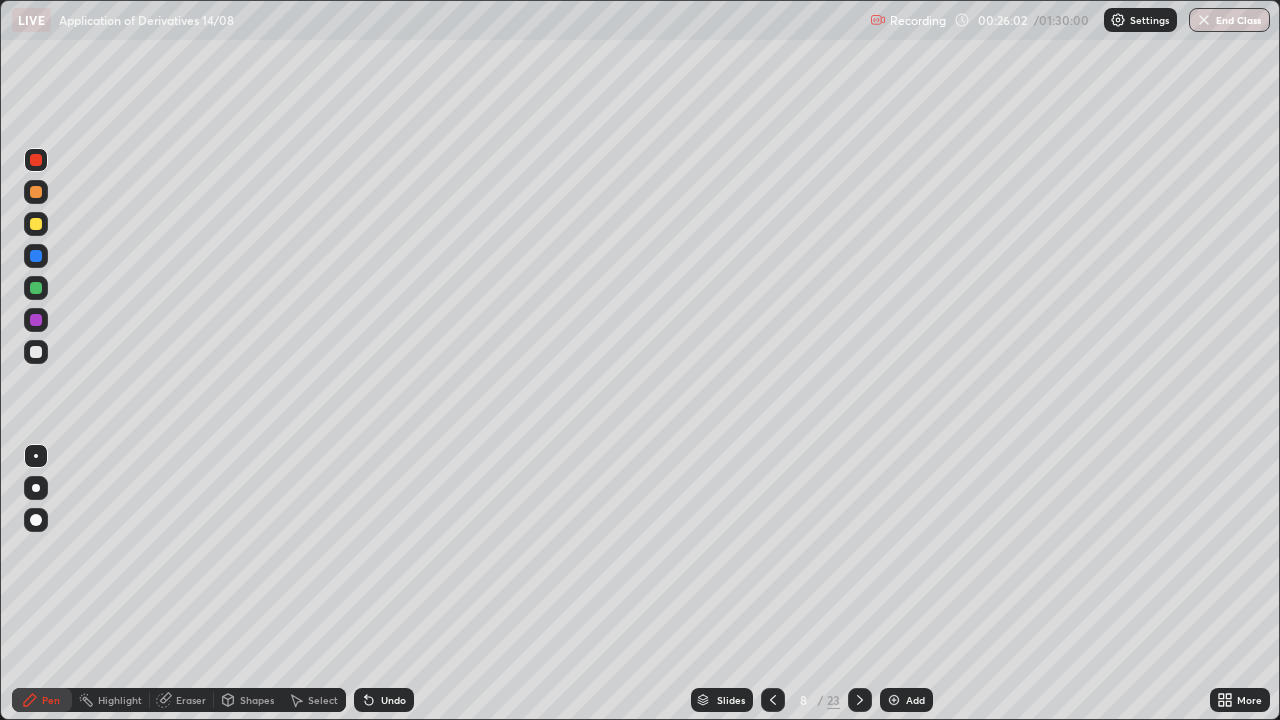 click 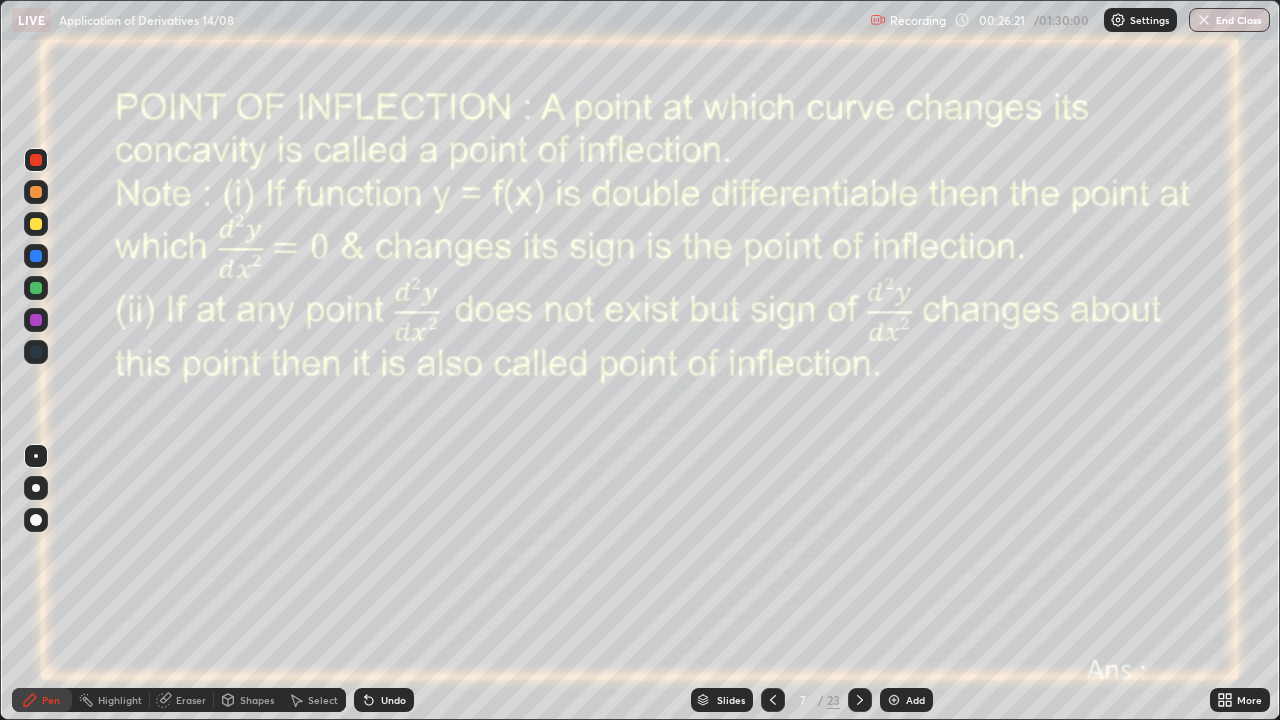 click on "Eraser" at bounding box center [191, 700] 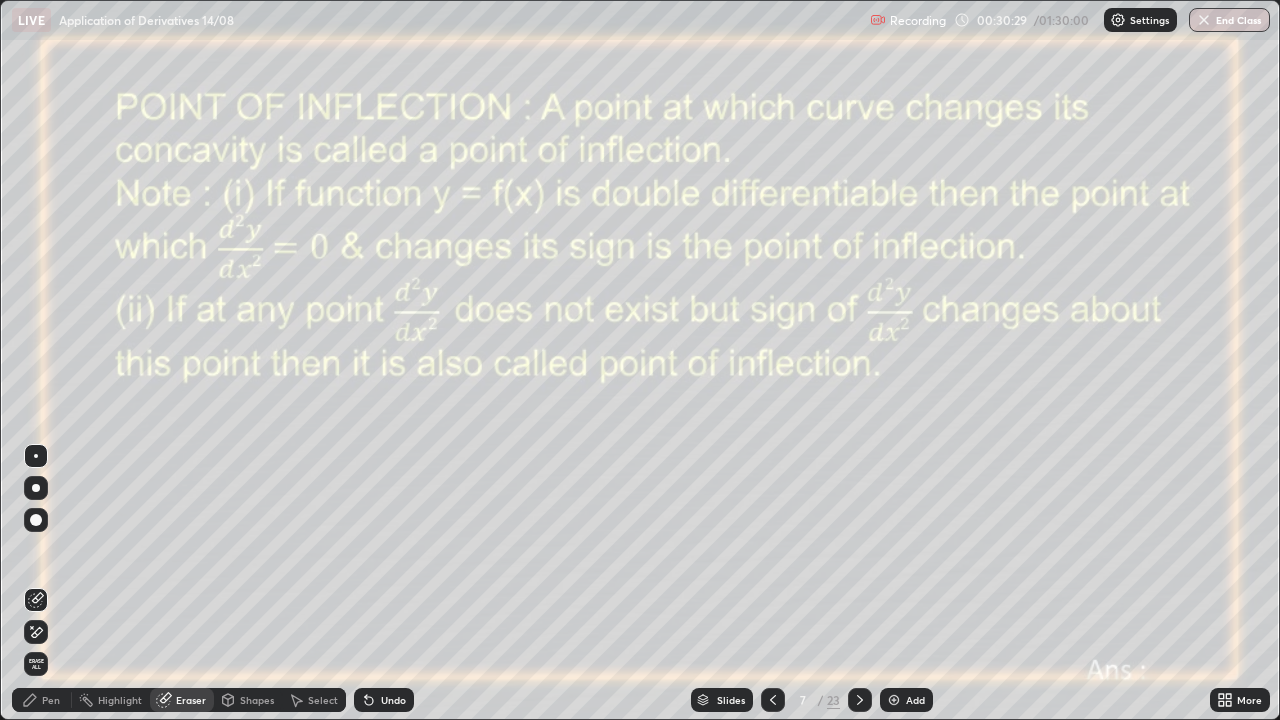 click 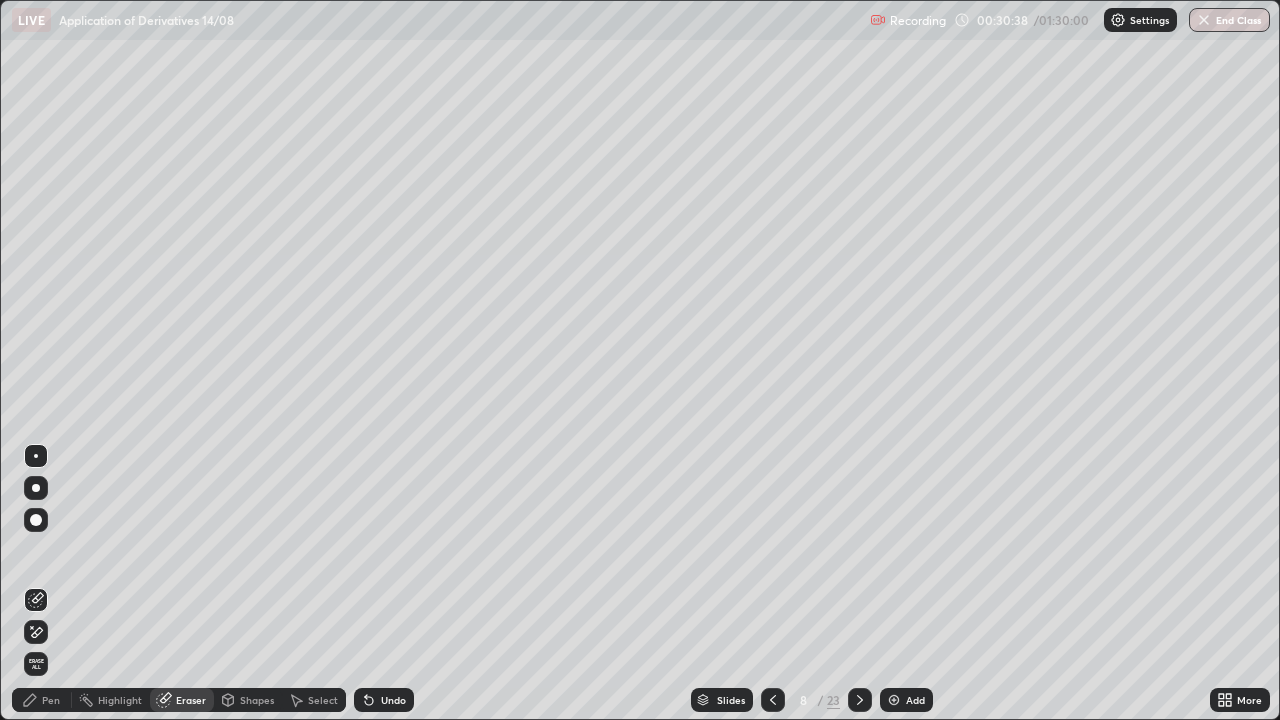 click 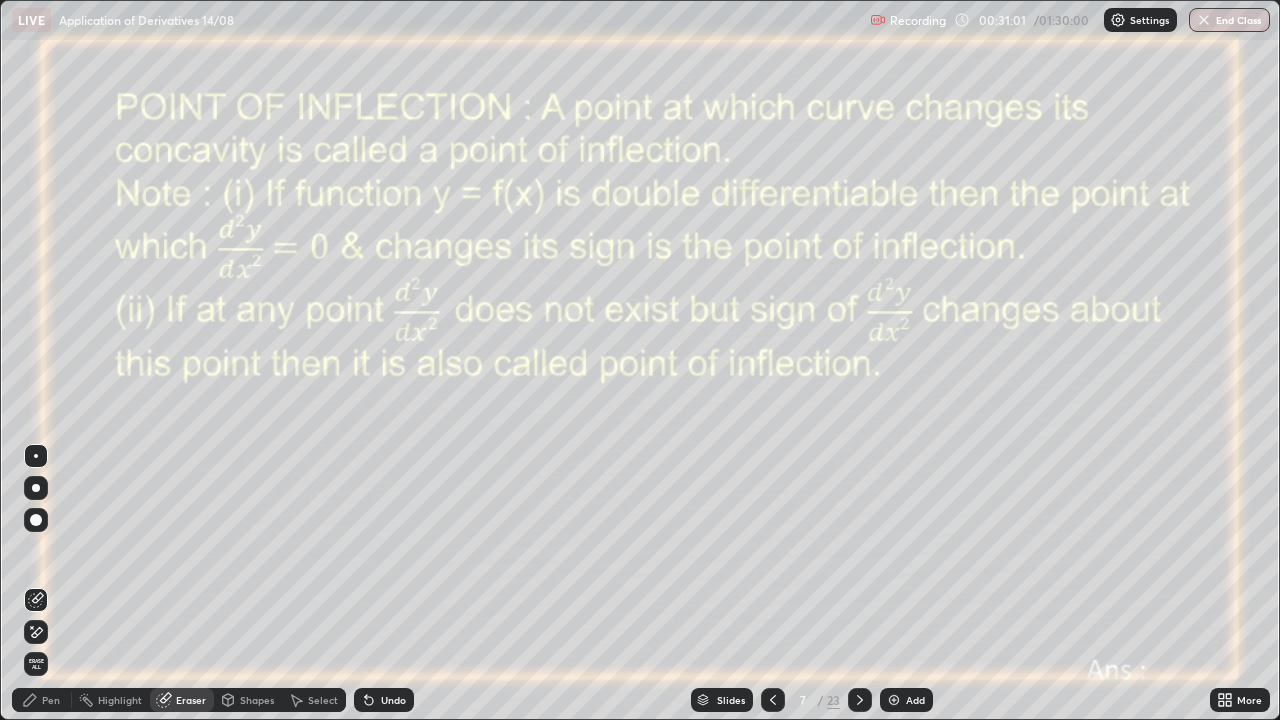 click 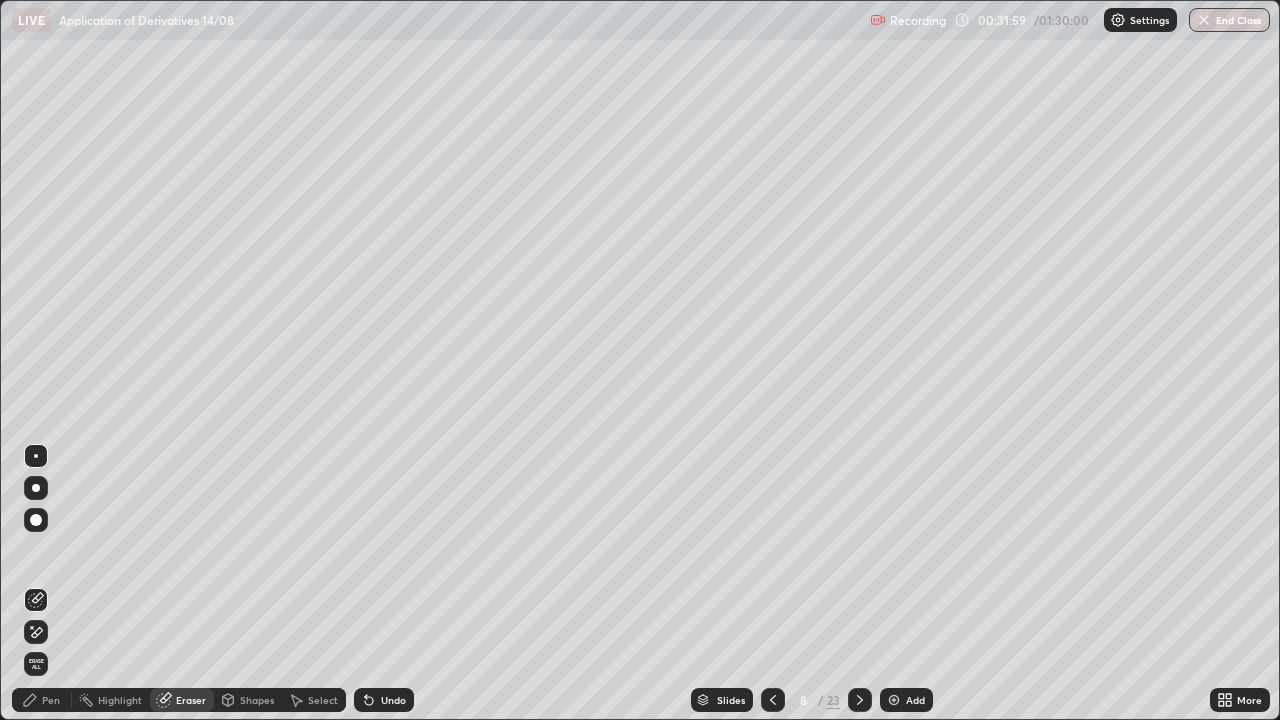 click 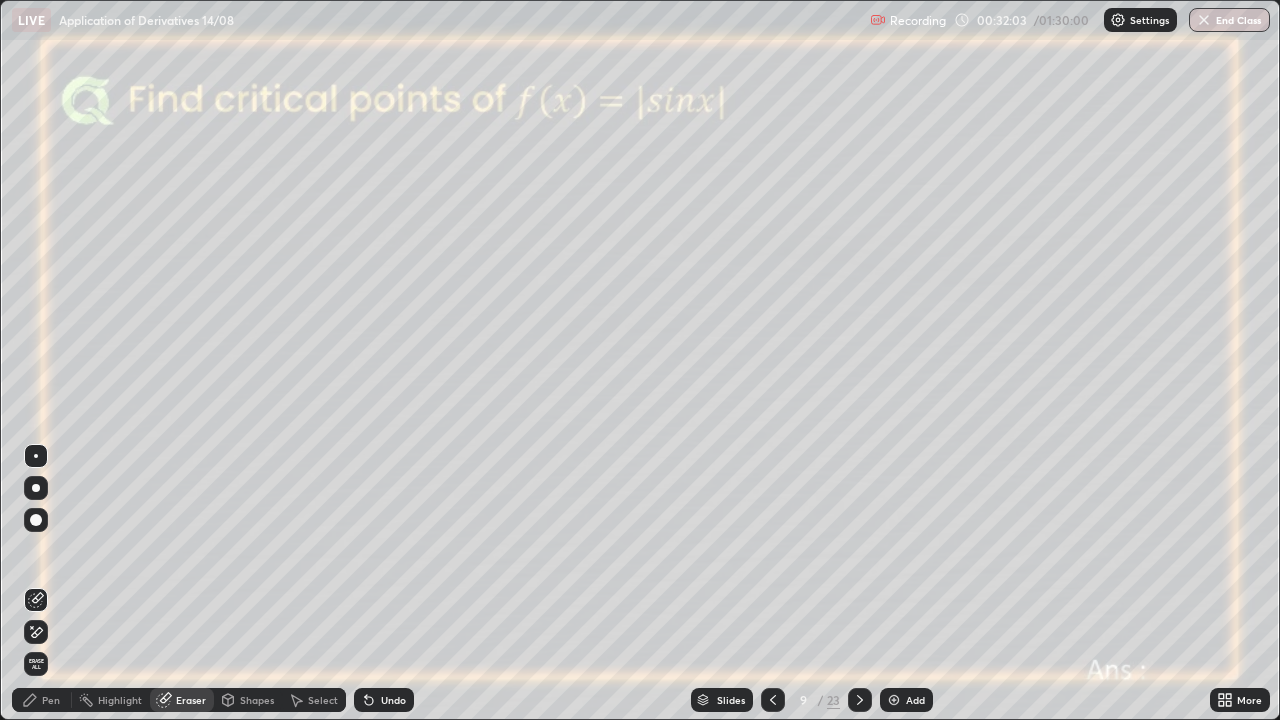 click 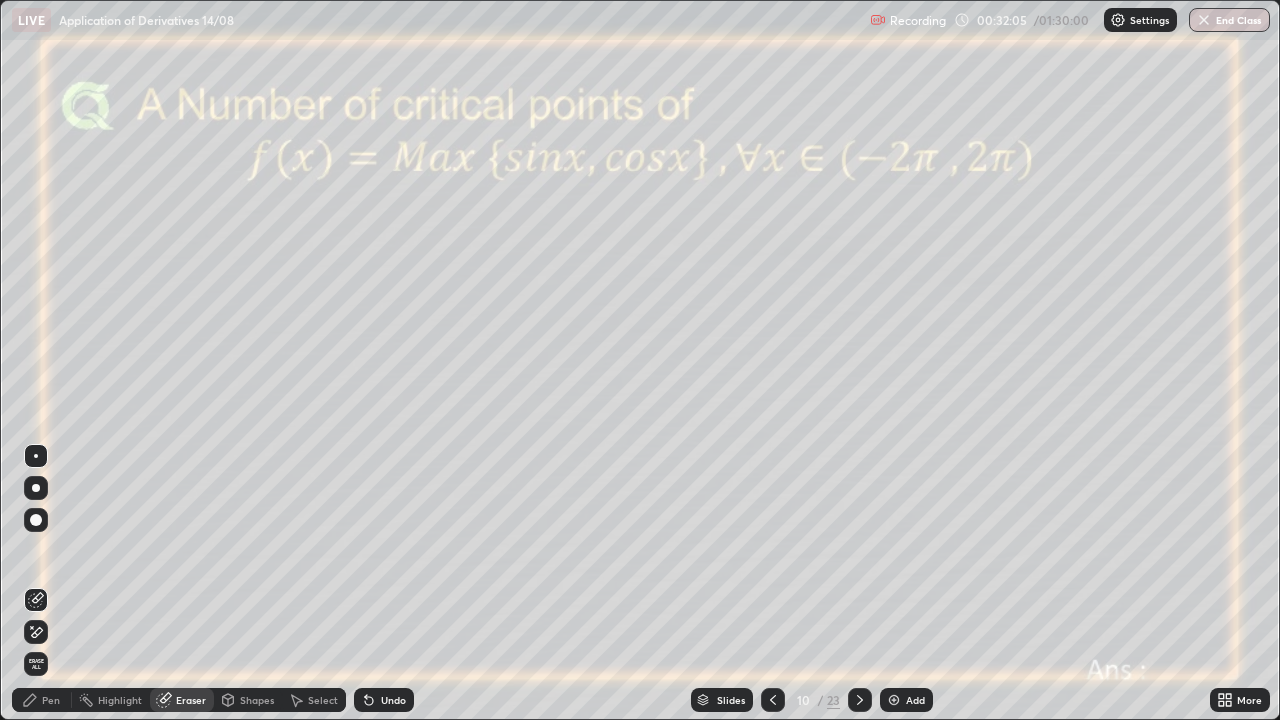 click 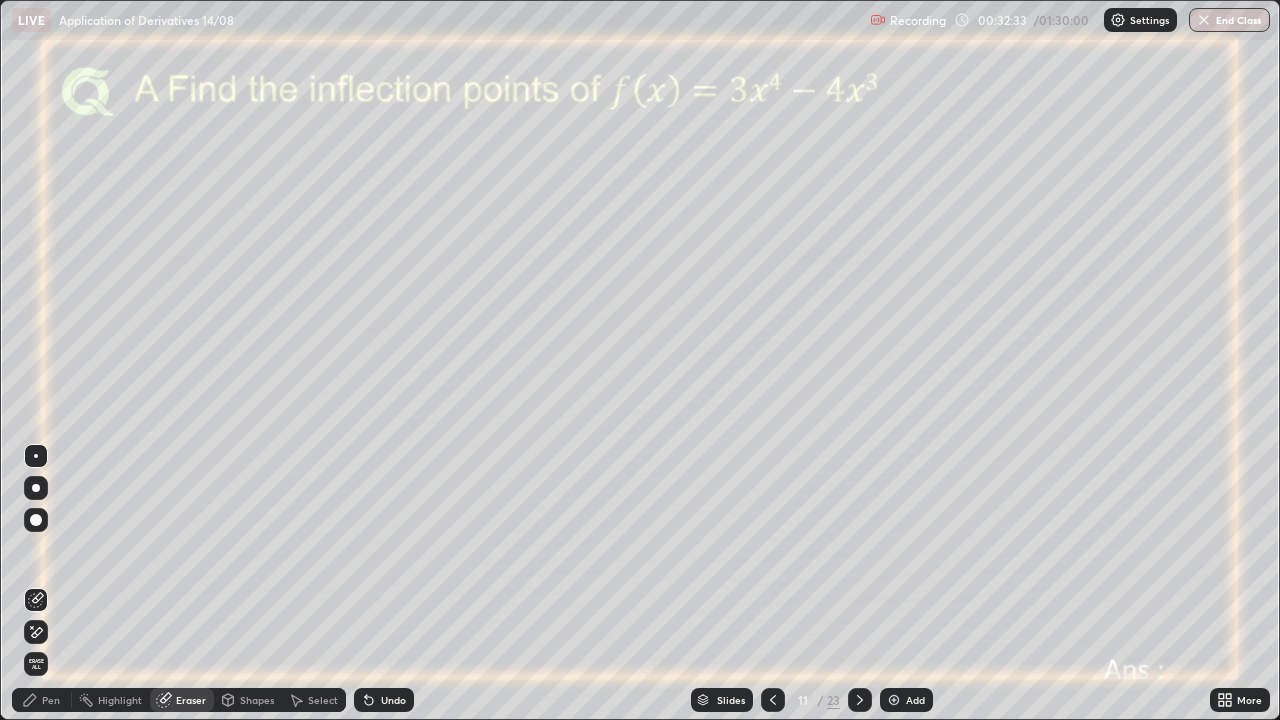 click on "Pen" at bounding box center [51, 700] 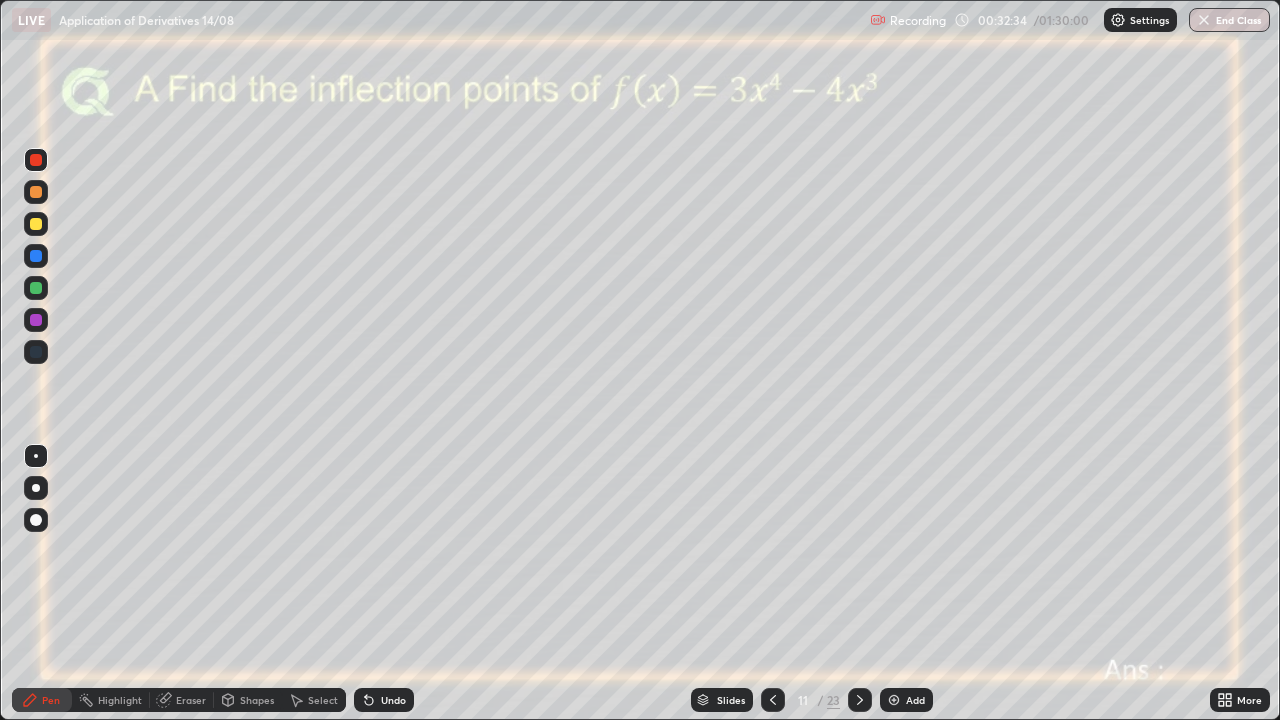 click at bounding box center (36, 256) 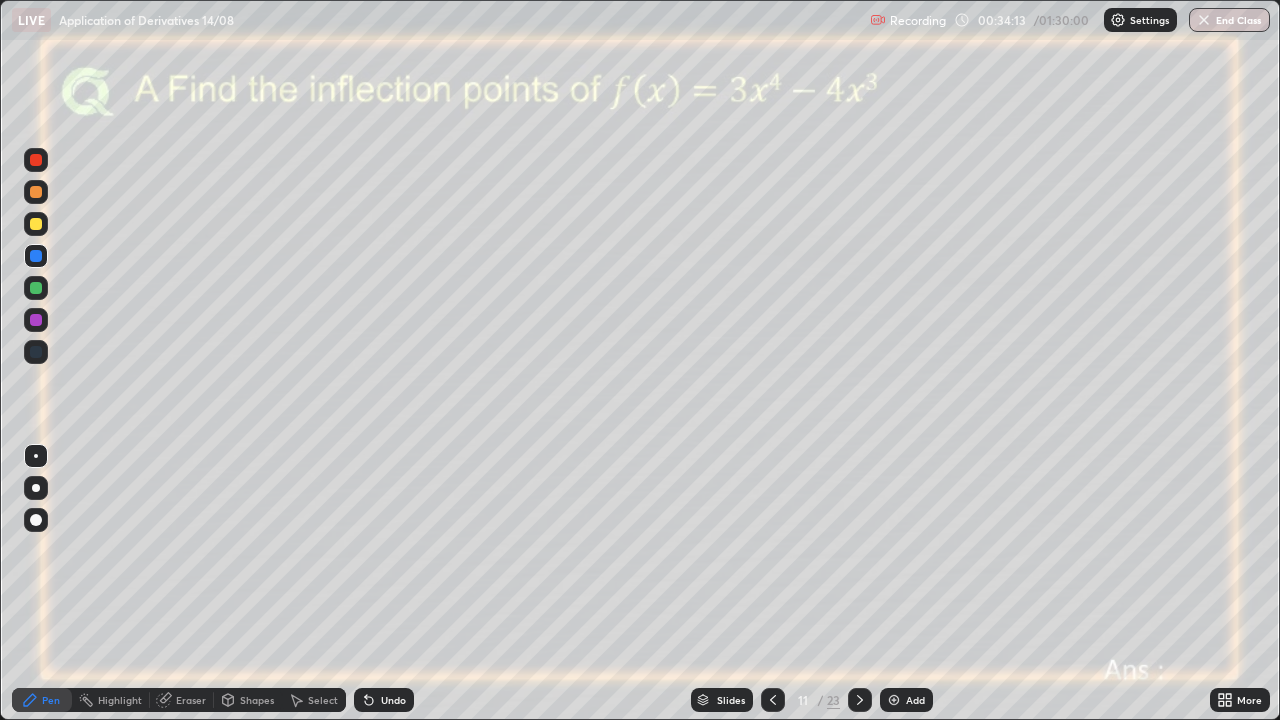 click at bounding box center (36, 288) 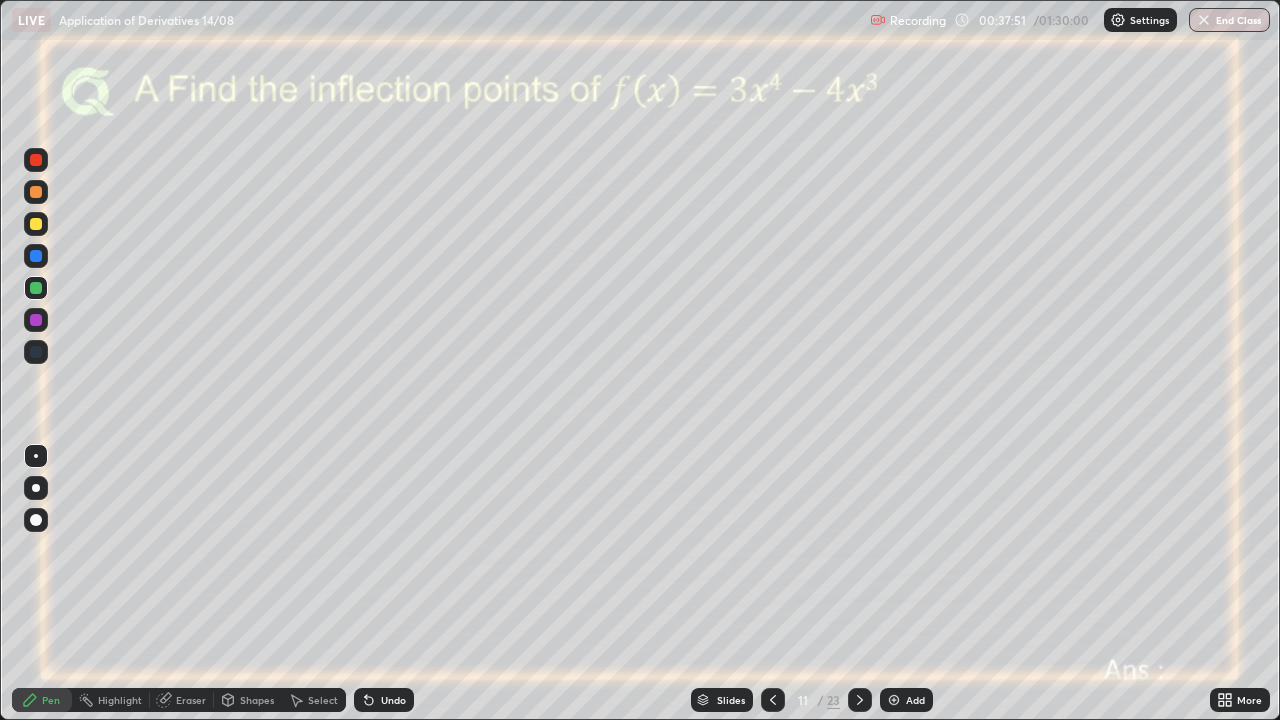 click on "Undo" at bounding box center [393, 700] 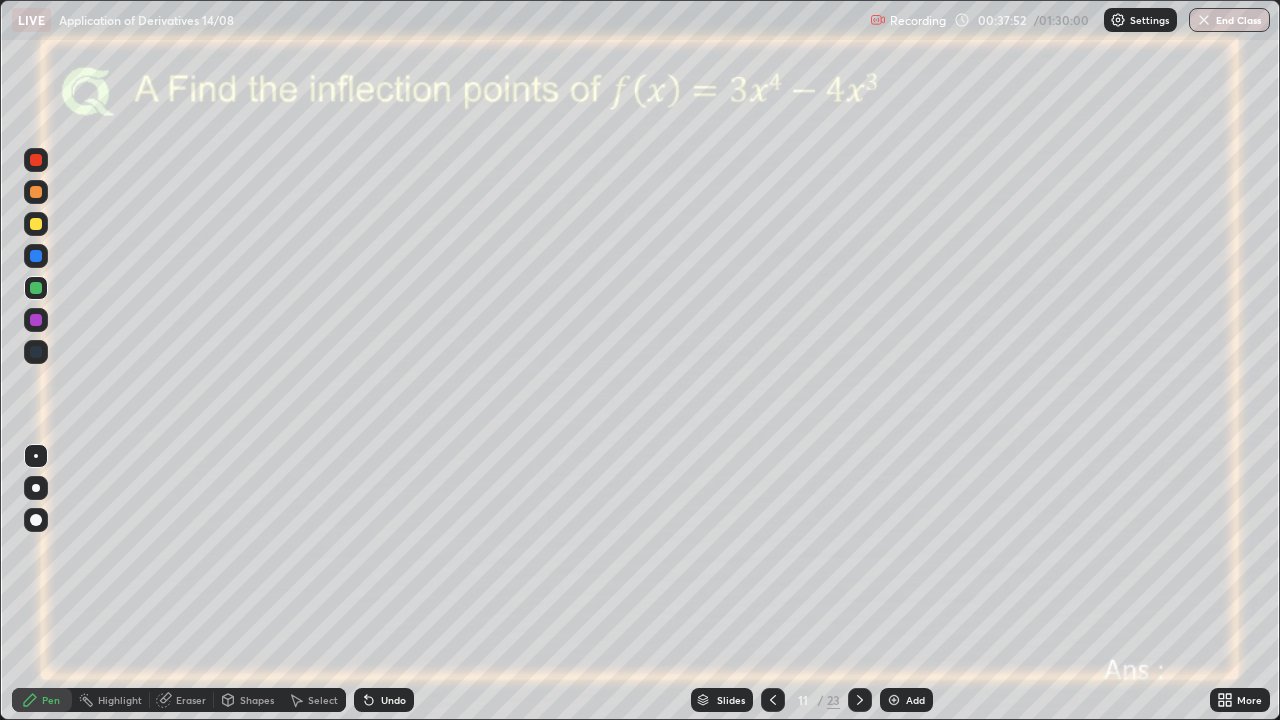 click on "Undo" at bounding box center [393, 700] 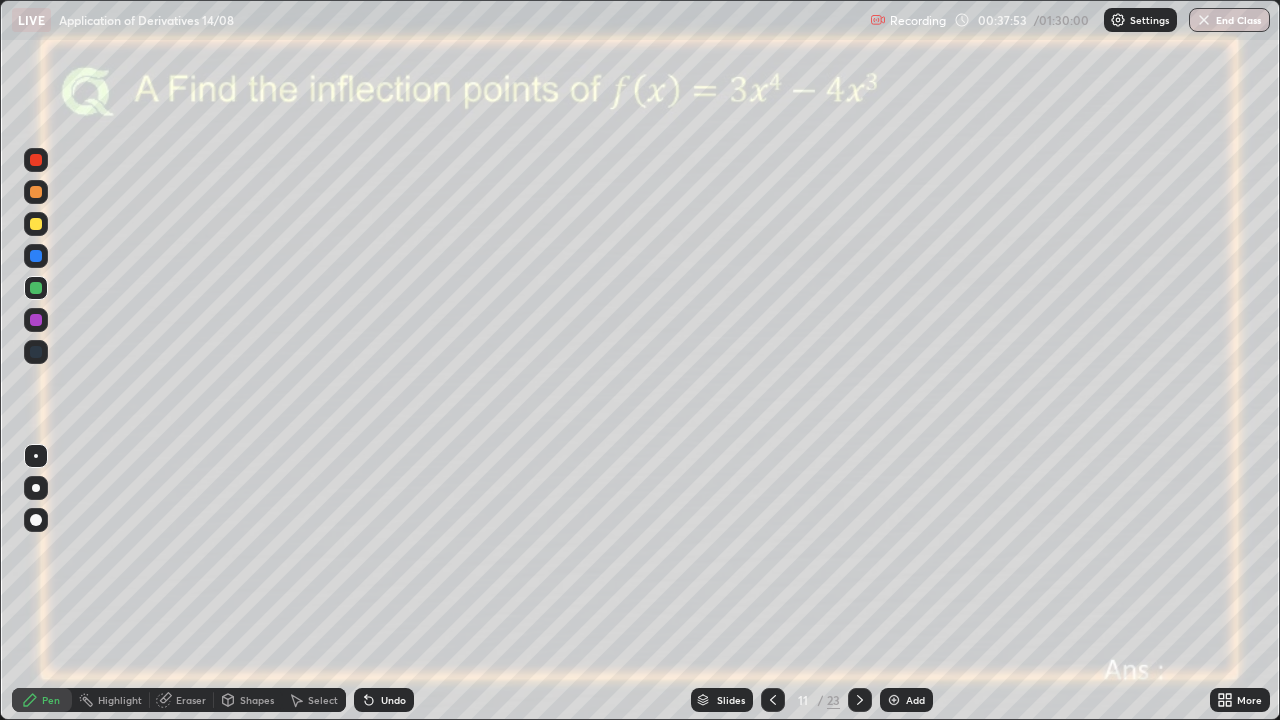 click on "Undo" at bounding box center [393, 700] 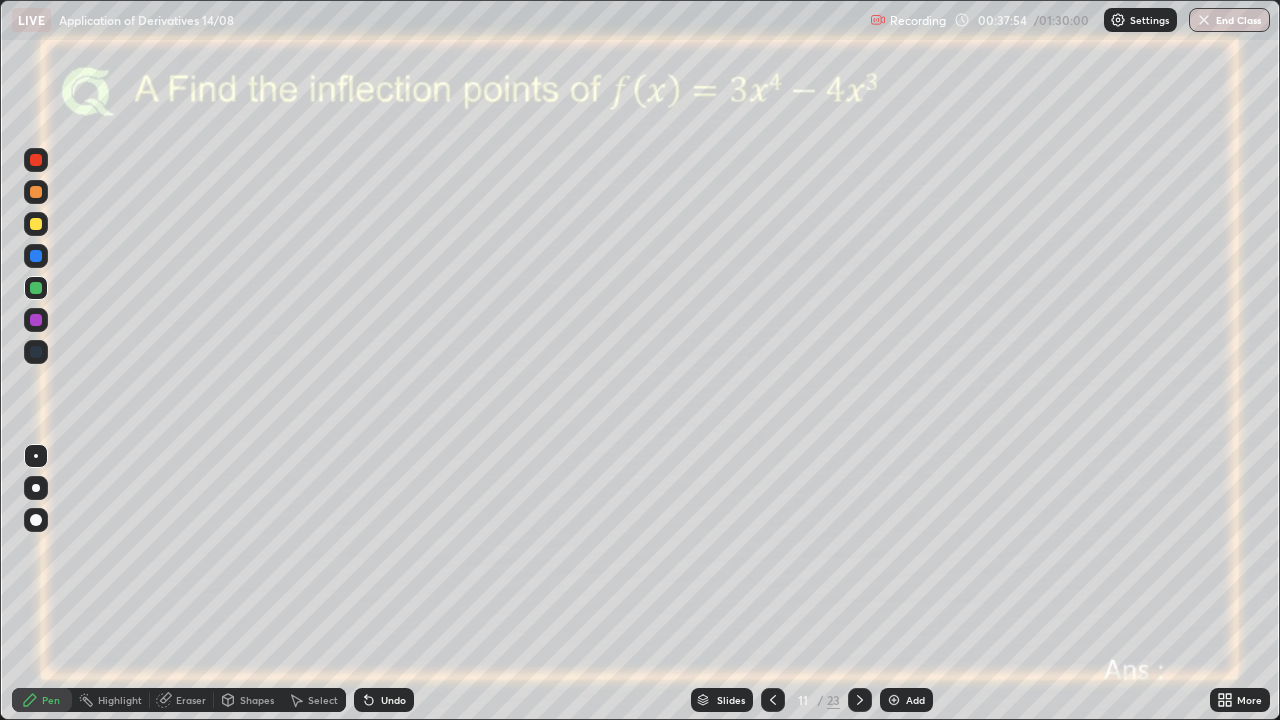 click on "Undo" at bounding box center [393, 700] 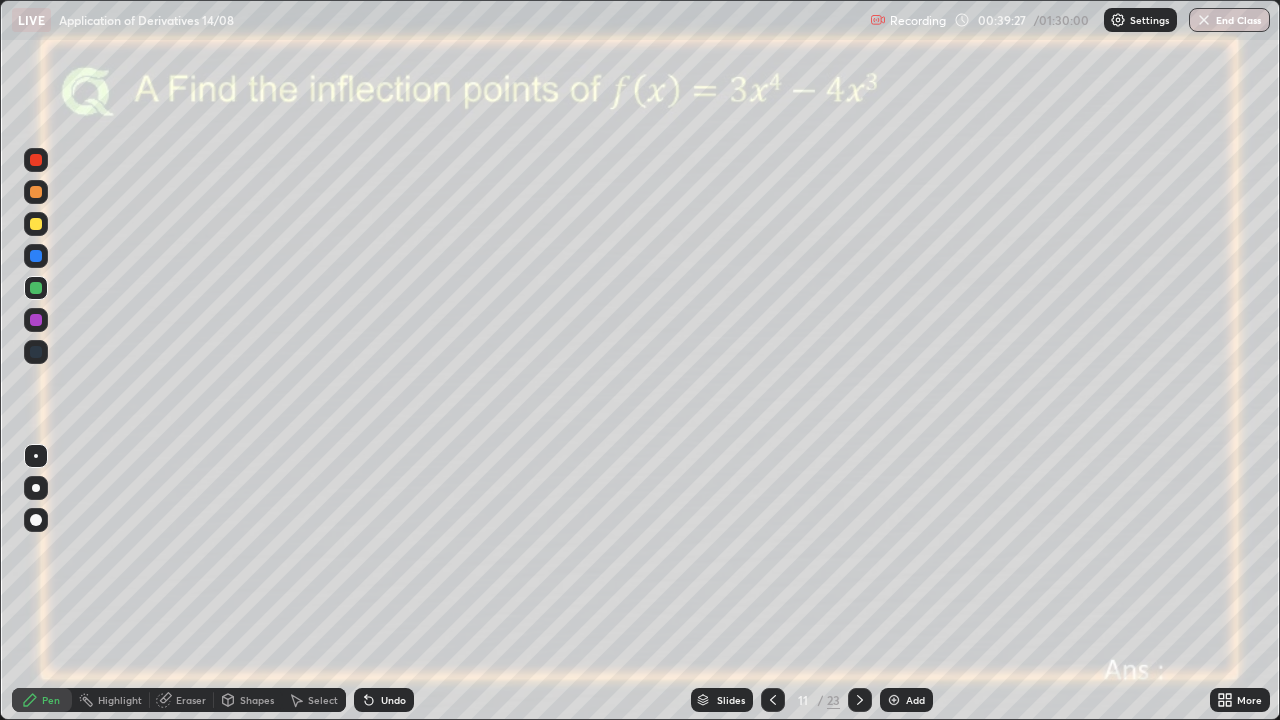 click 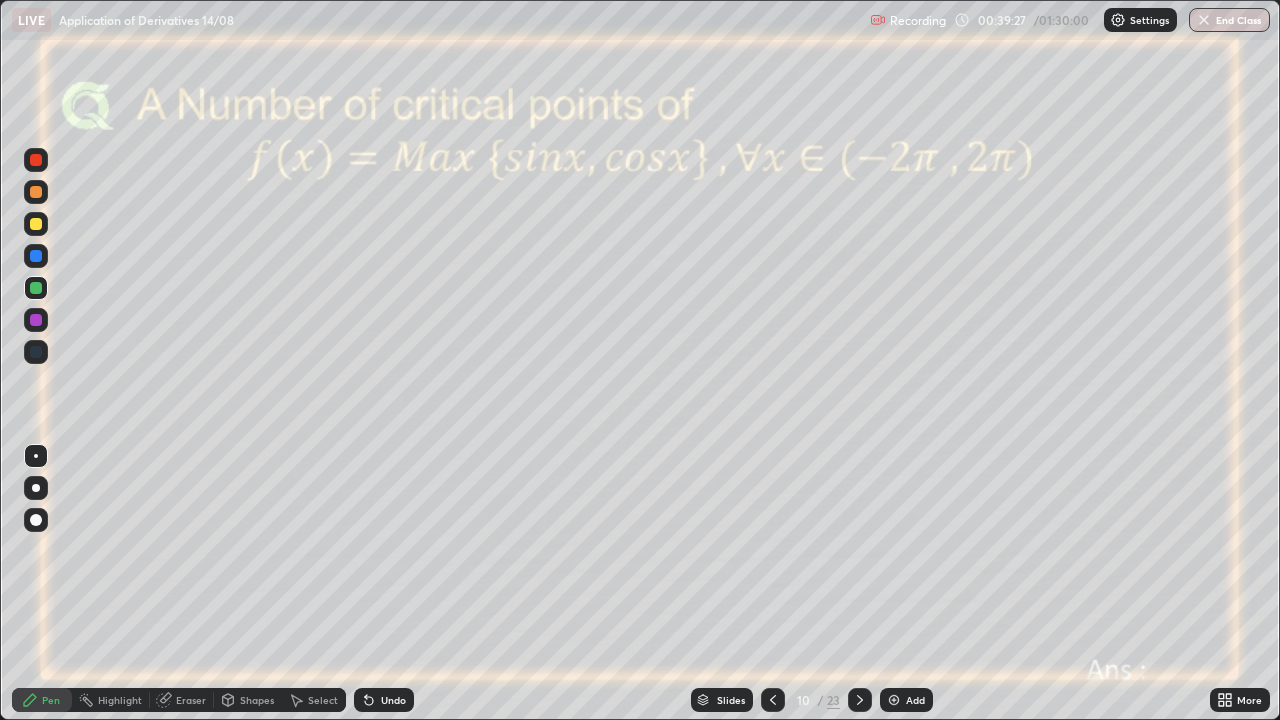 click 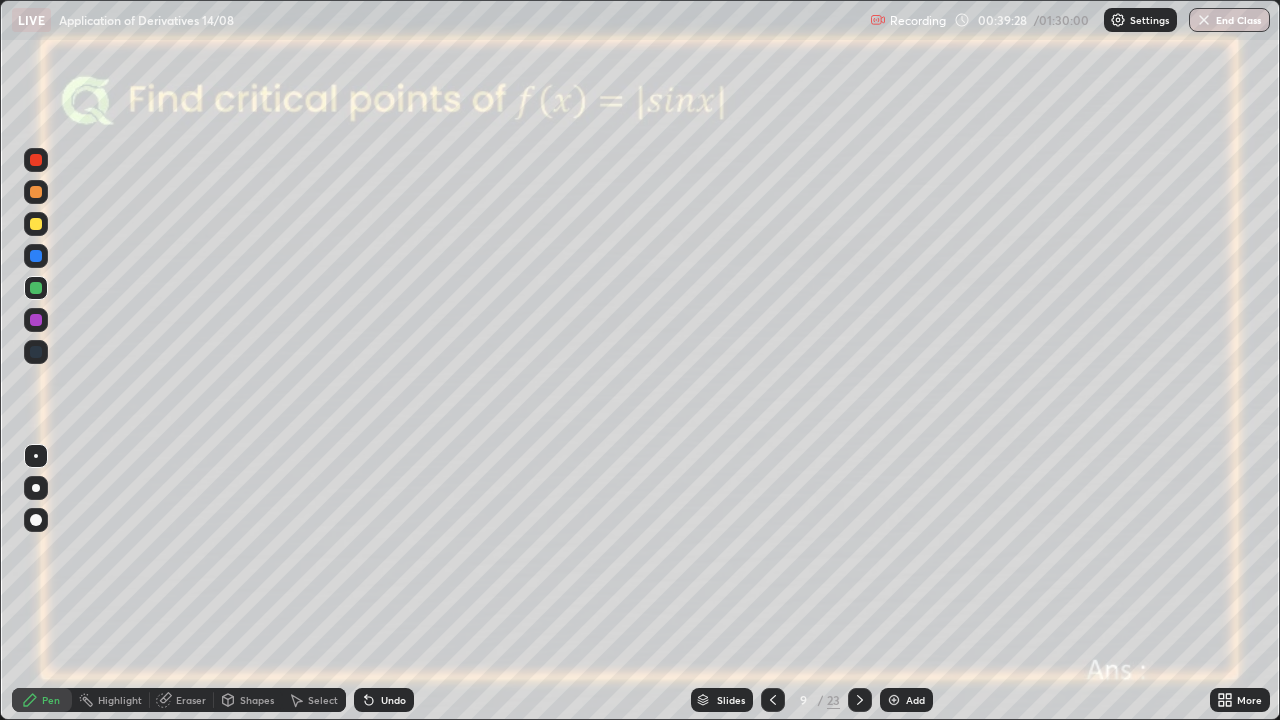 click 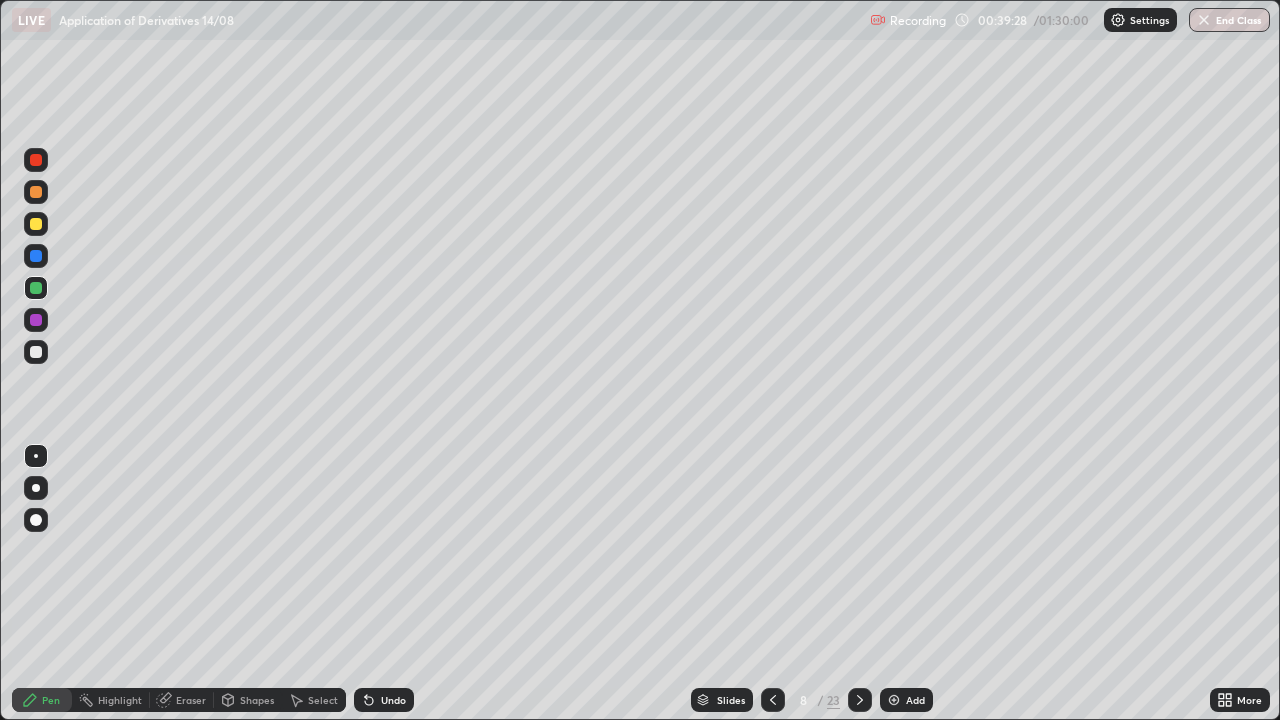 click 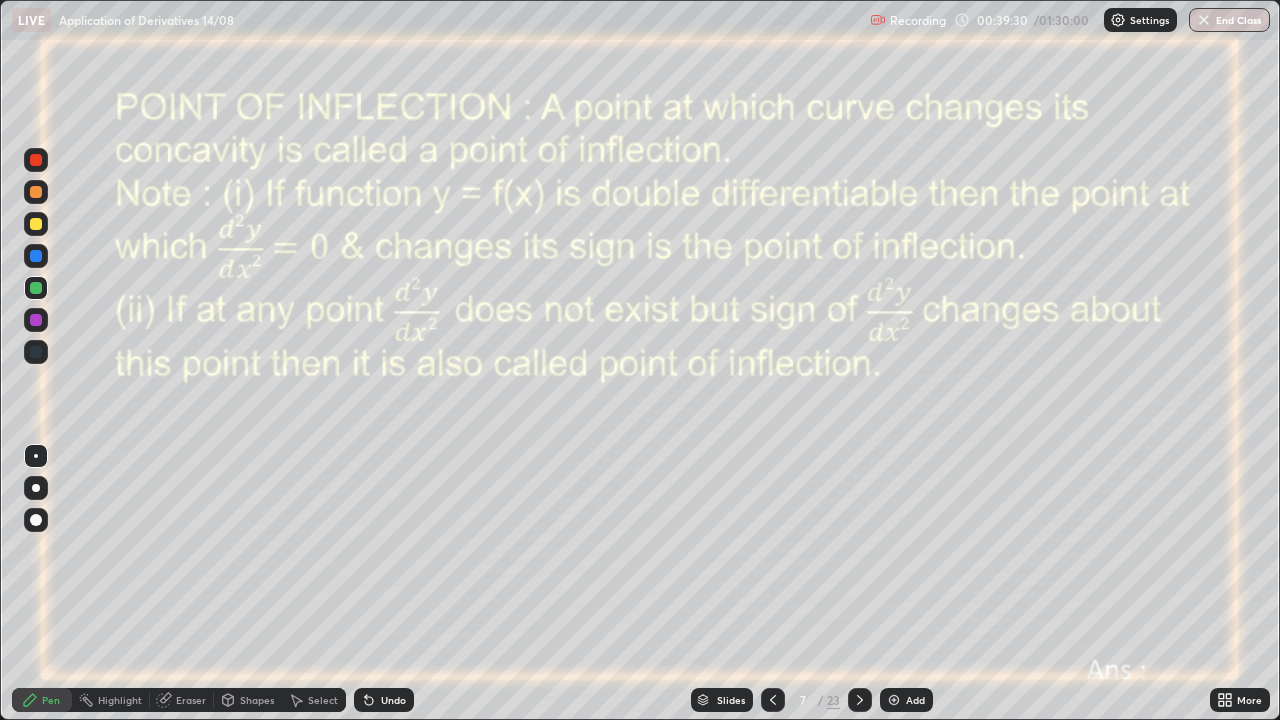 click 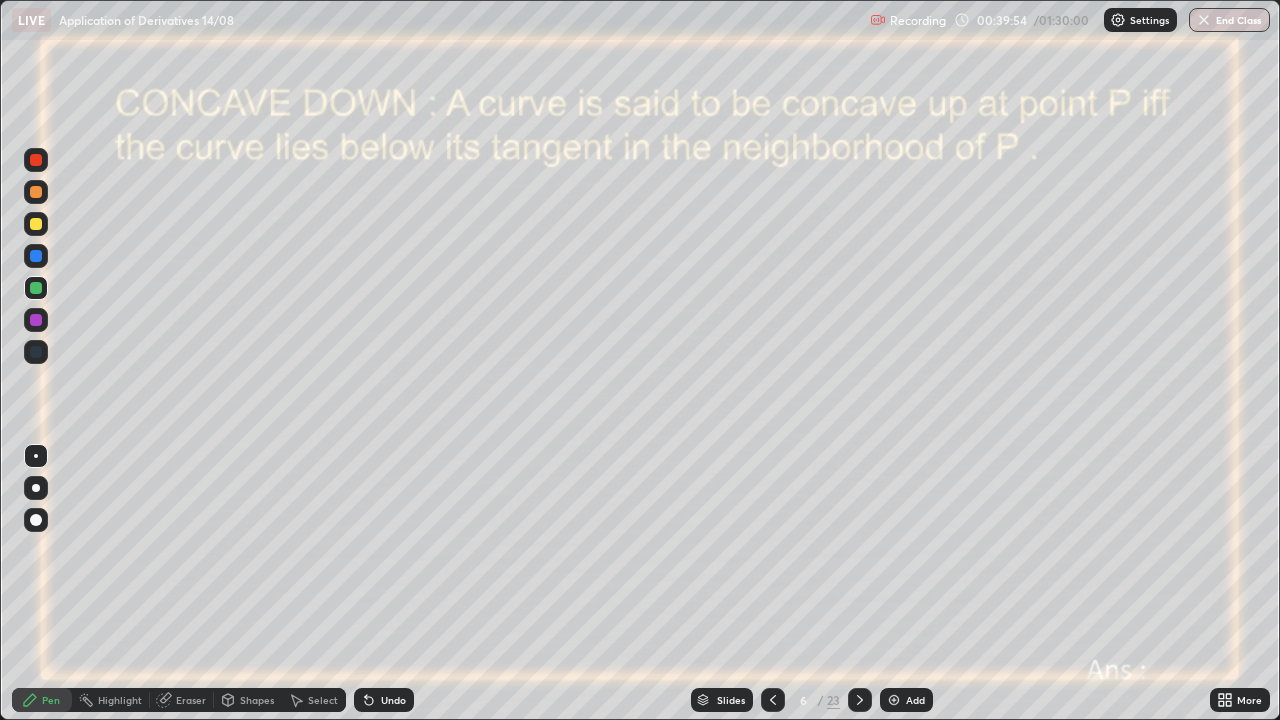 click 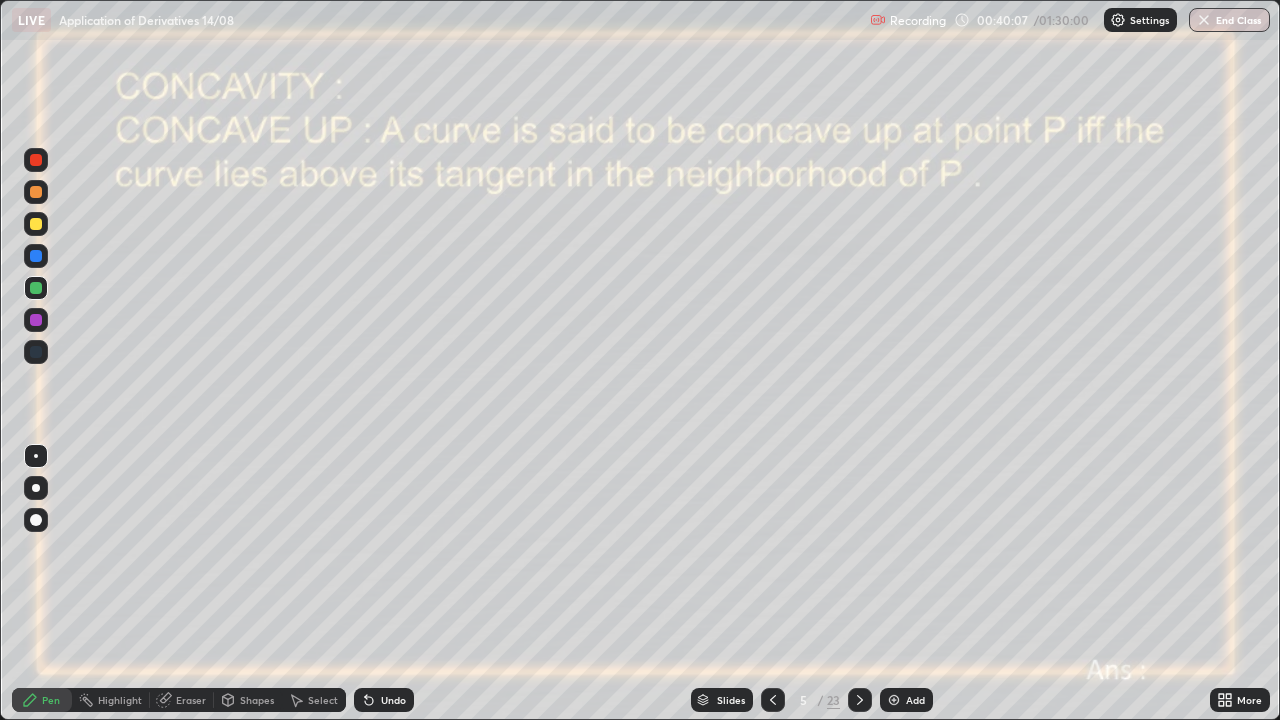 click 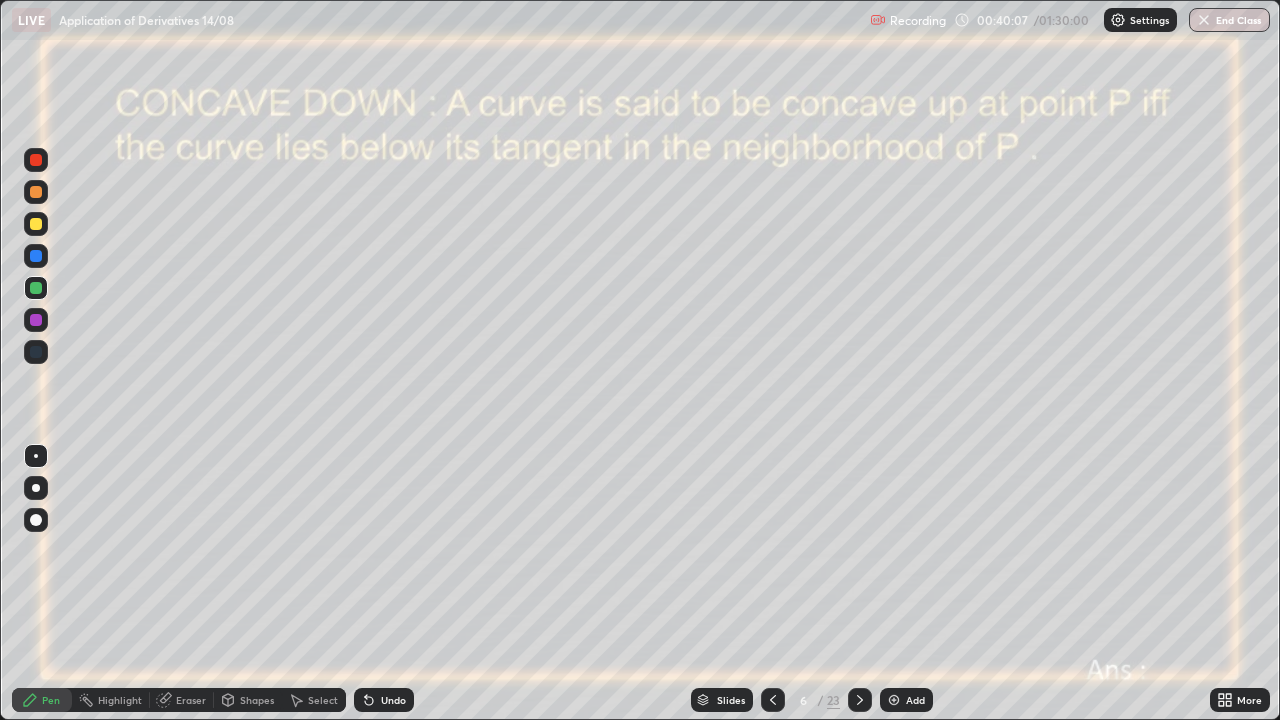 click 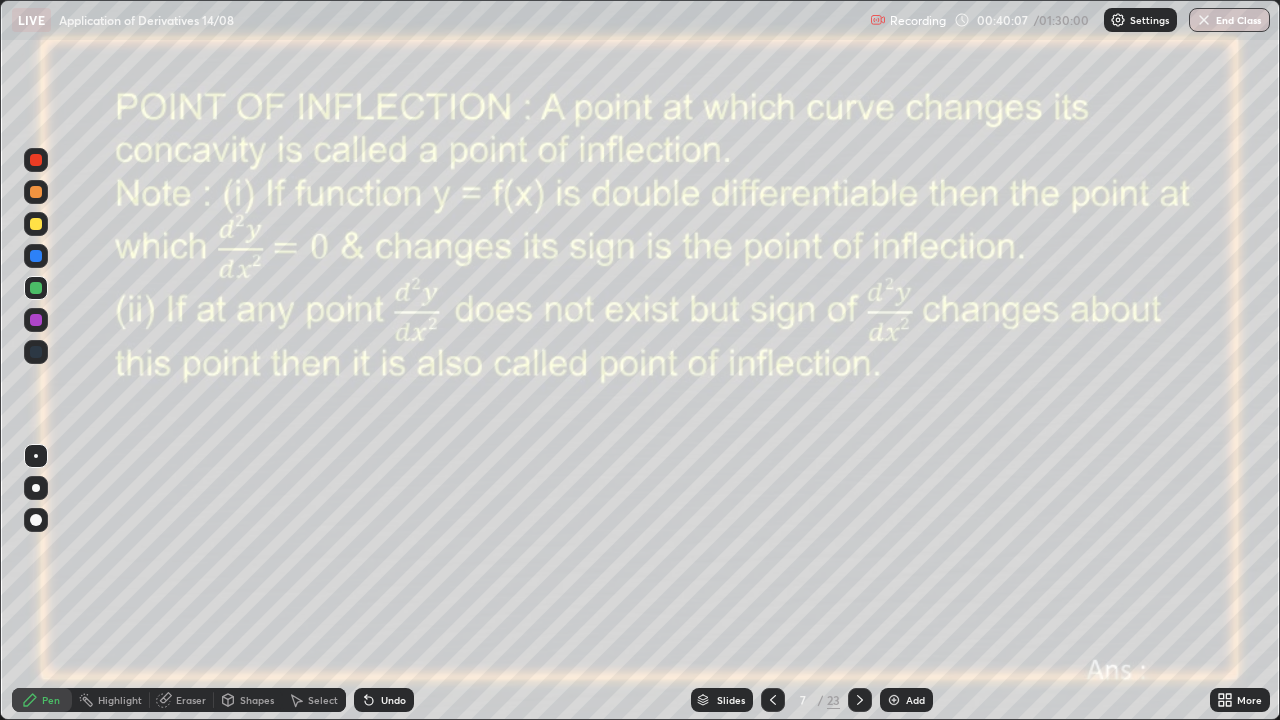 click 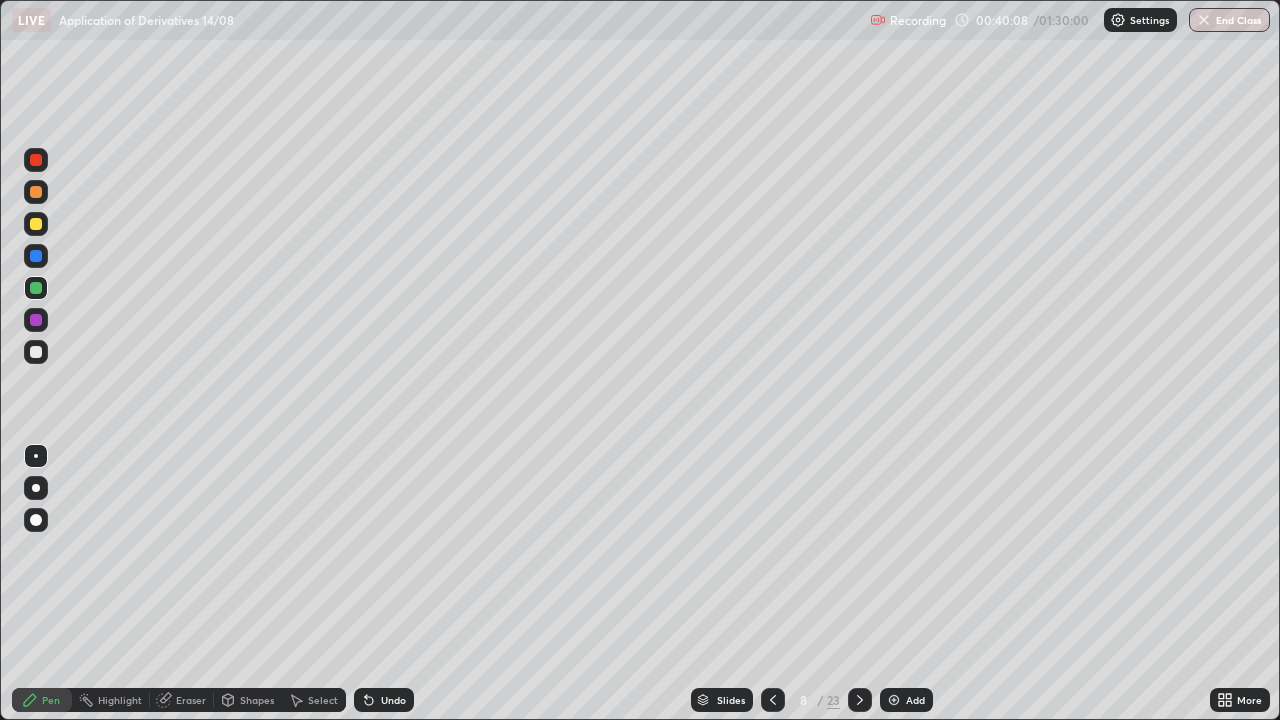 click 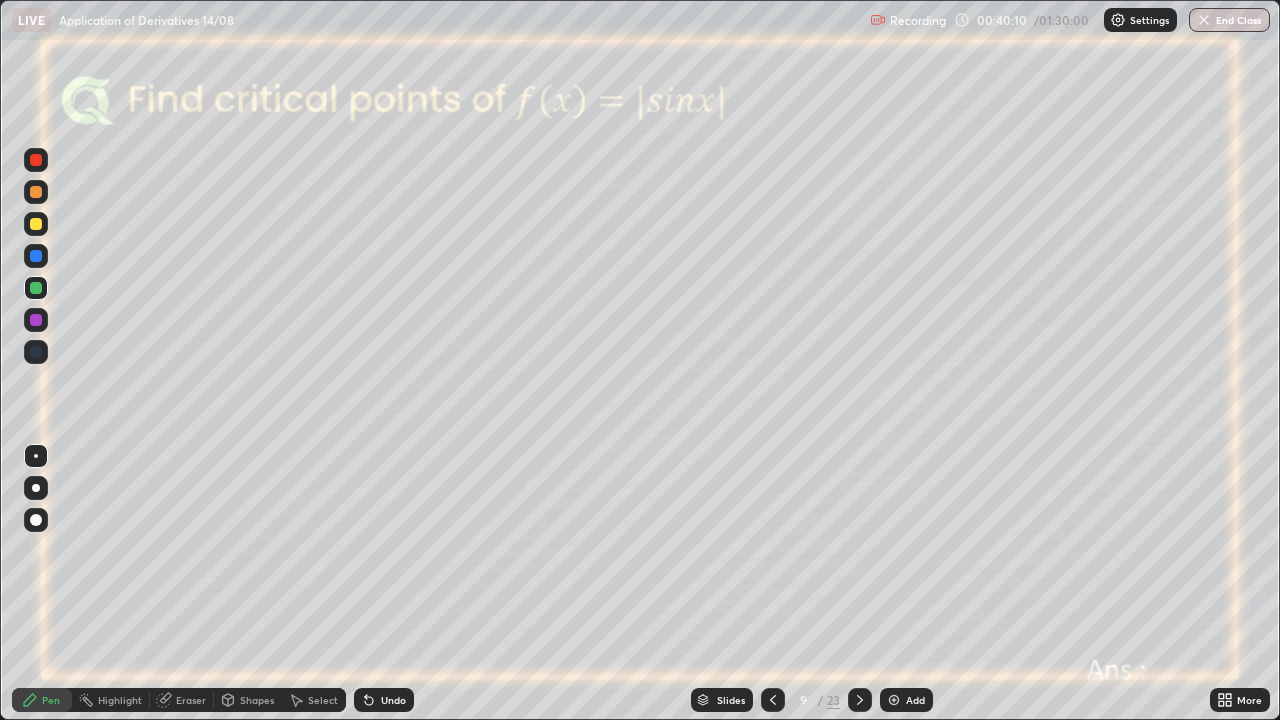 click 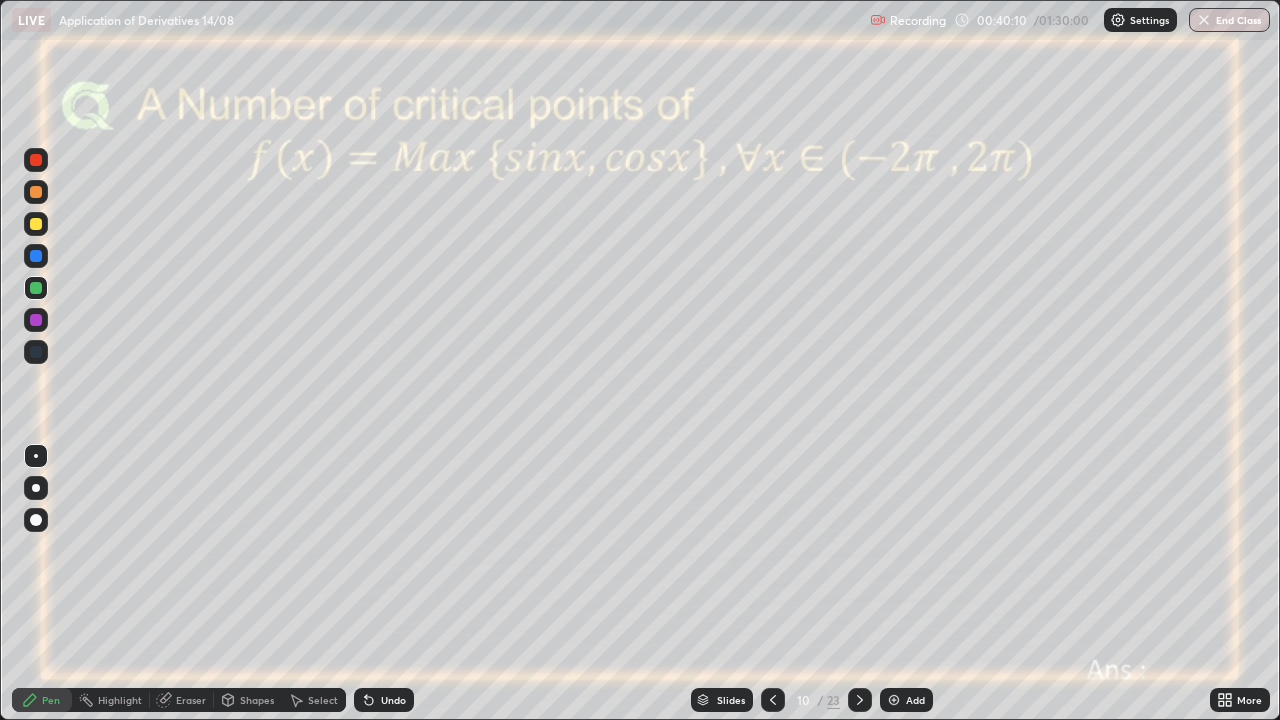 click 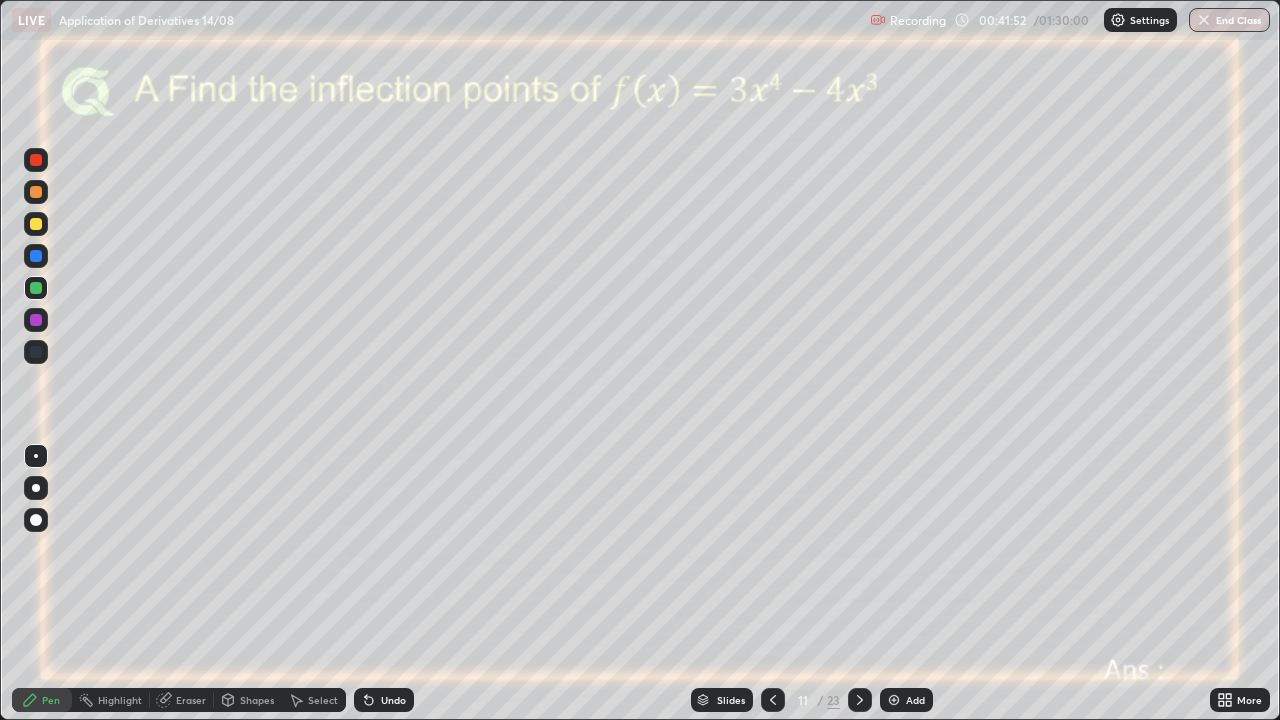click 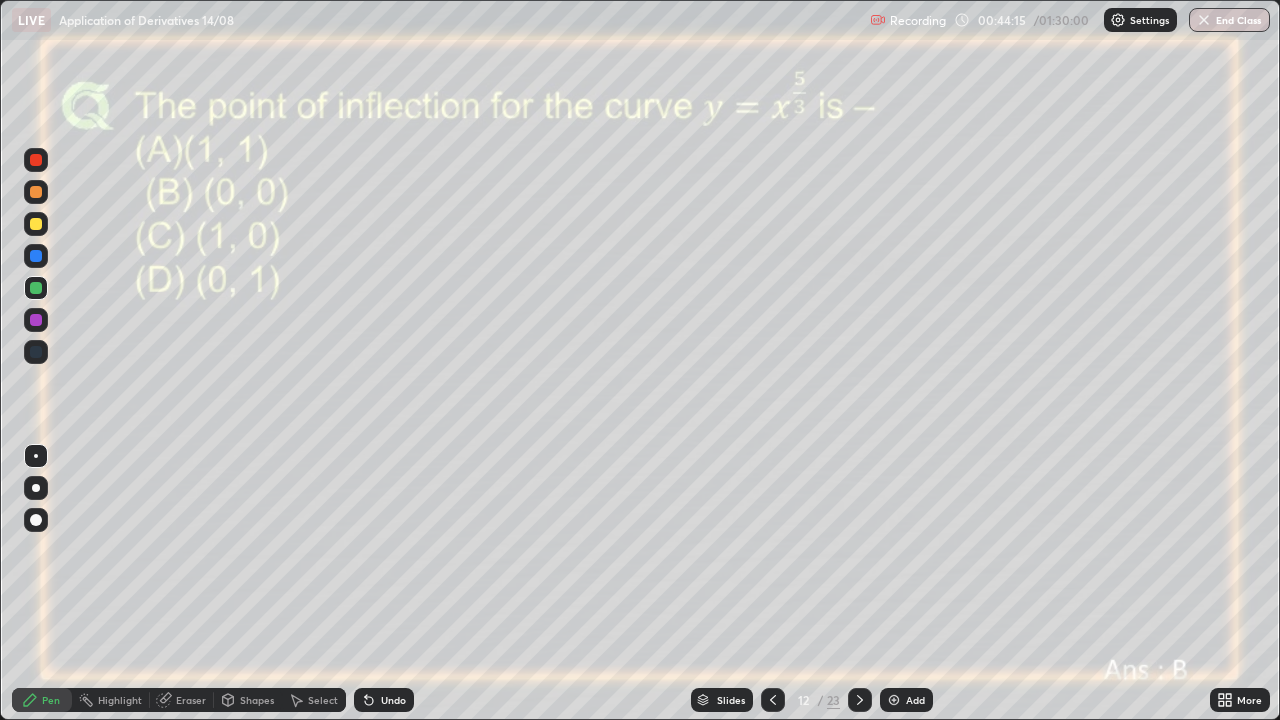 click at bounding box center [36, 224] 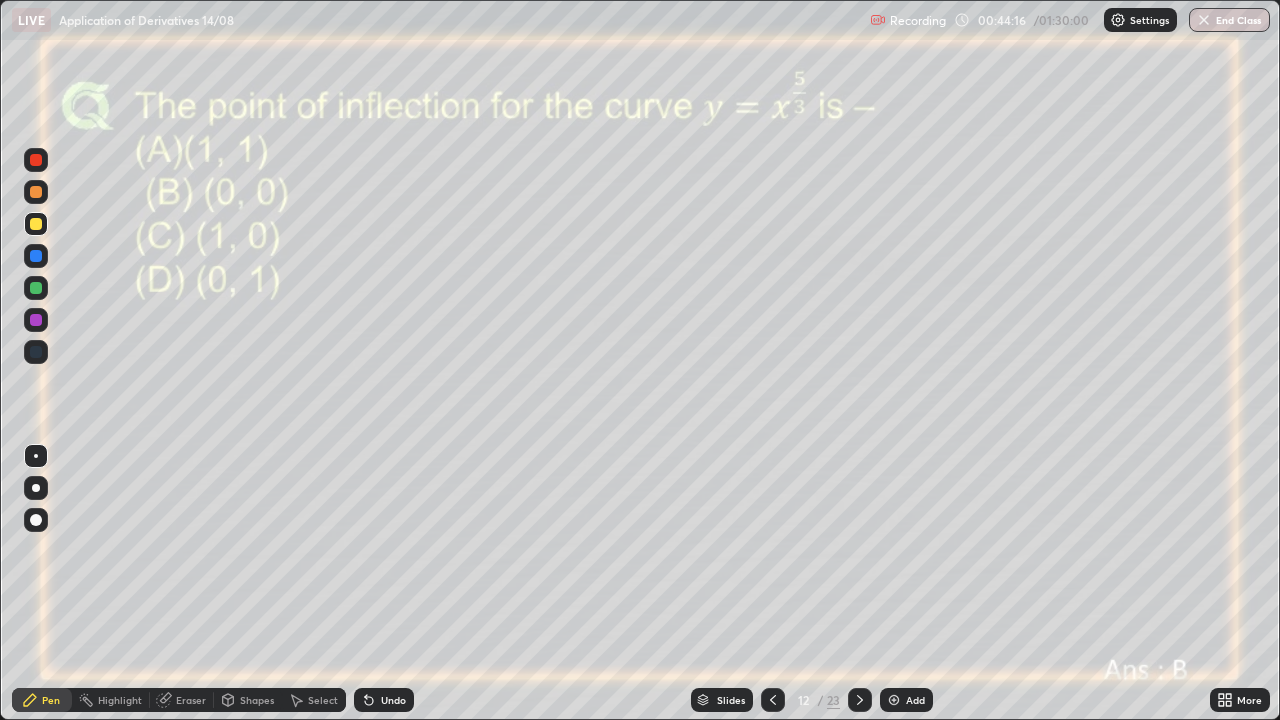 click at bounding box center [36, 160] 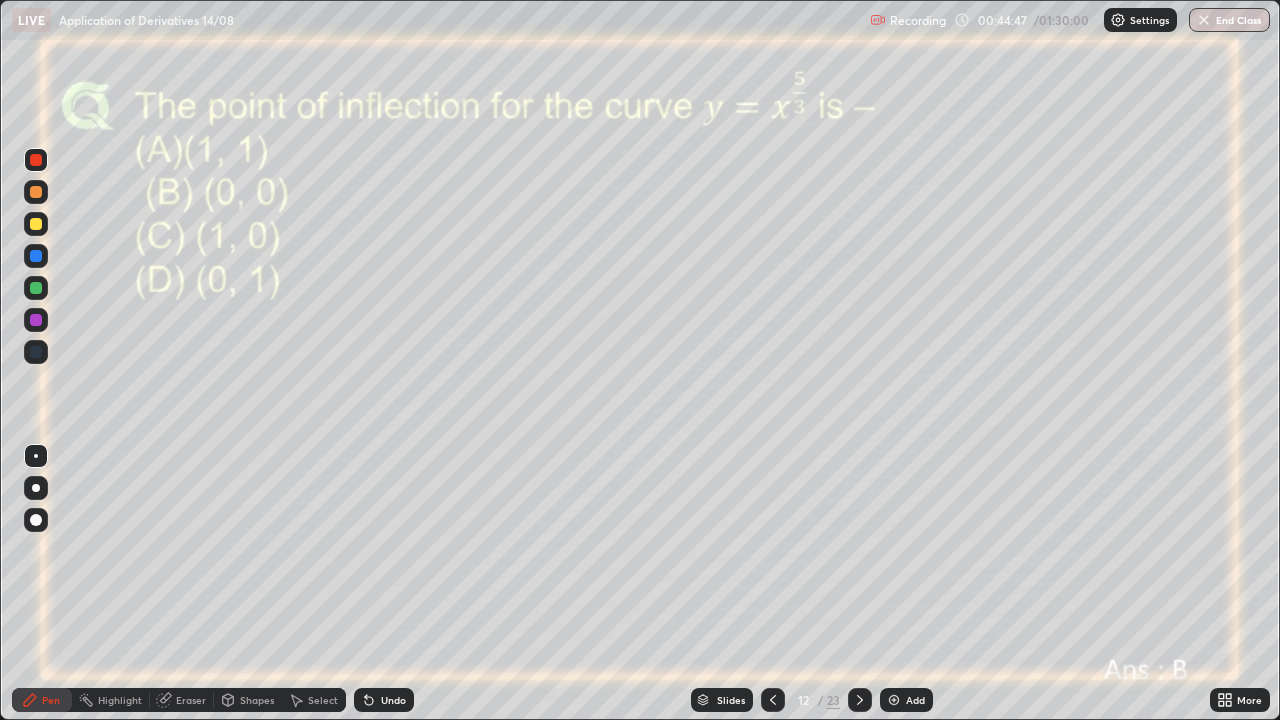 click at bounding box center [36, 224] 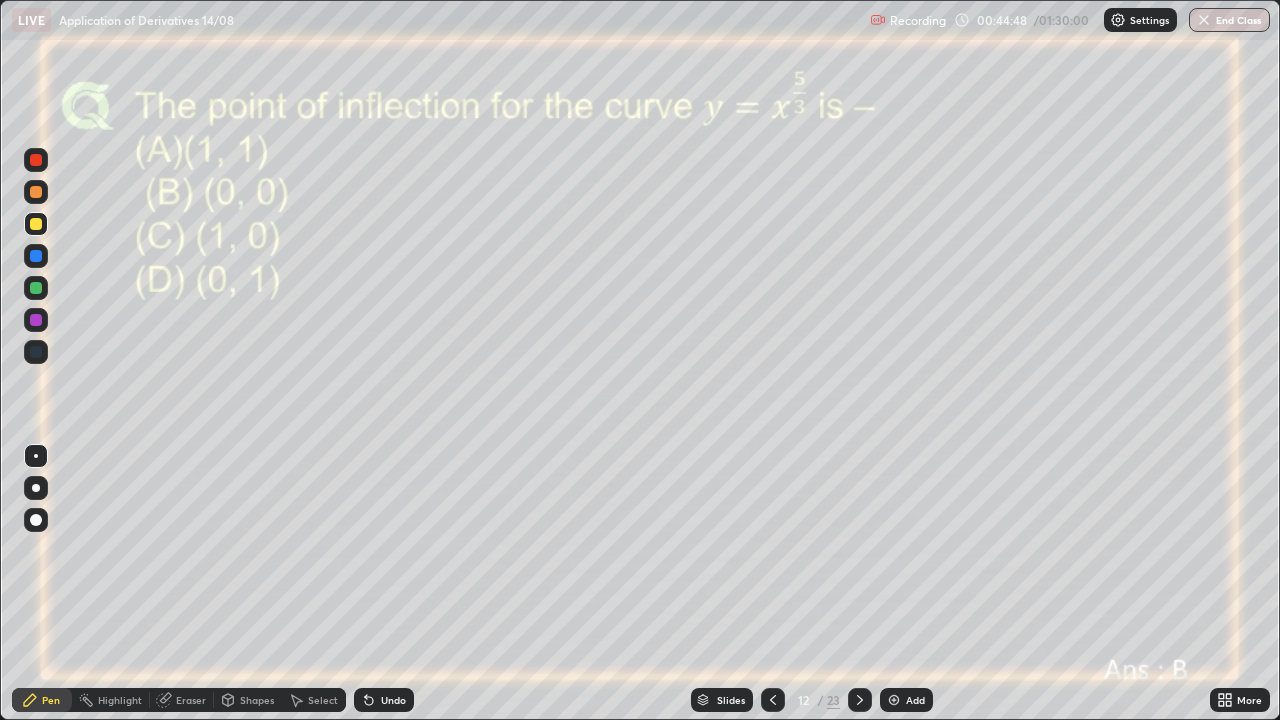 click at bounding box center (36, 288) 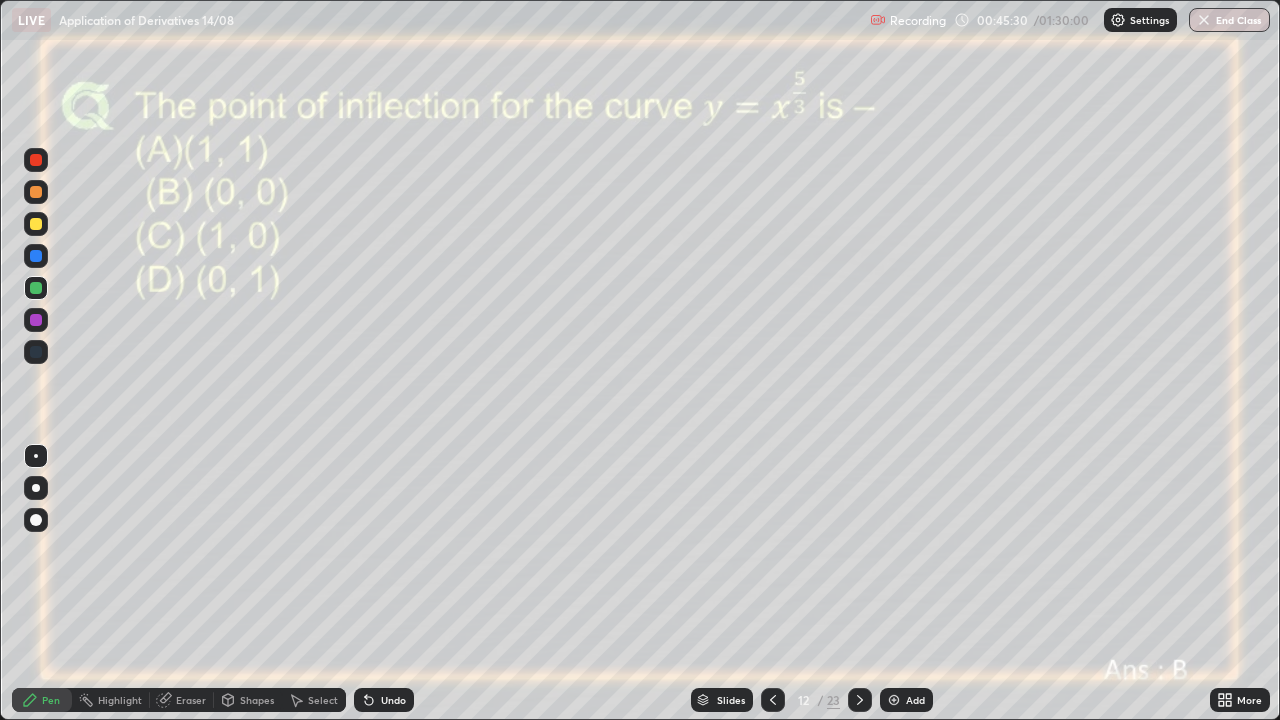 click on "Eraser" at bounding box center [191, 700] 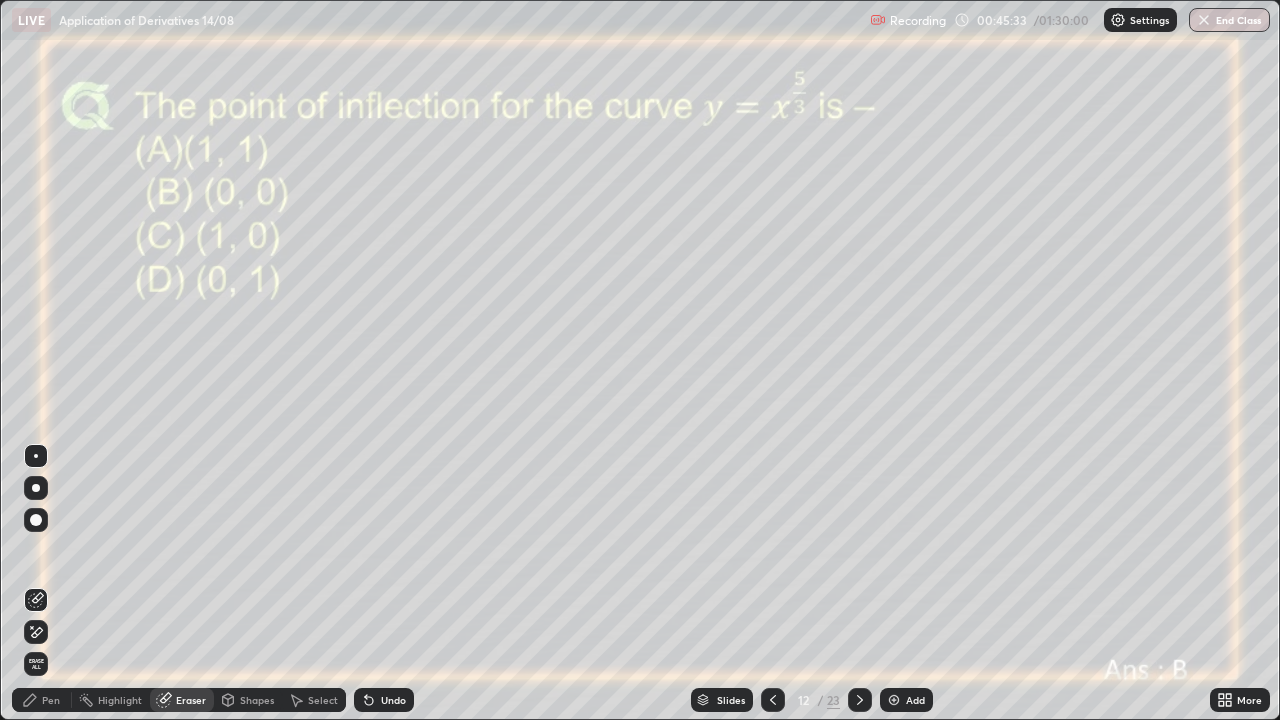click on "Pen" at bounding box center [42, 700] 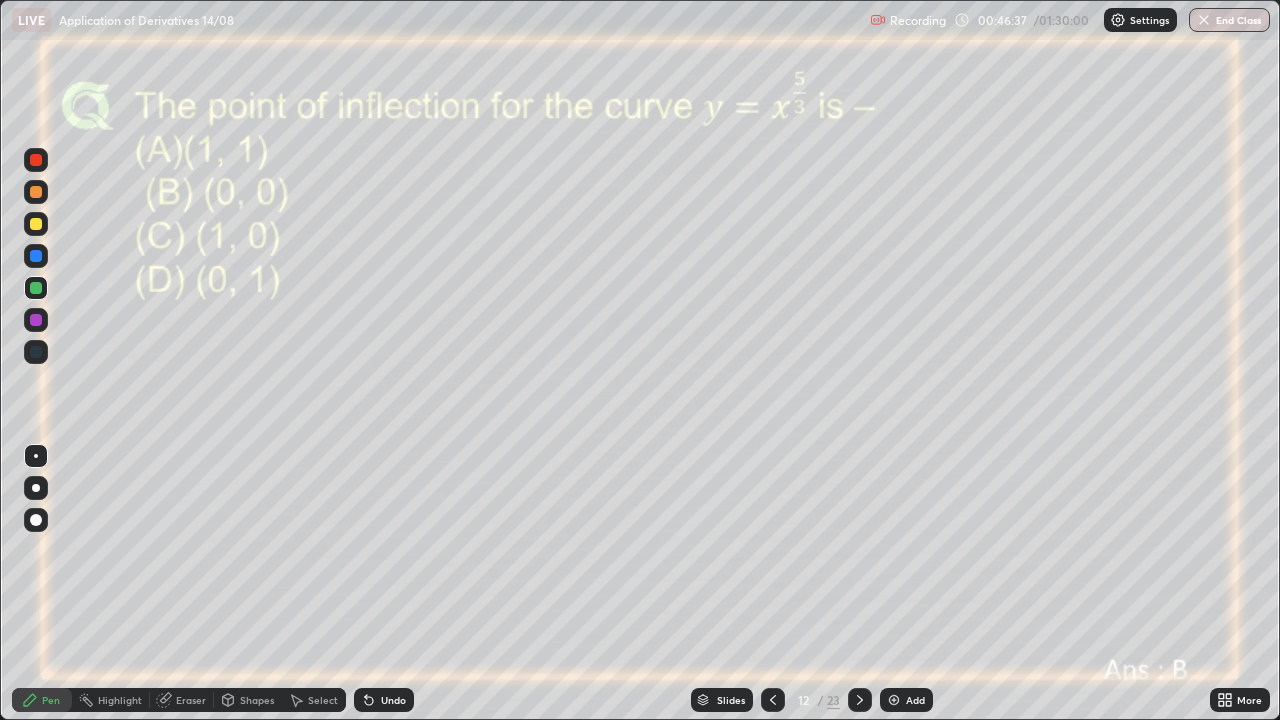 click at bounding box center (36, 224) 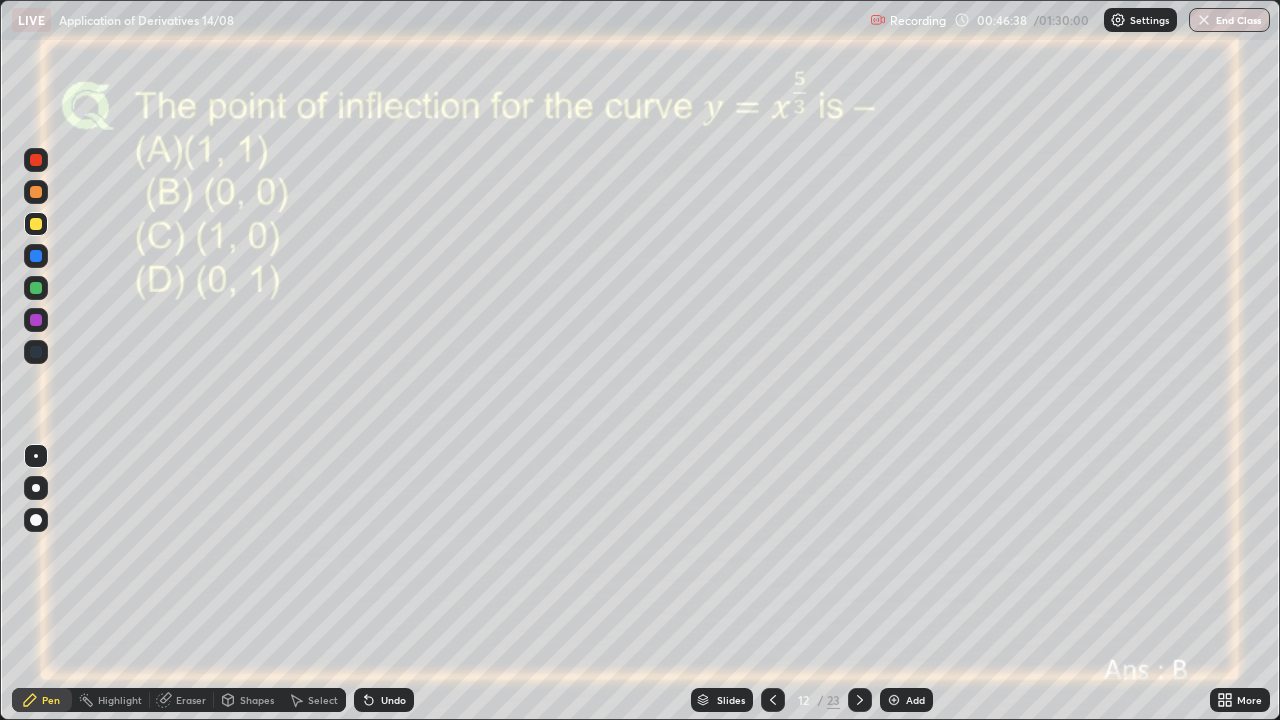 click at bounding box center [36, 160] 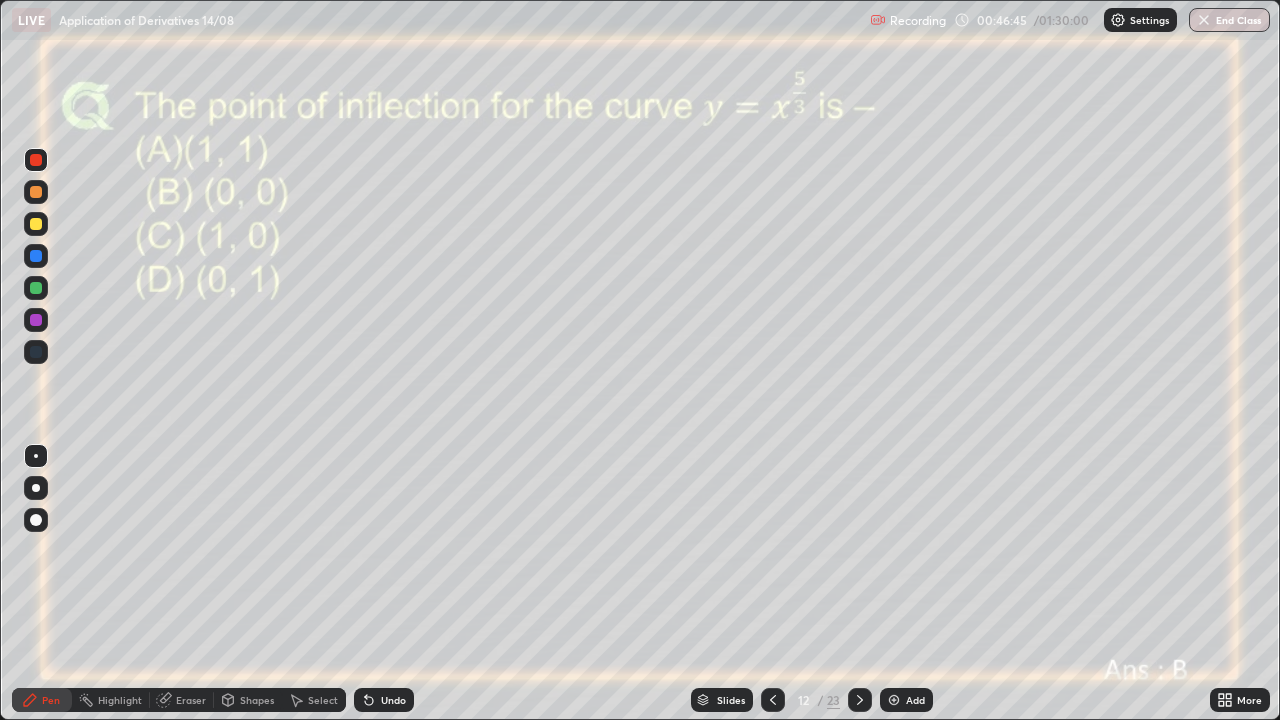 click on "Slides" at bounding box center [722, 700] 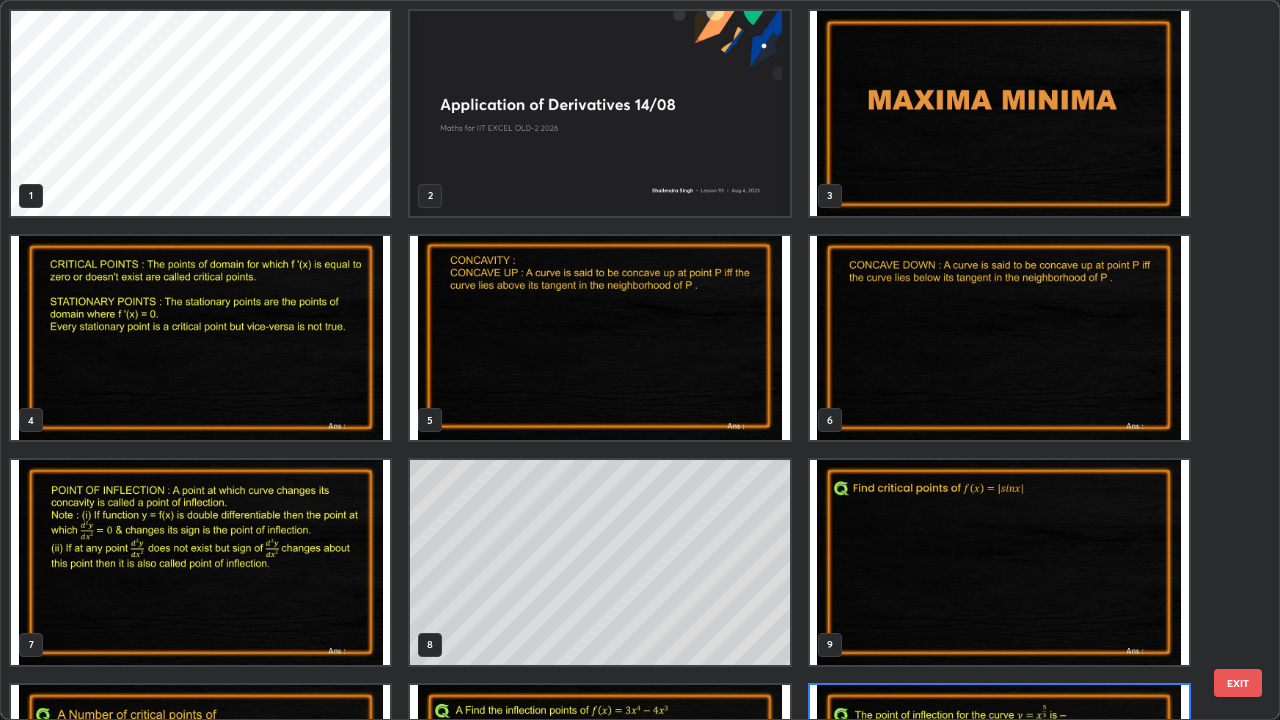 scroll, scrollTop: 180, scrollLeft: 0, axis: vertical 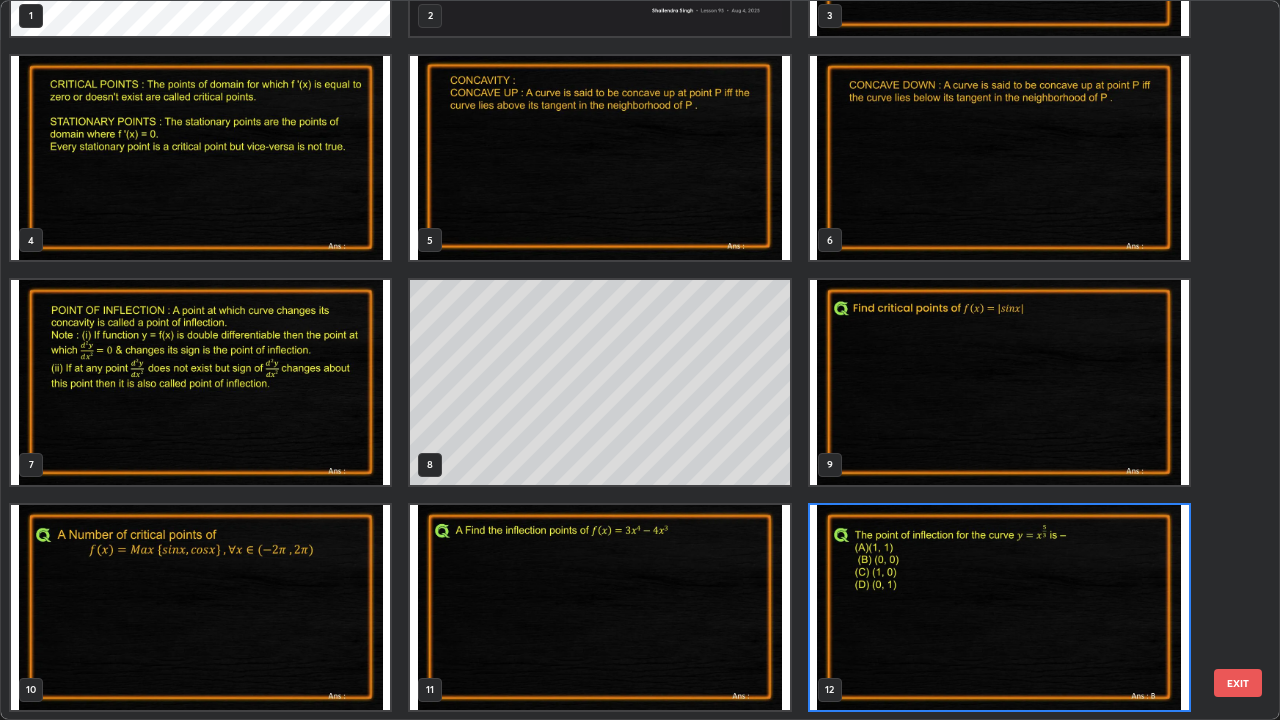 click at bounding box center (200, 382) 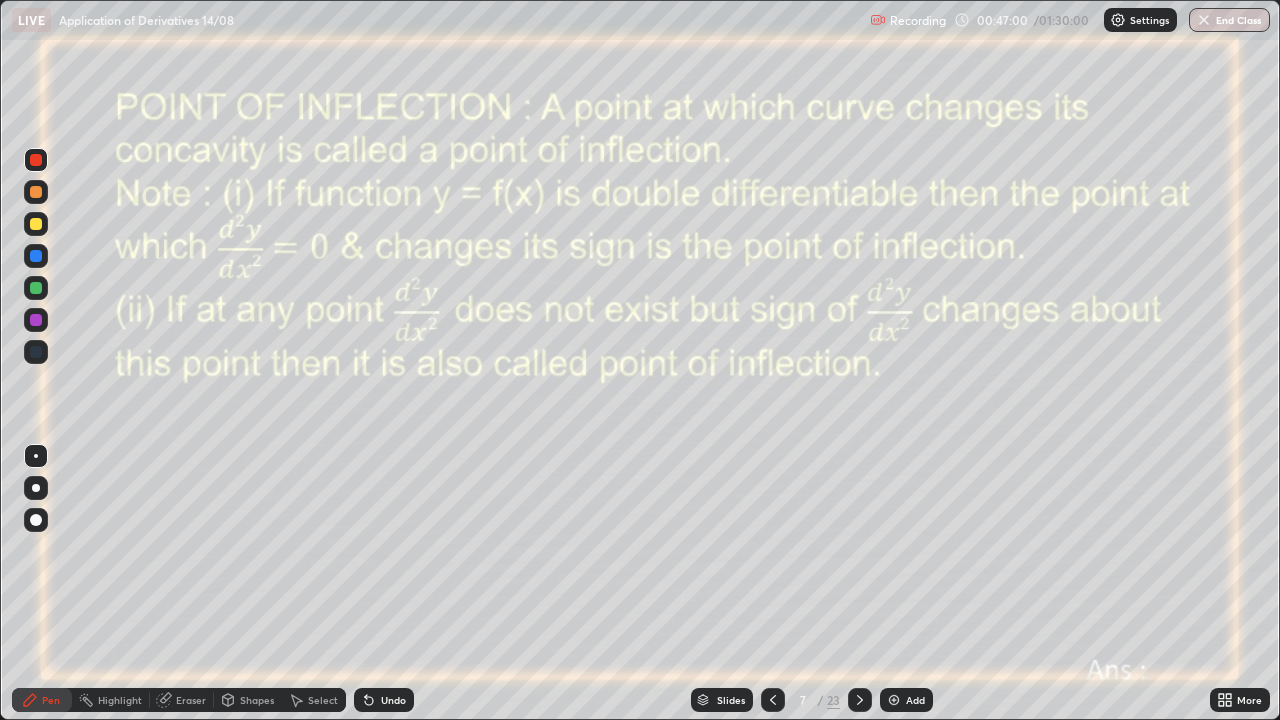 click at bounding box center [860, 700] 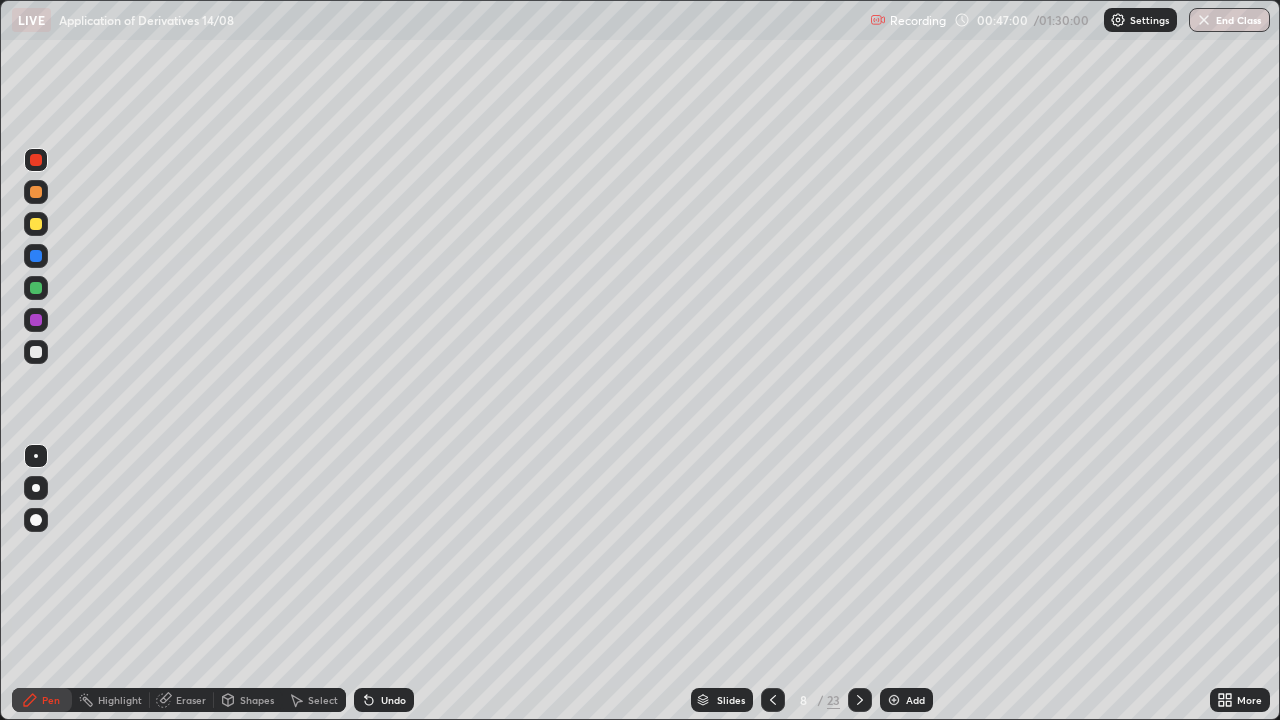 click 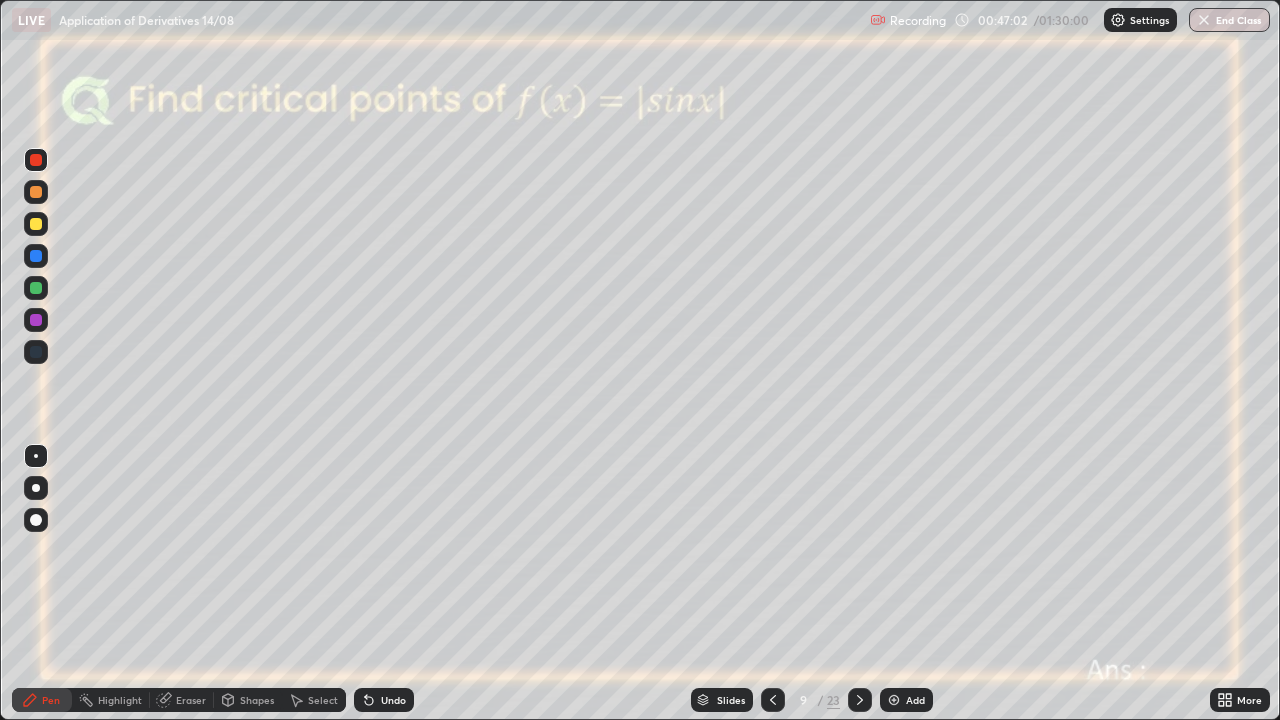 click at bounding box center (860, 700) 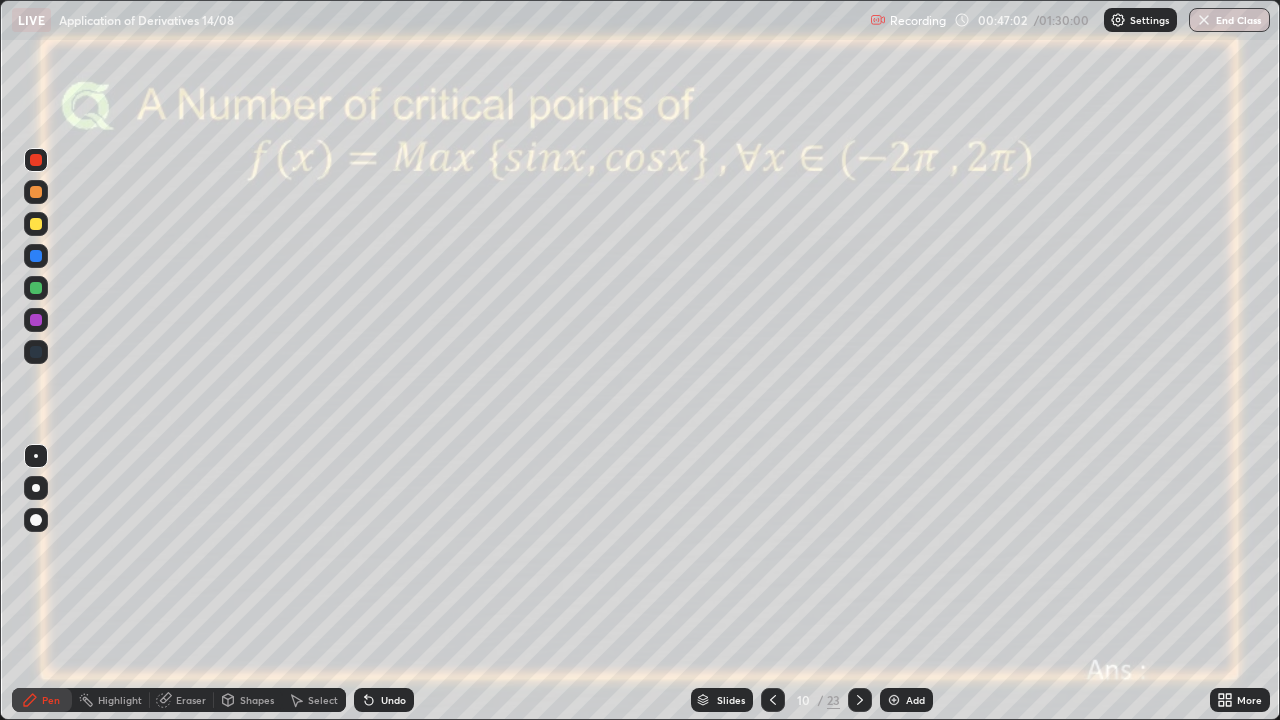 click 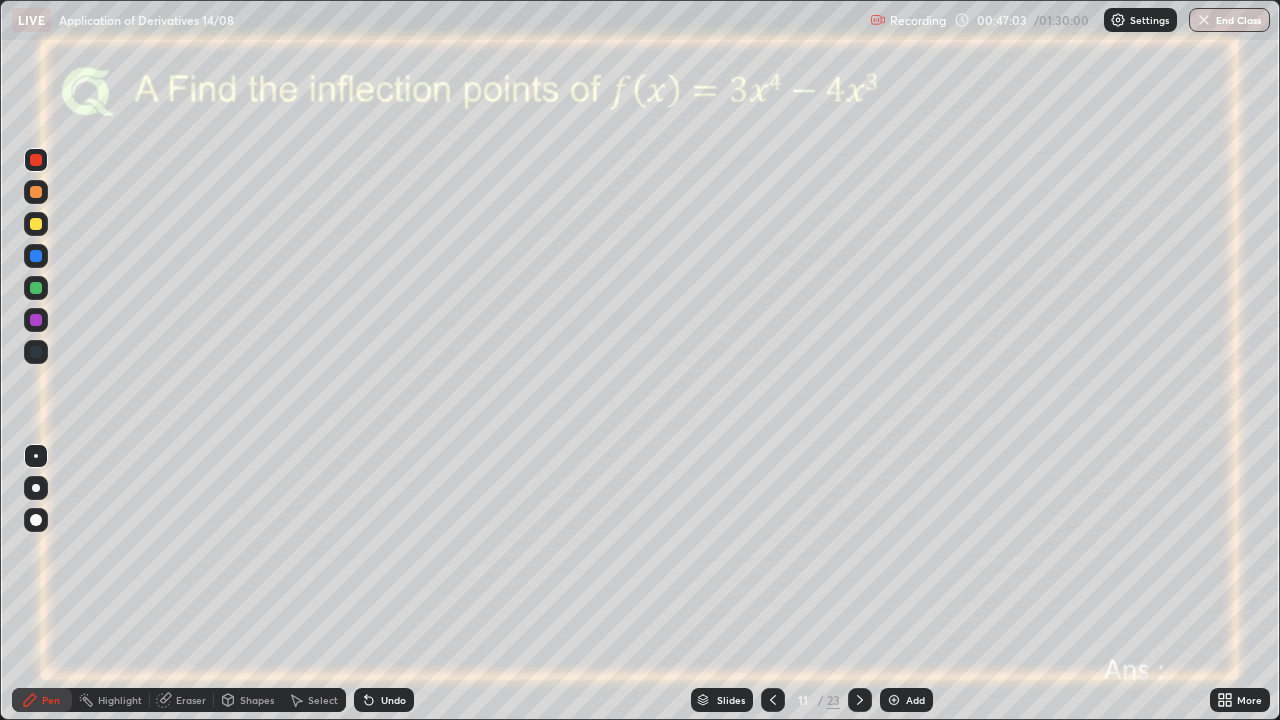 click at bounding box center (860, 700) 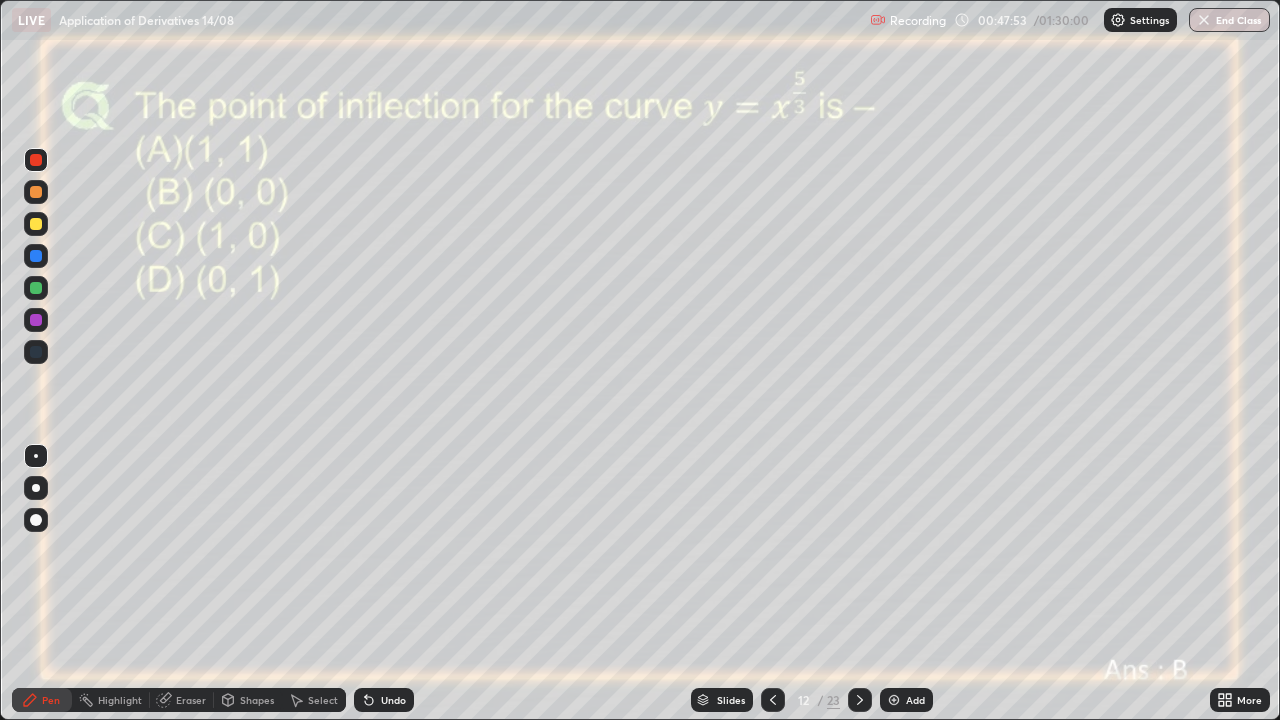 click at bounding box center (894, 700) 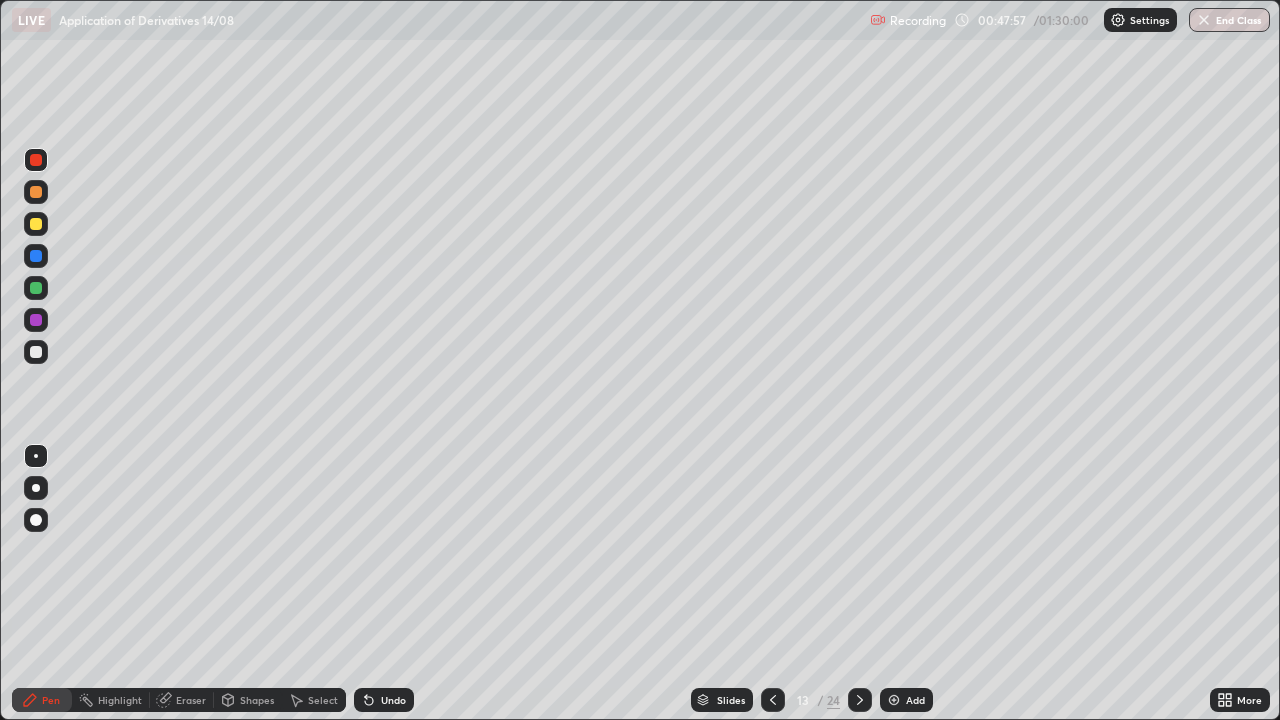 click at bounding box center (36, 224) 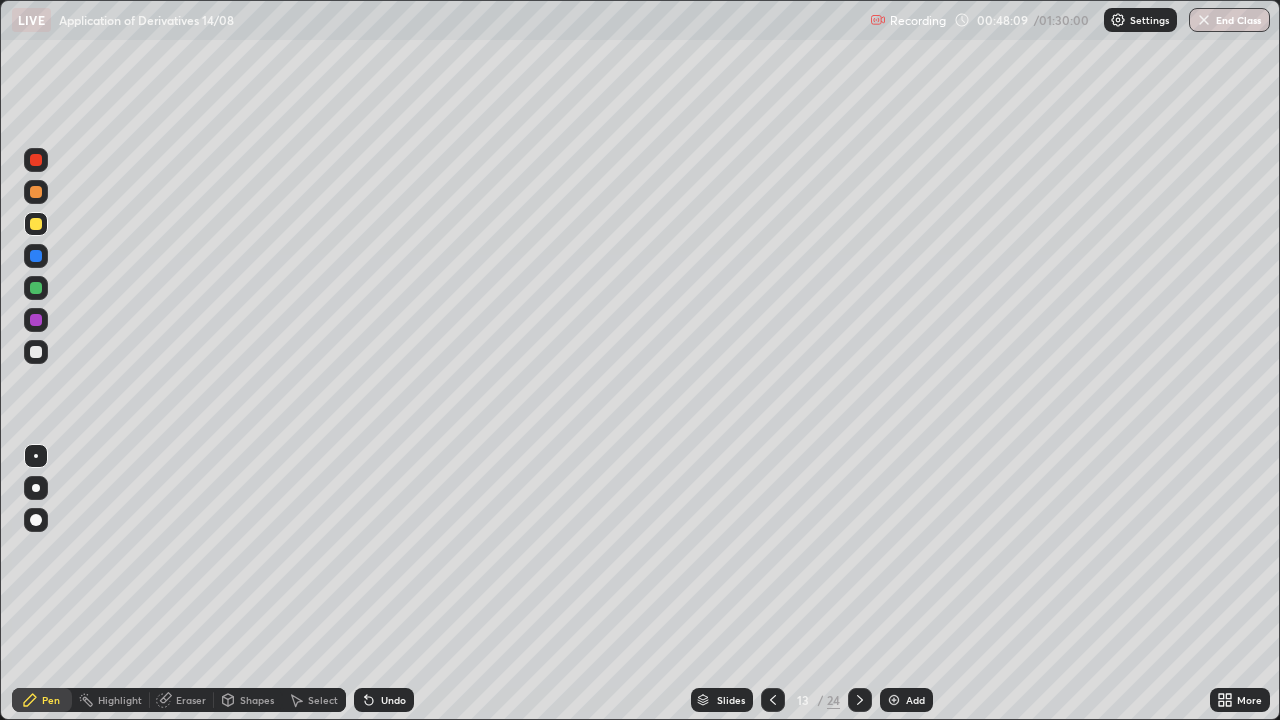 click on "Undo" at bounding box center [384, 700] 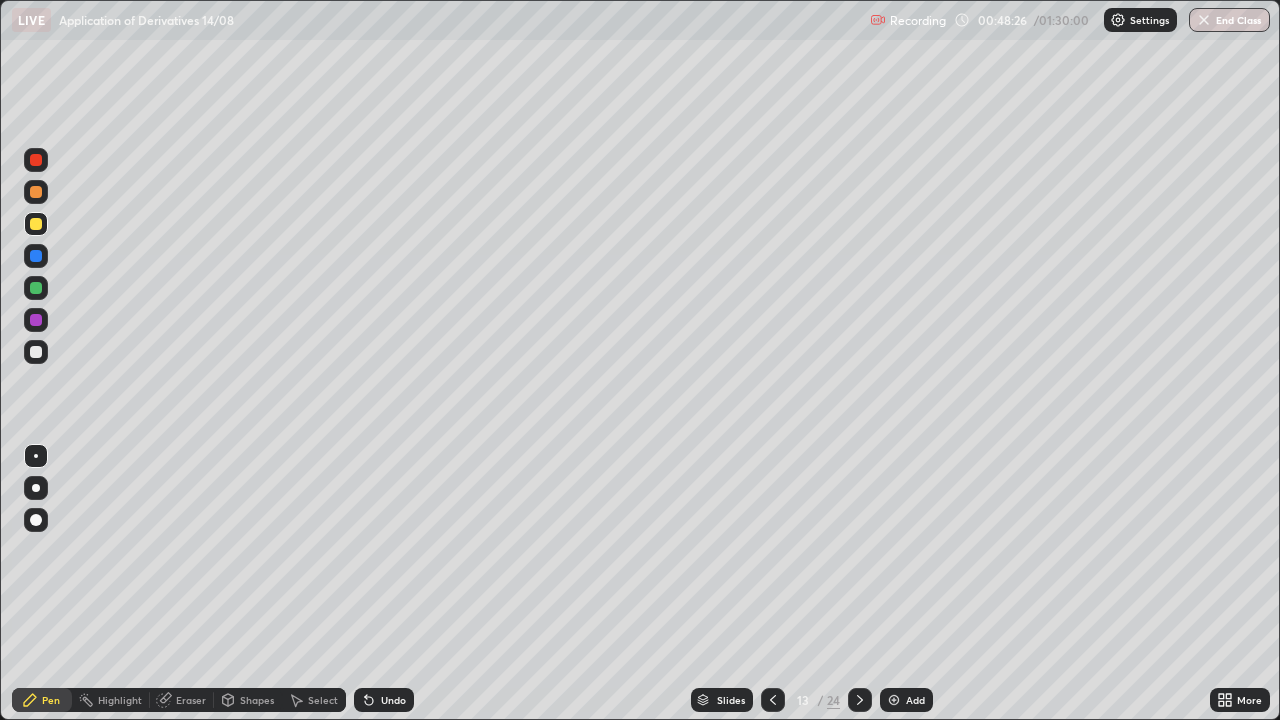 click at bounding box center [36, 256] 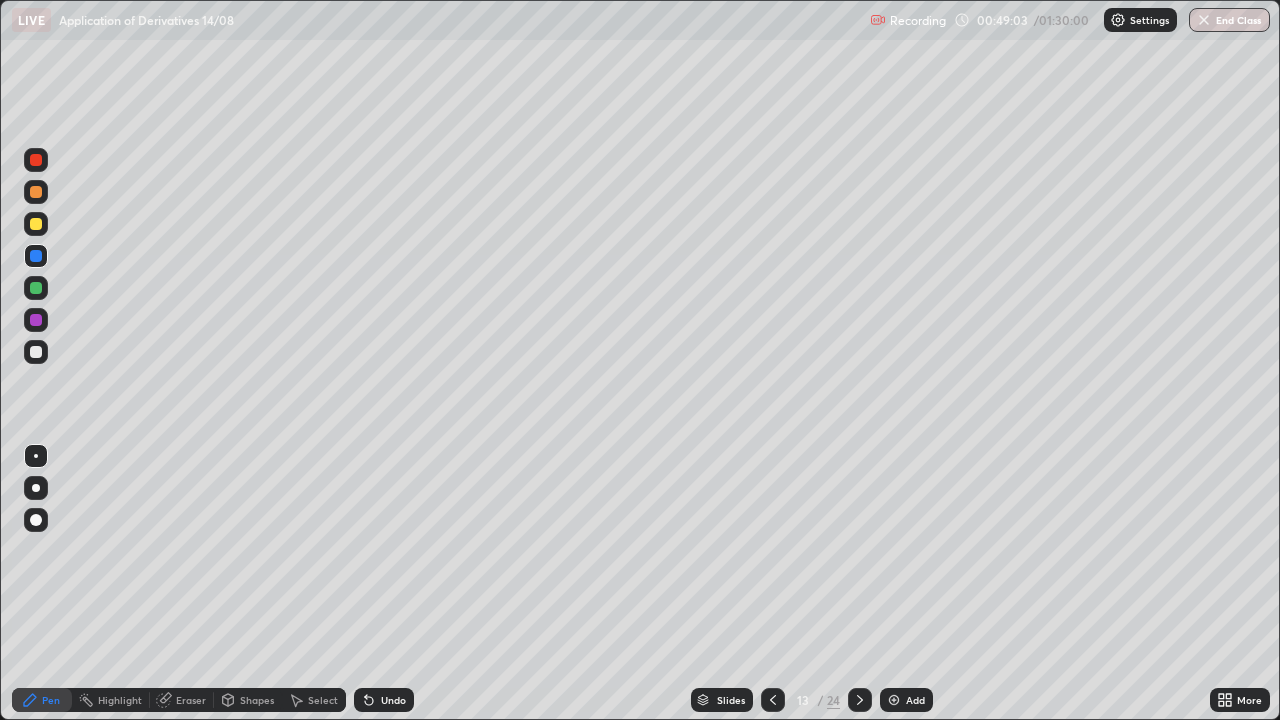 click at bounding box center [36, 288] 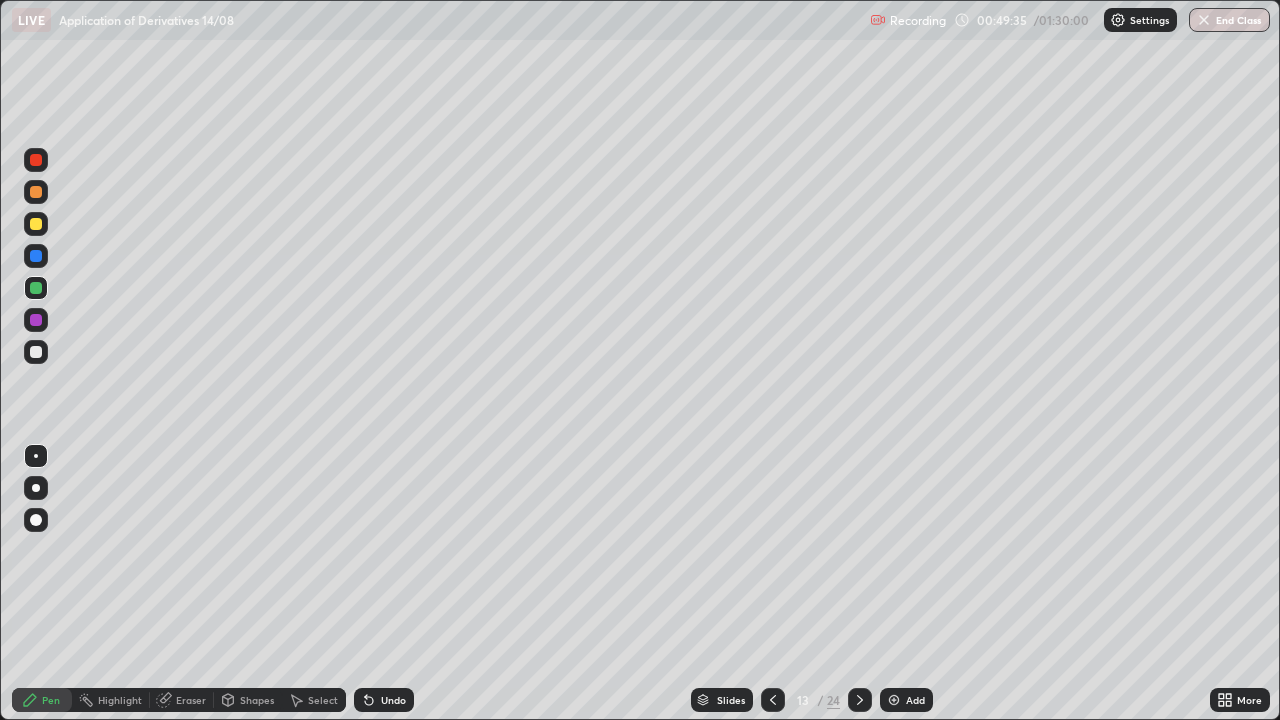 click on "Undo" at bounding box center [384, 700] 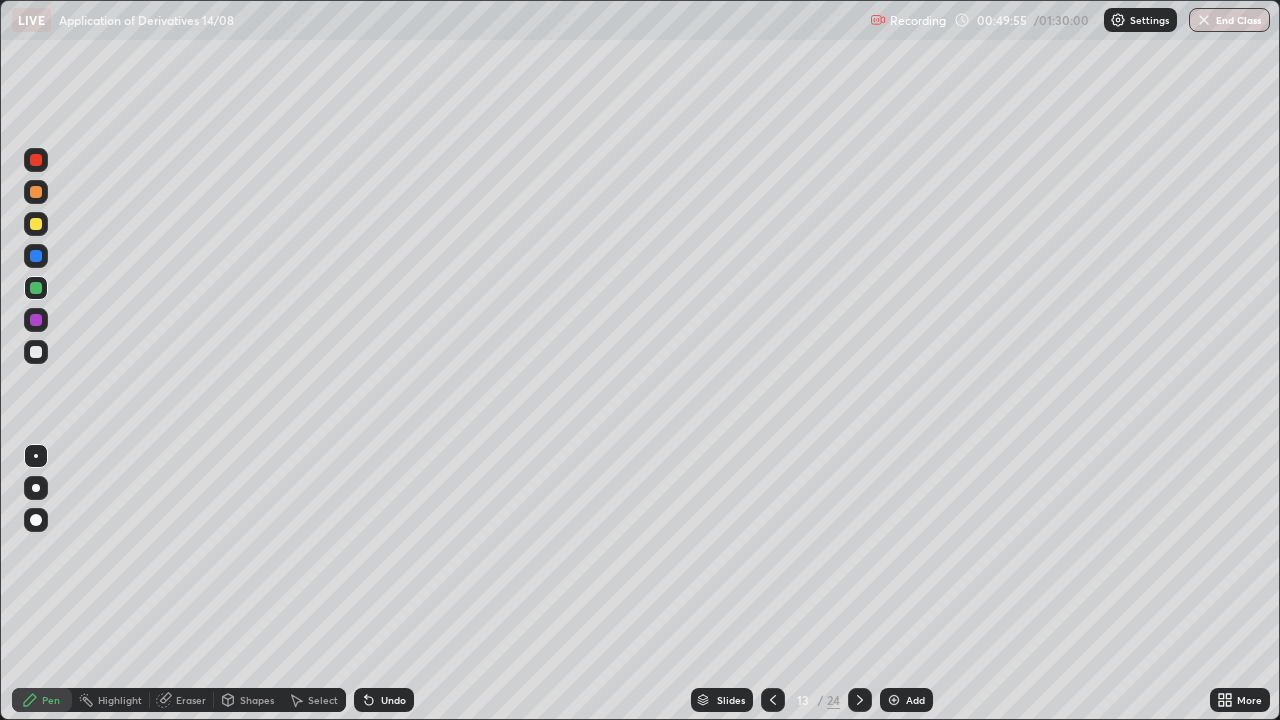 click at bounding box center (36, 320) 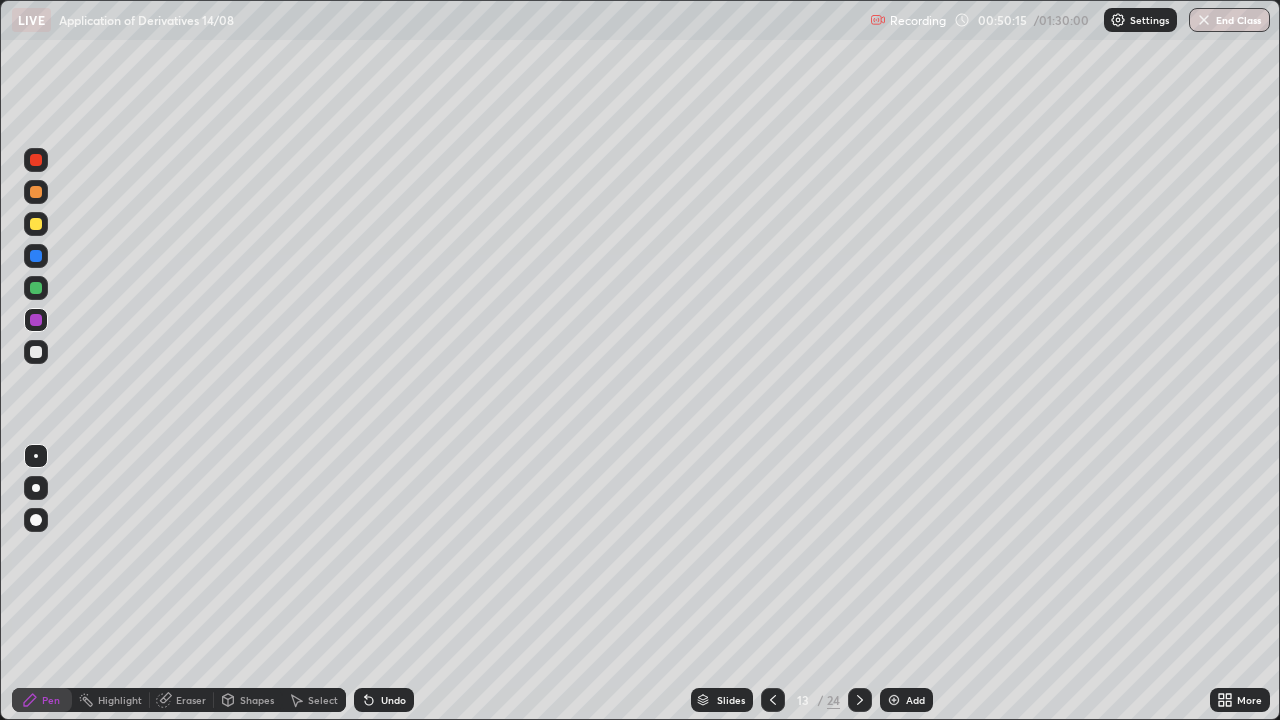 click at bounding box center (36, 352) 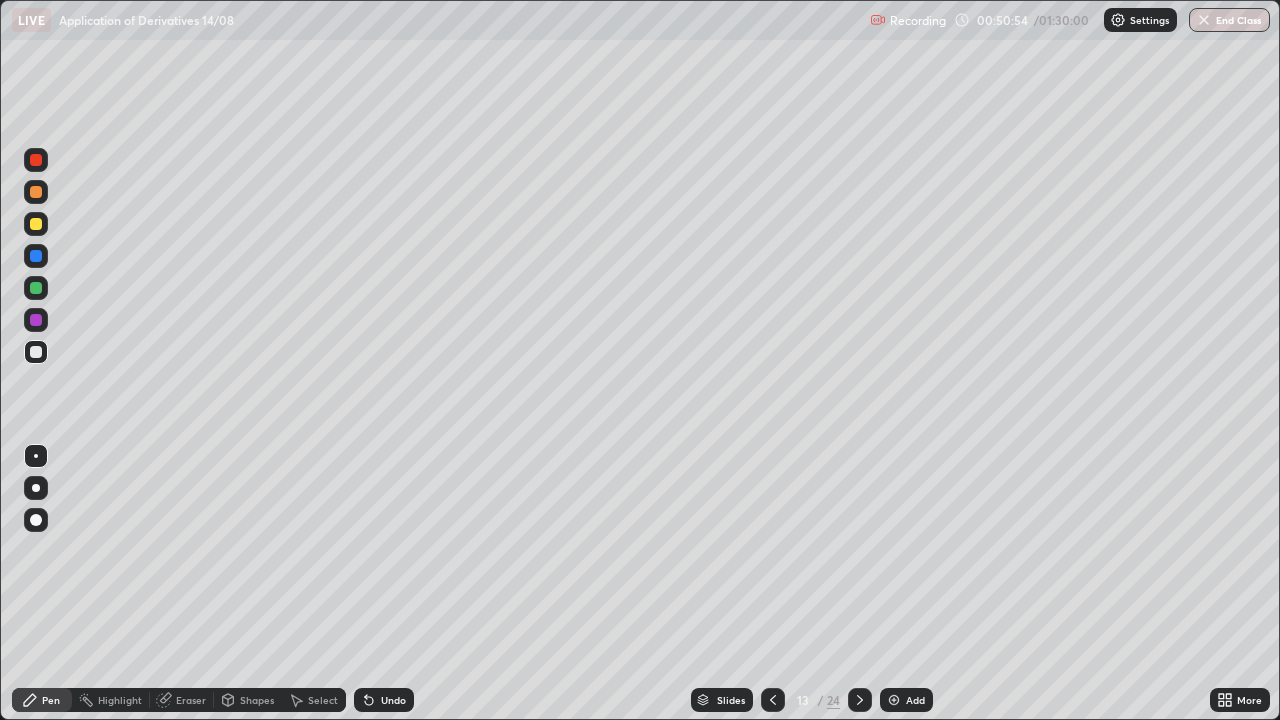 click on "Undo" at bounding box center (384, 700) 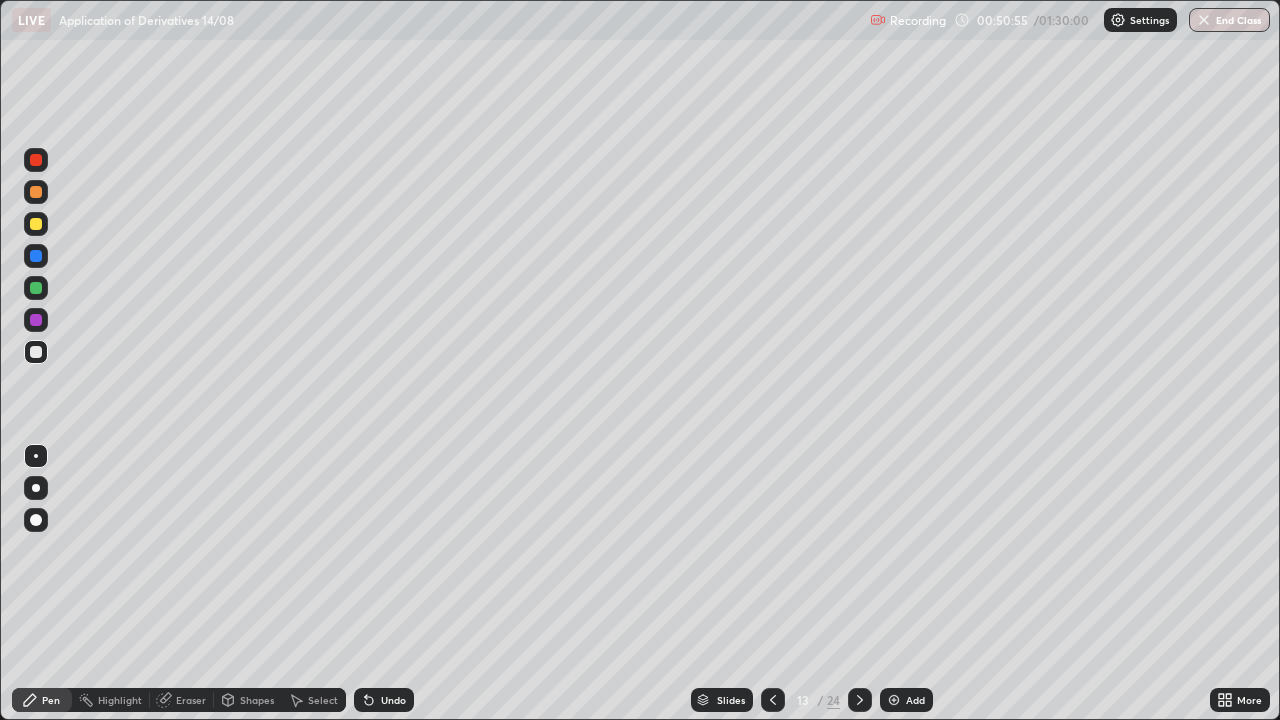 click on "Undo" at bounding box center (384, 700) 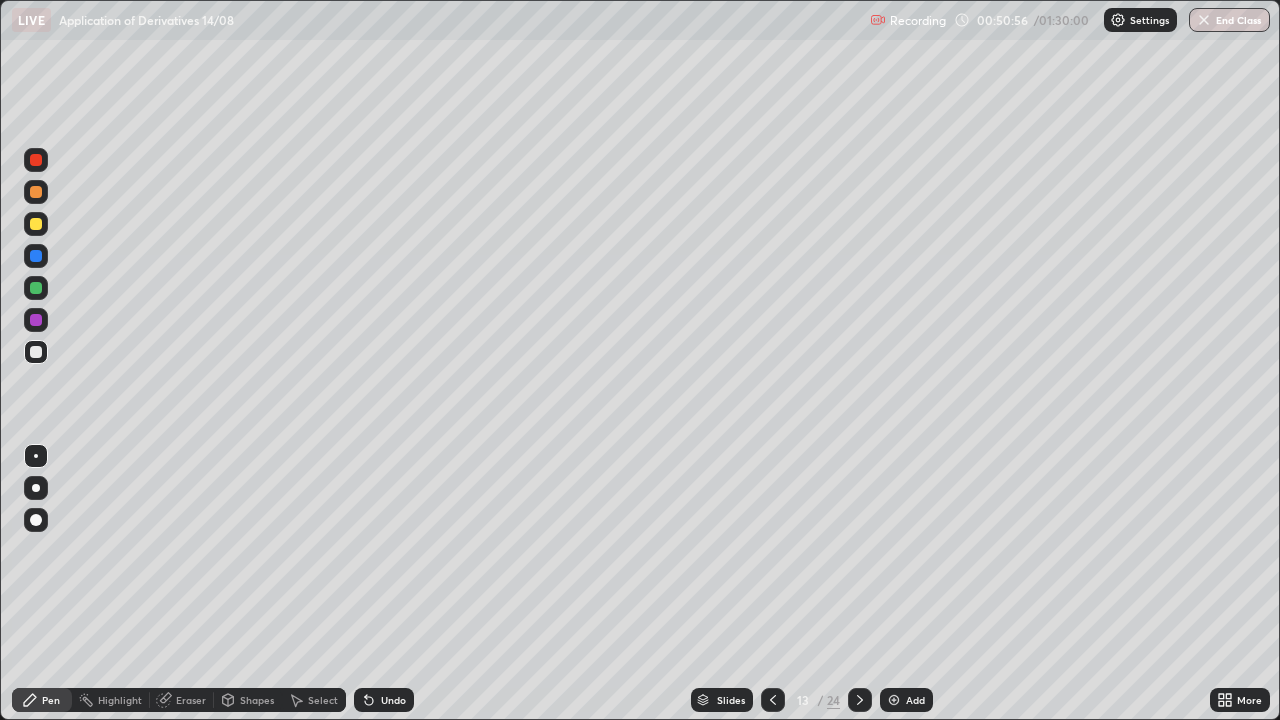 click 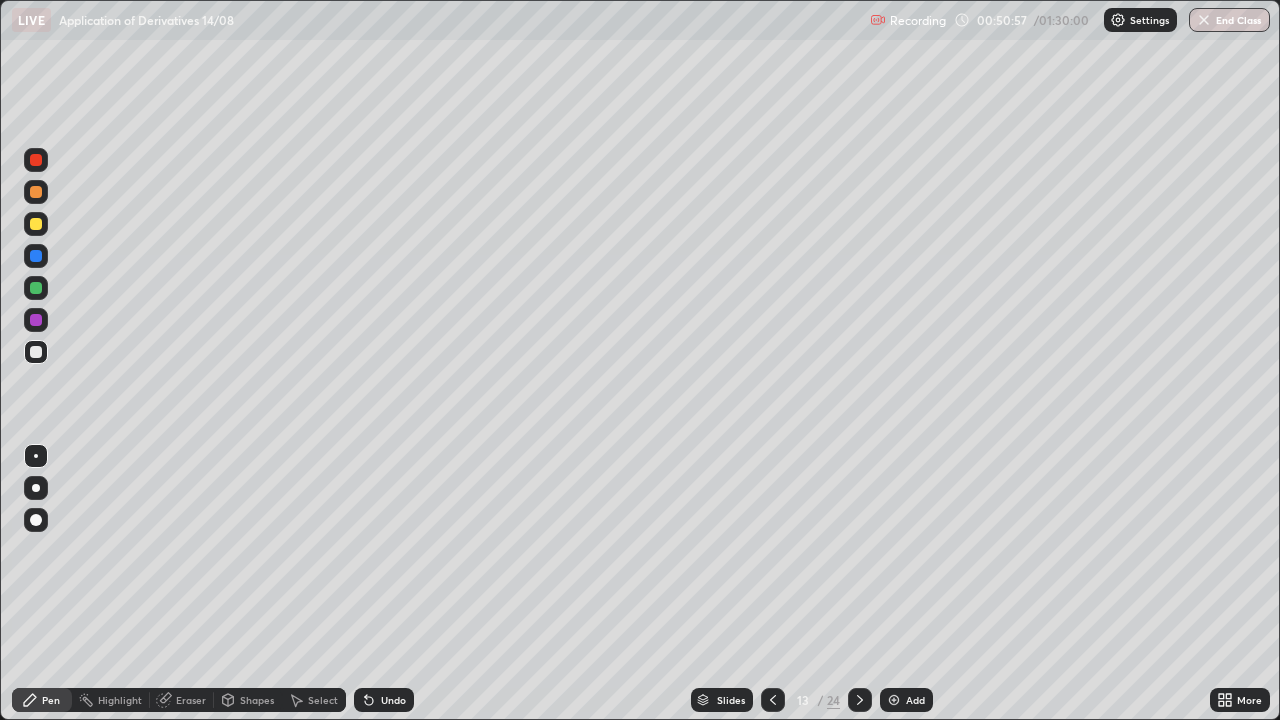 click on "Undo" at bounding box center (384, 700) 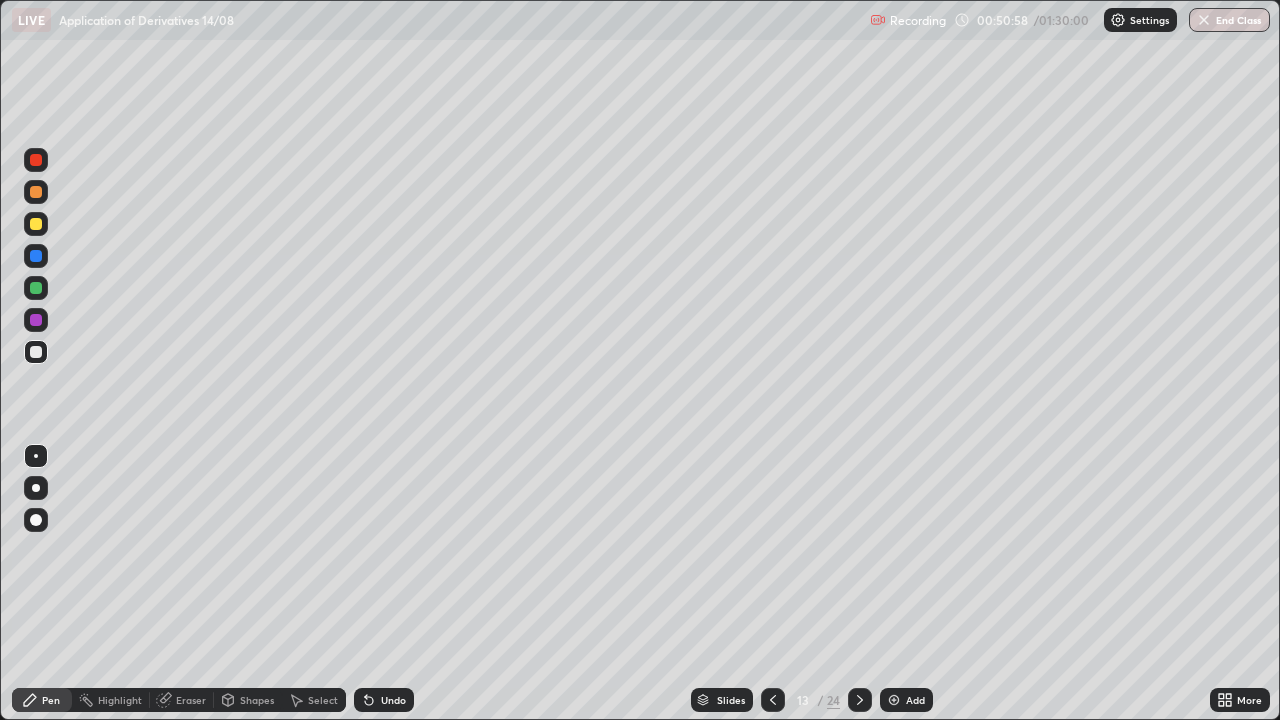 click 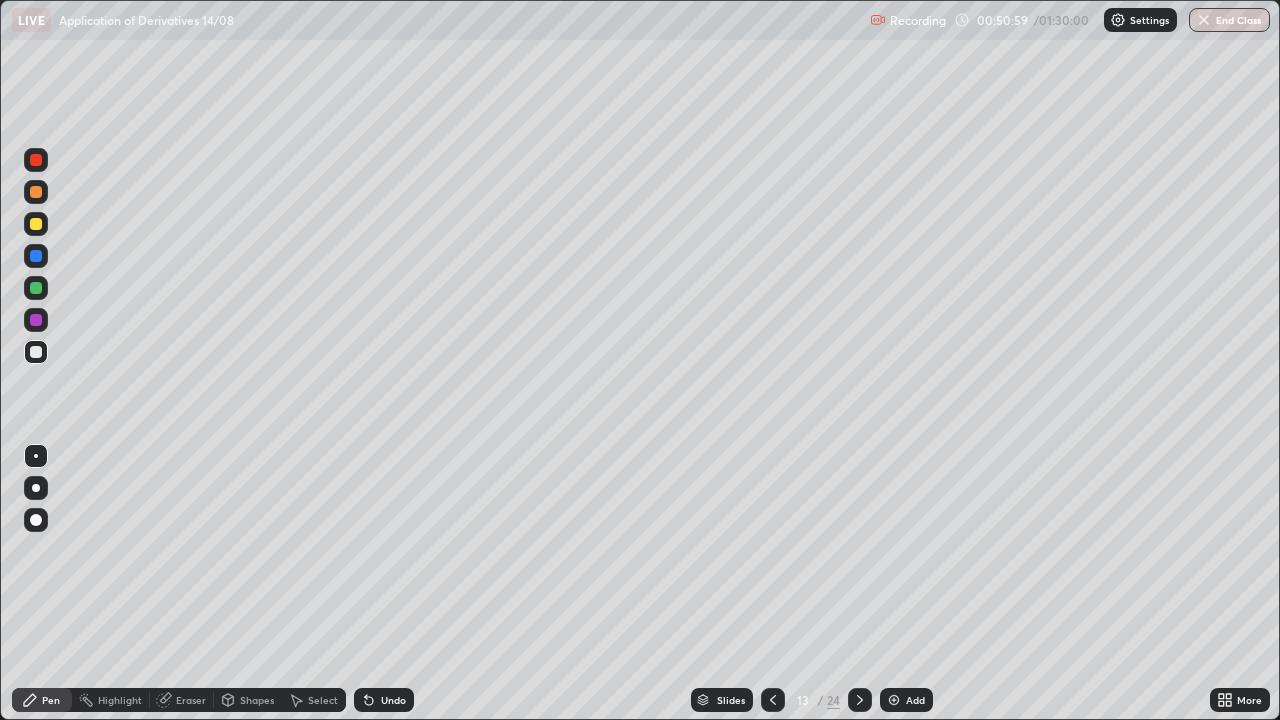 click 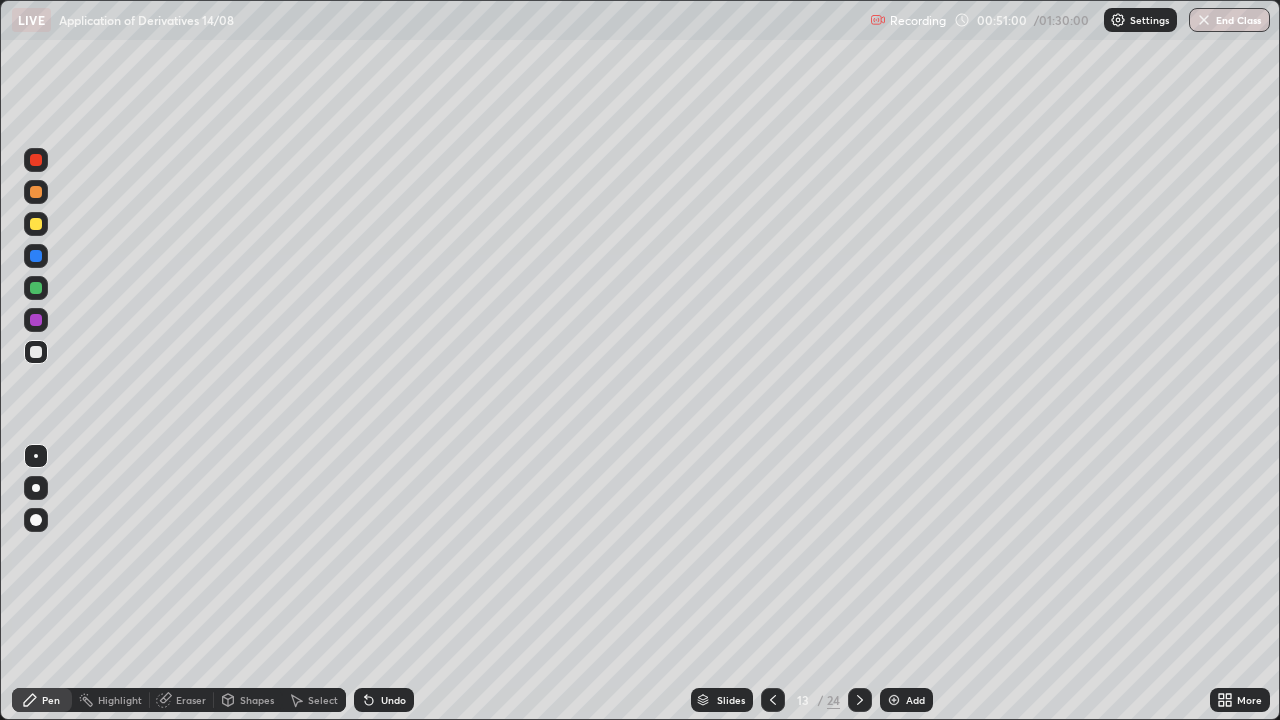 click 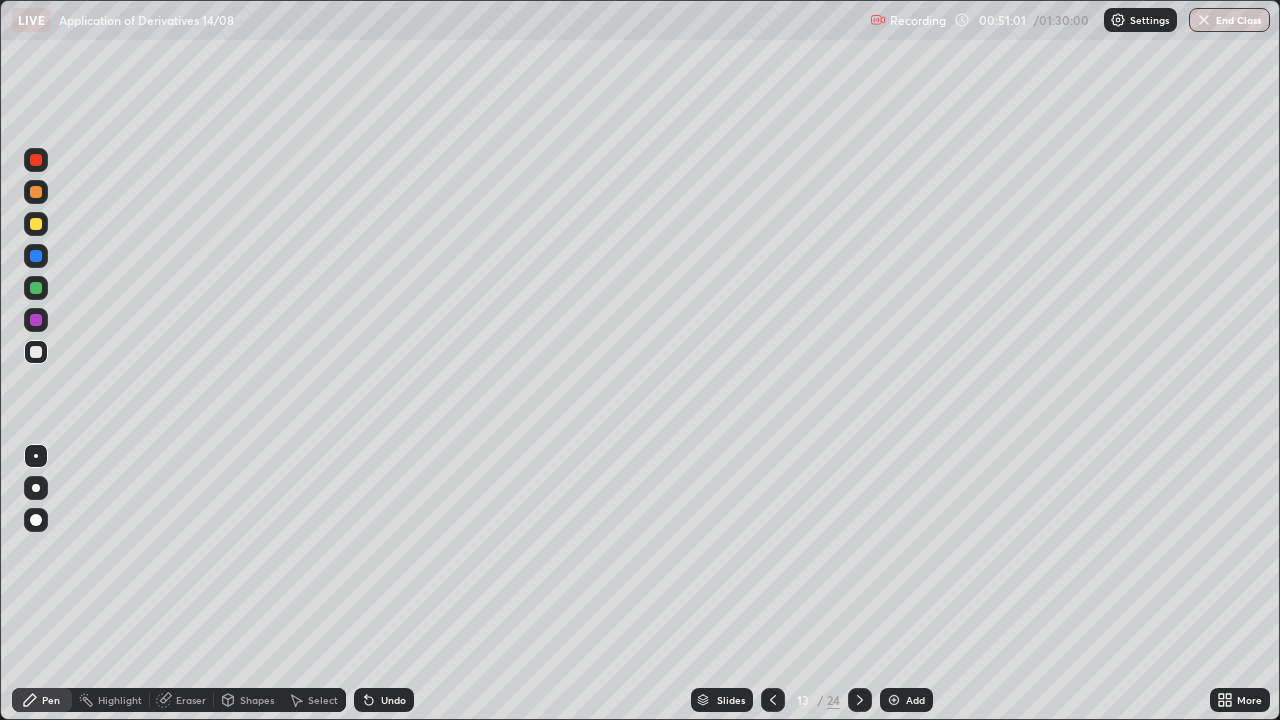click on "Undo" at bounding box center (384, 700) 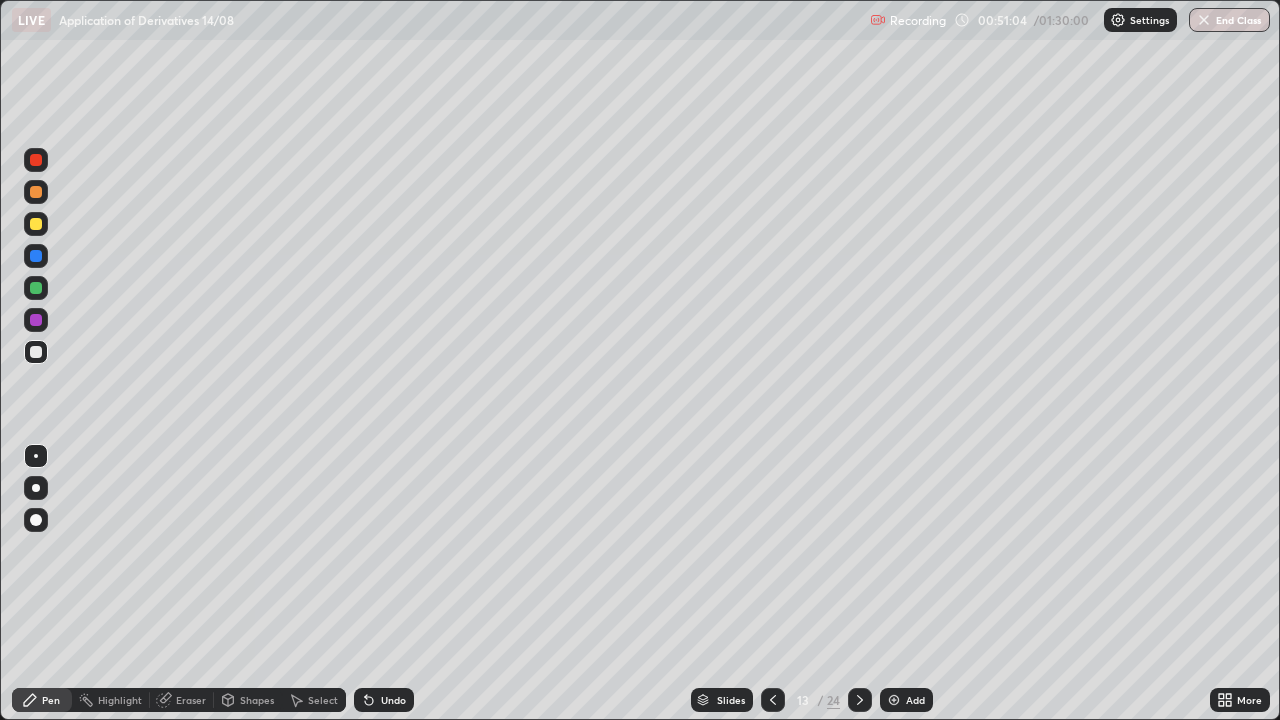 click at bounding box center (36, 352) 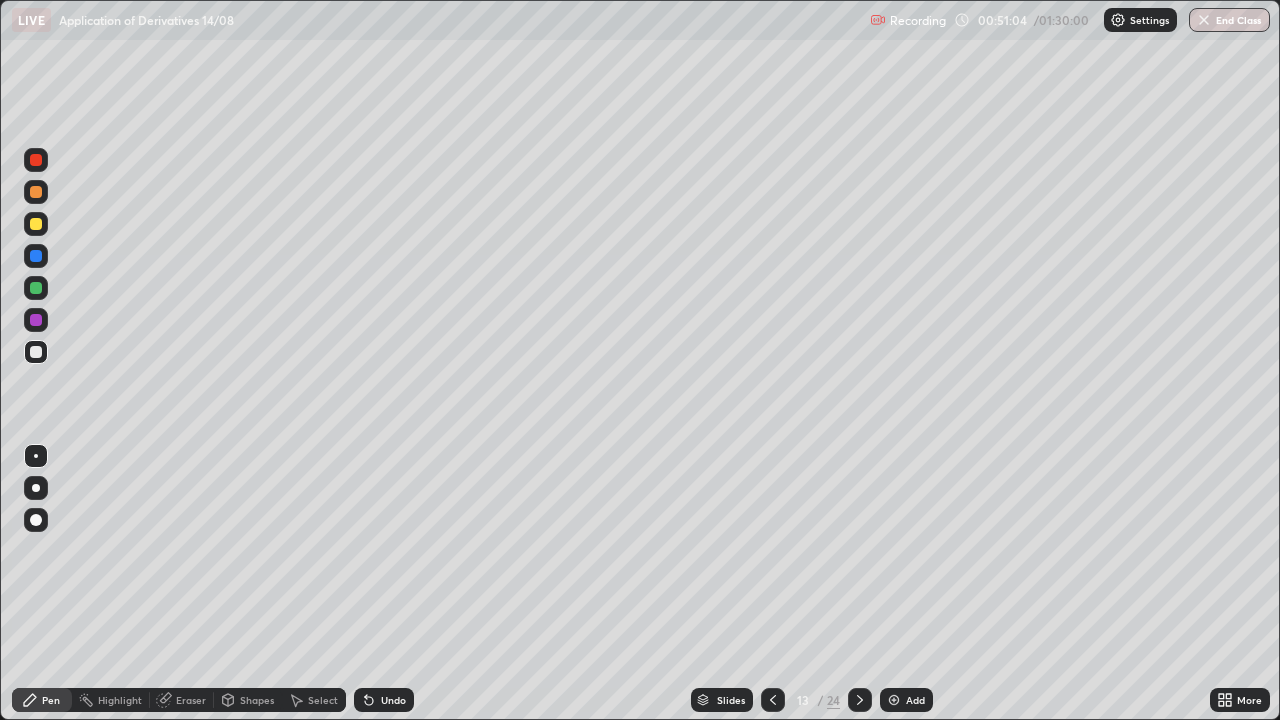 click at bounding box center (36, 320) 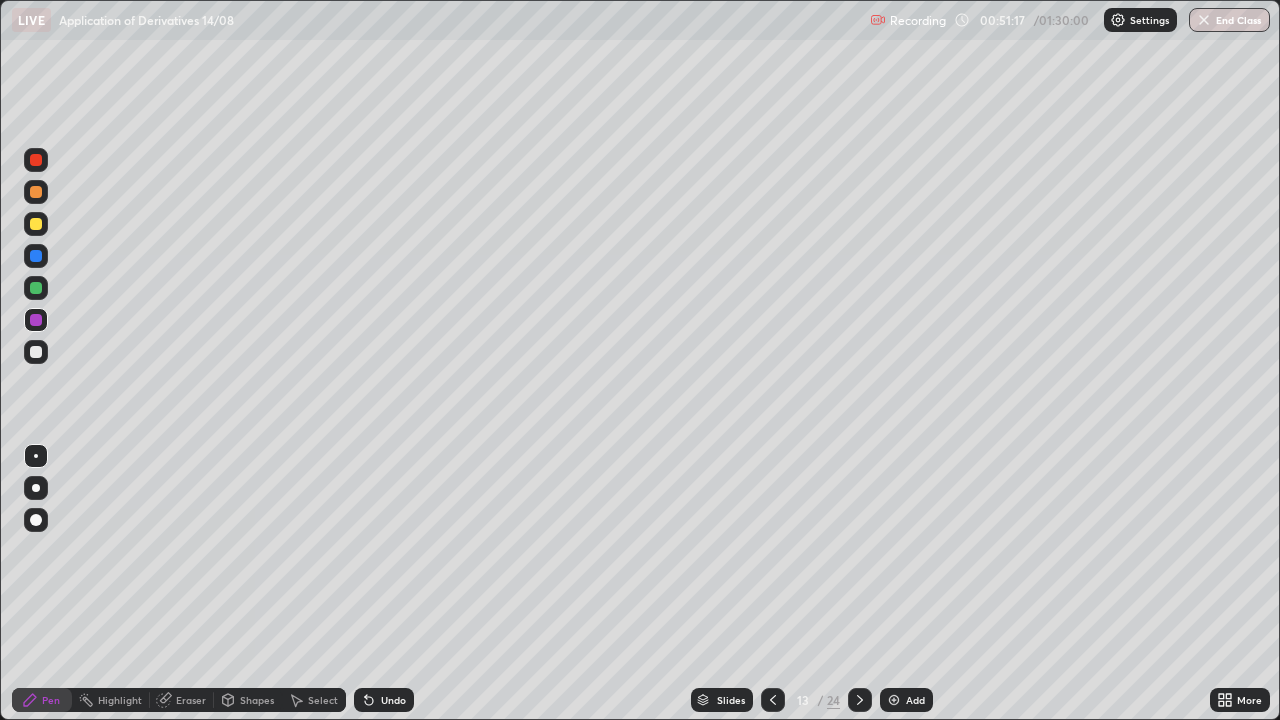 click at bounding box center [36, 352] 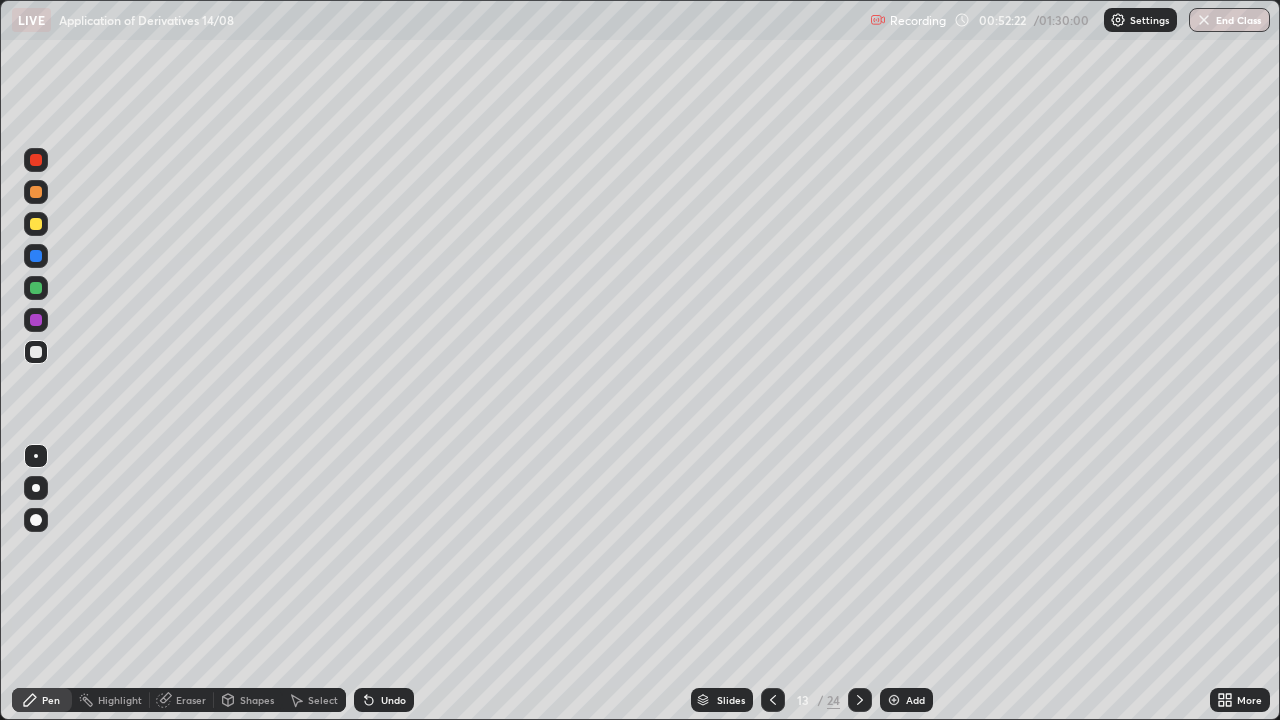 click 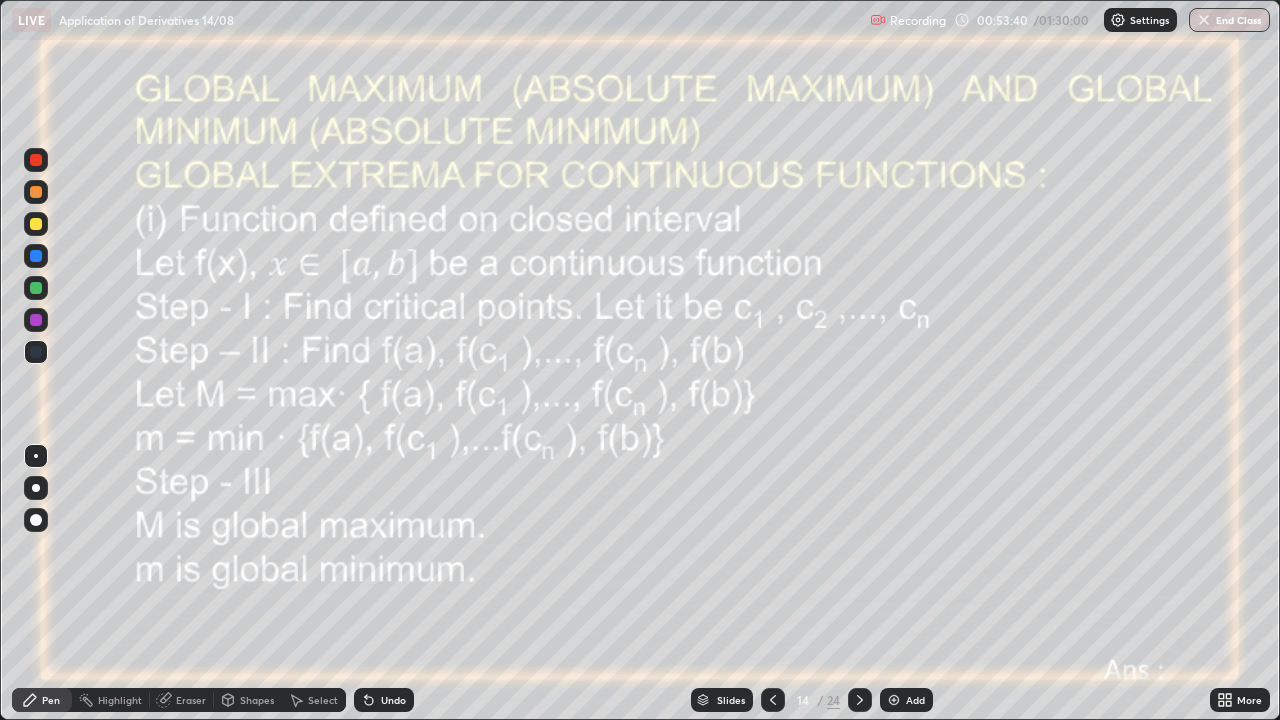 click 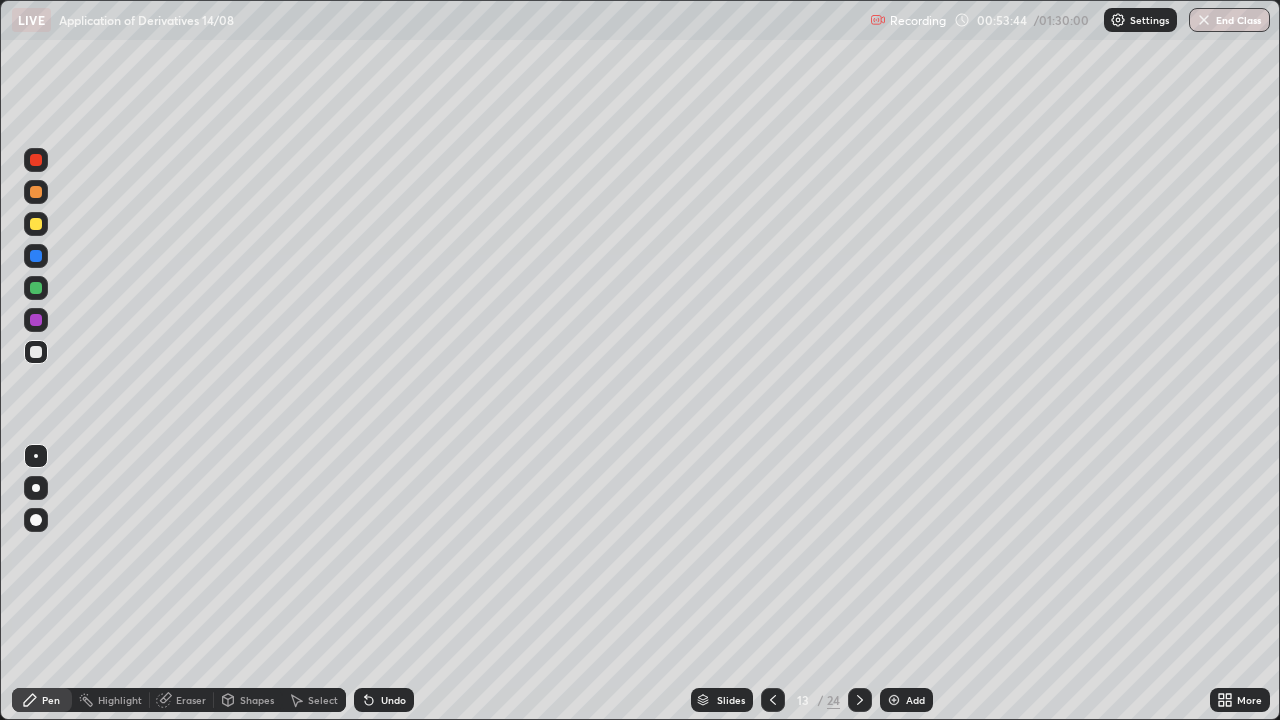 click 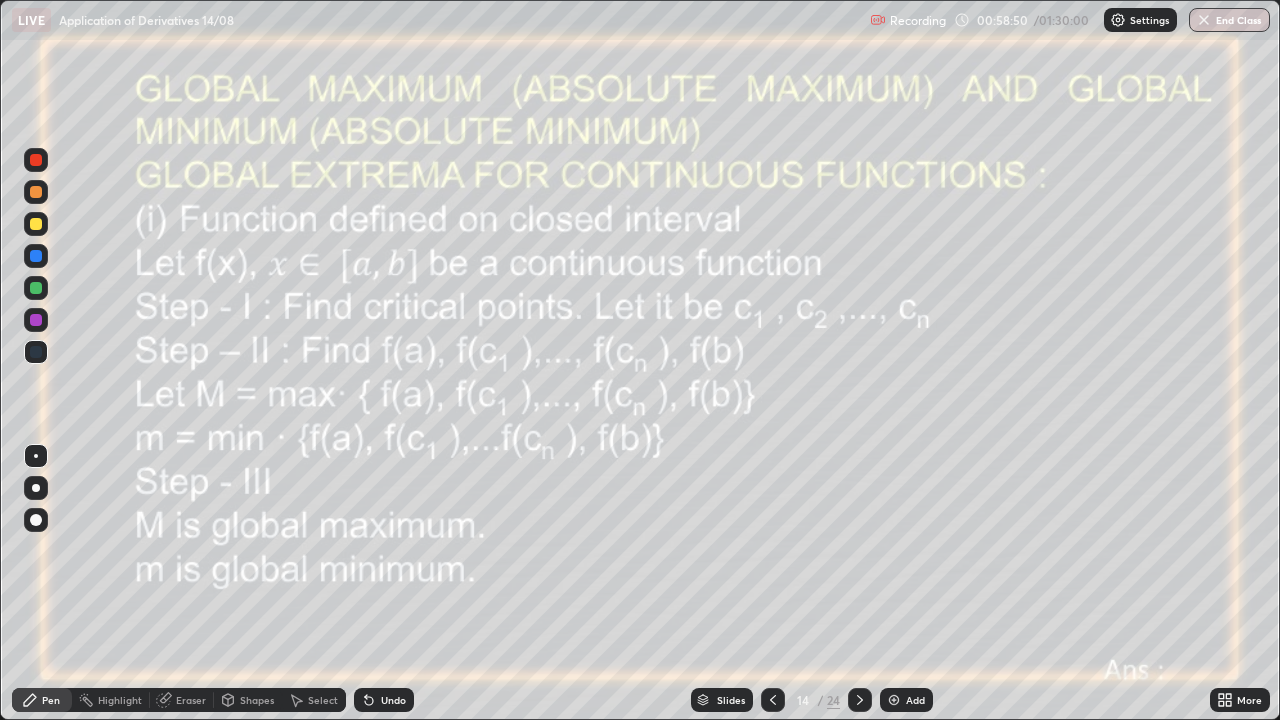click 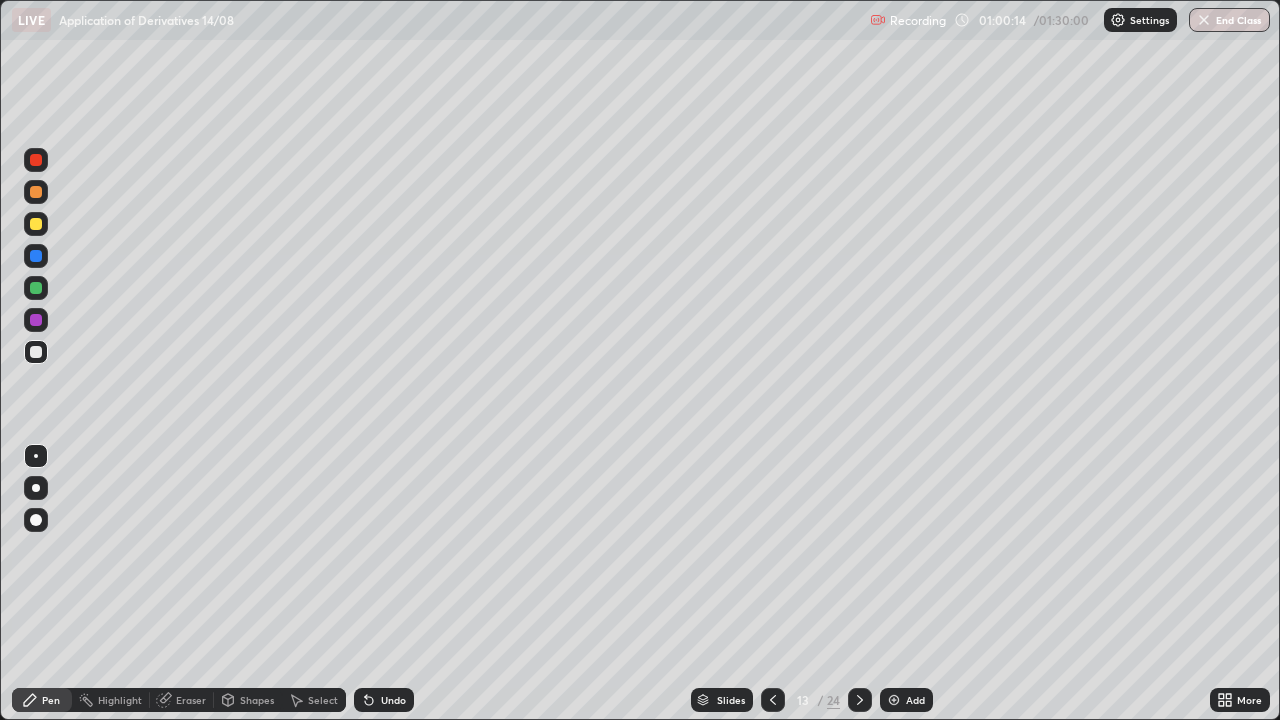 click 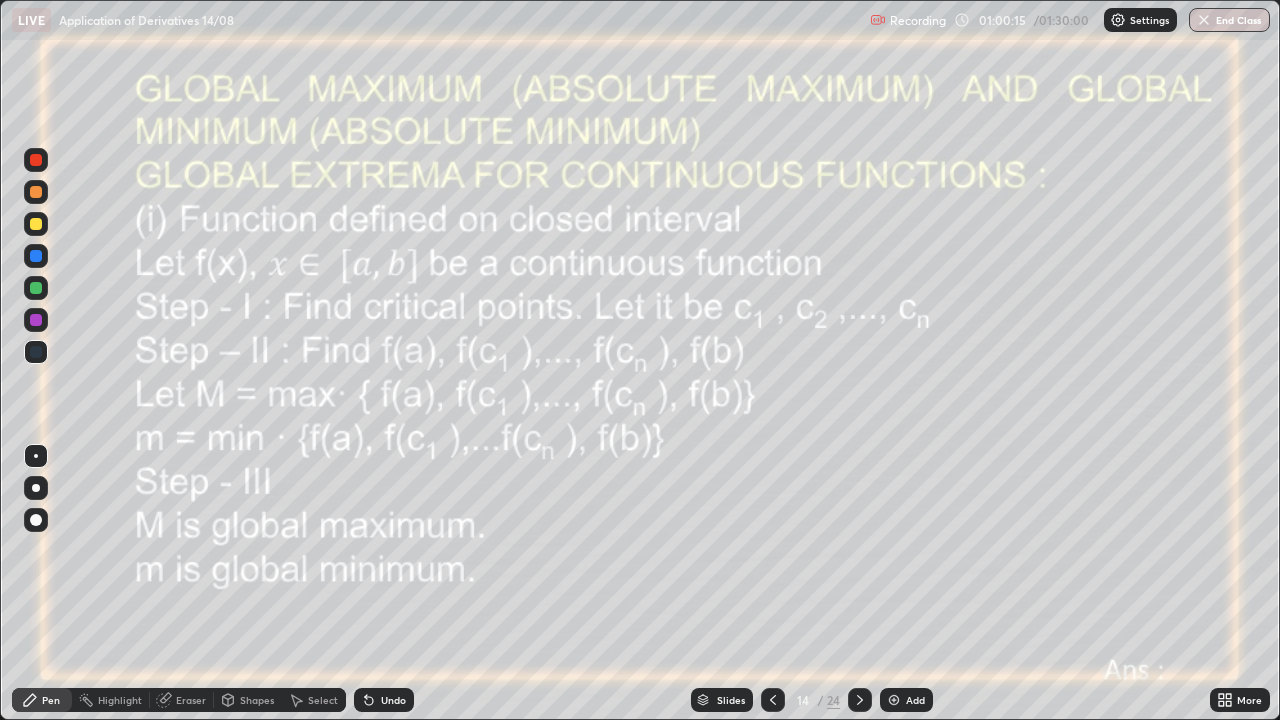 click at bounding box center (894, 700) 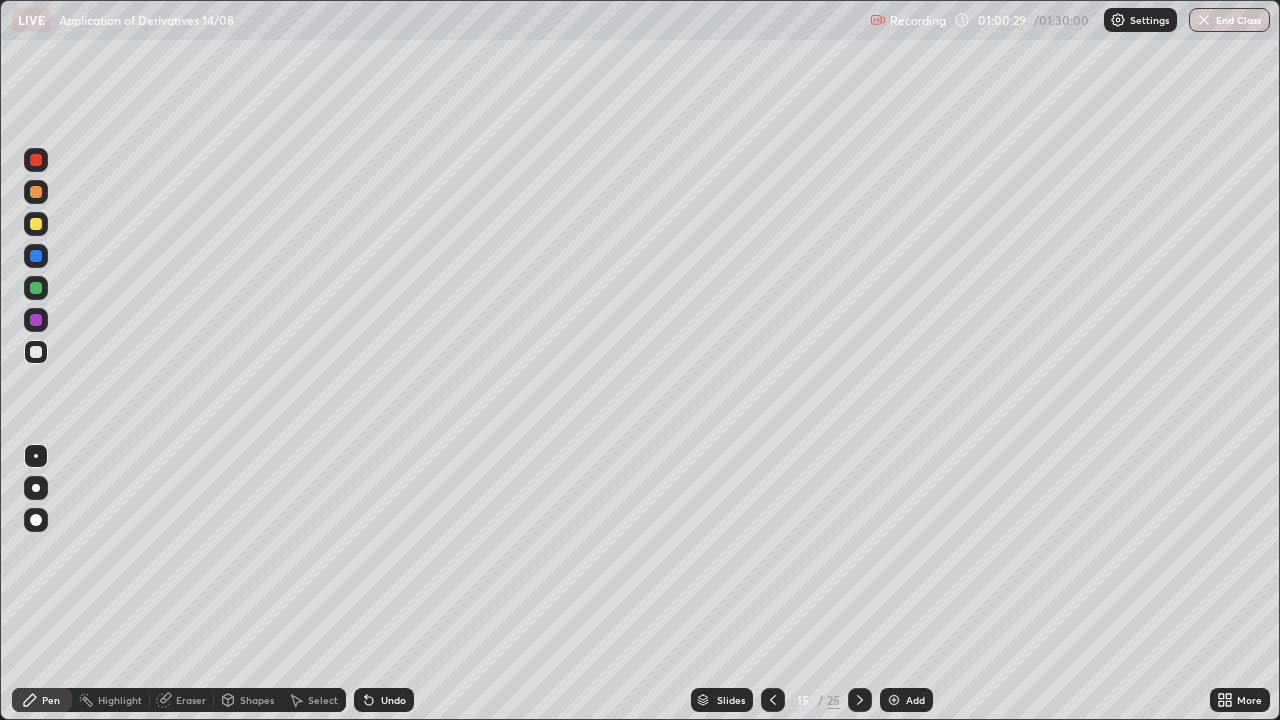 click at bounding box center [36, 288] 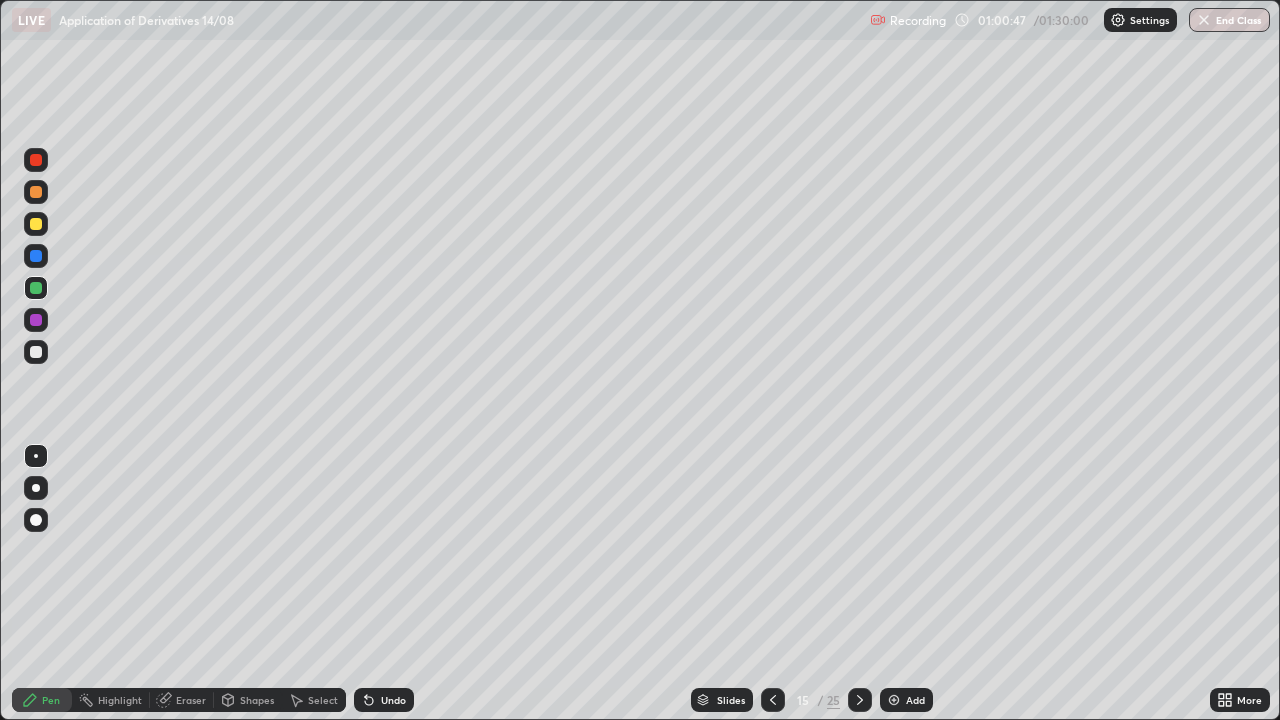 click at bounding box center [36, 320] 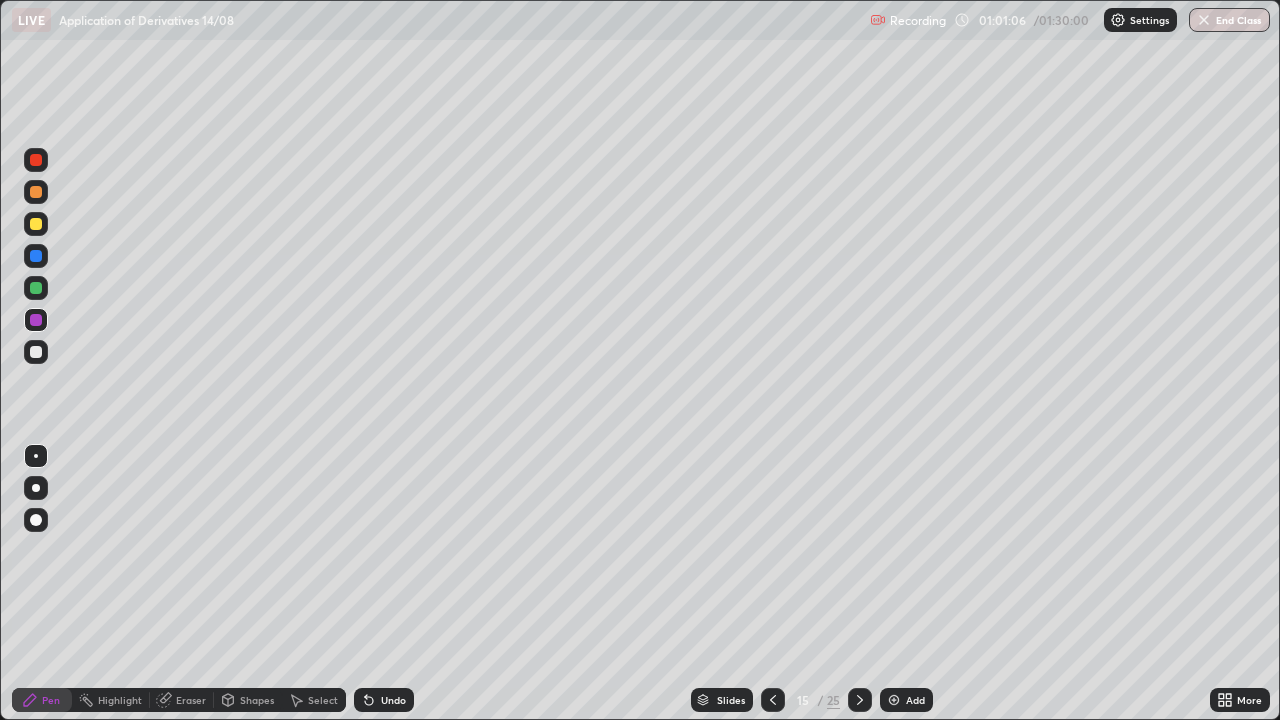click at bounding box center (36, 224) 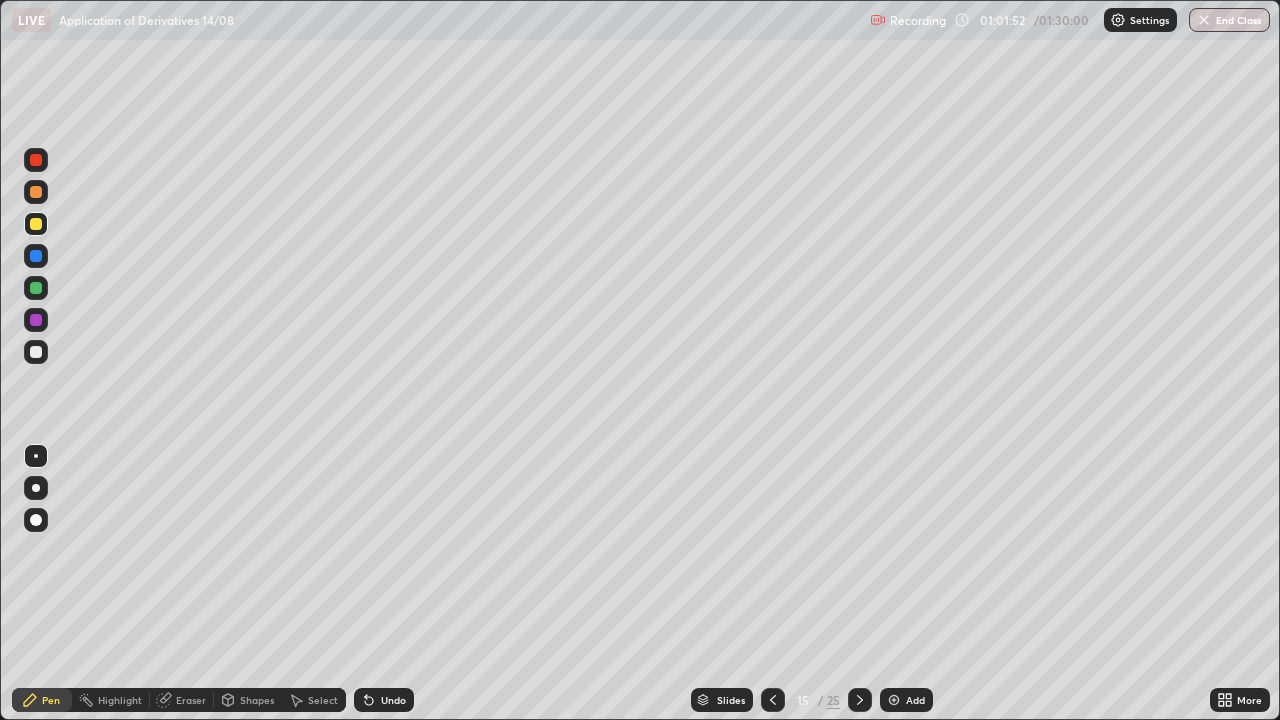 click at bounding box center (36, 320) 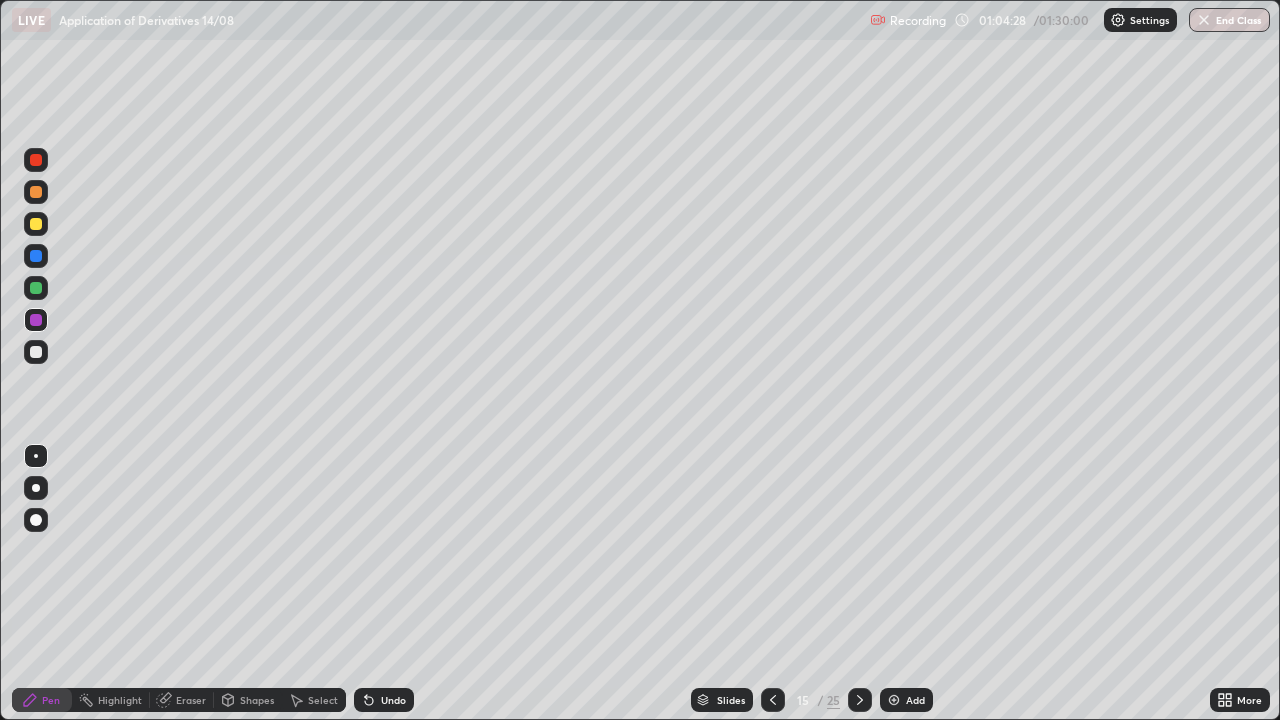 click at bounding box center [894, 700] 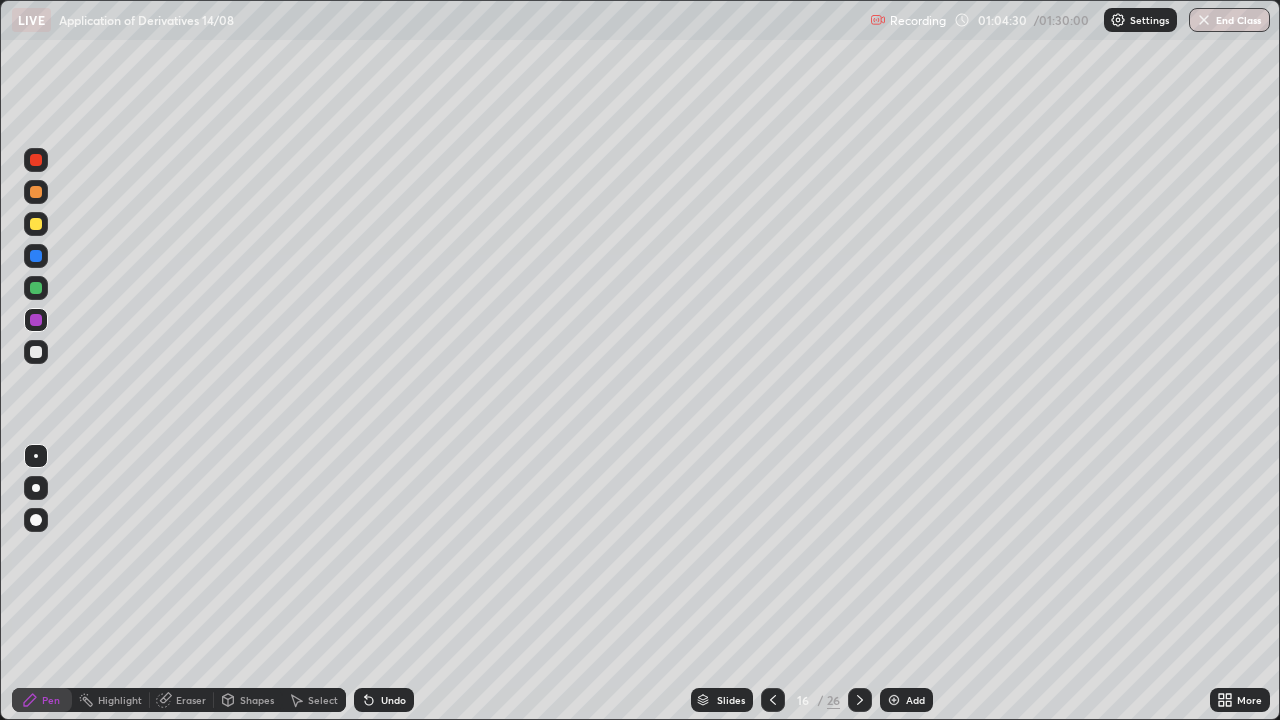 click at bounding box center (36, 288) 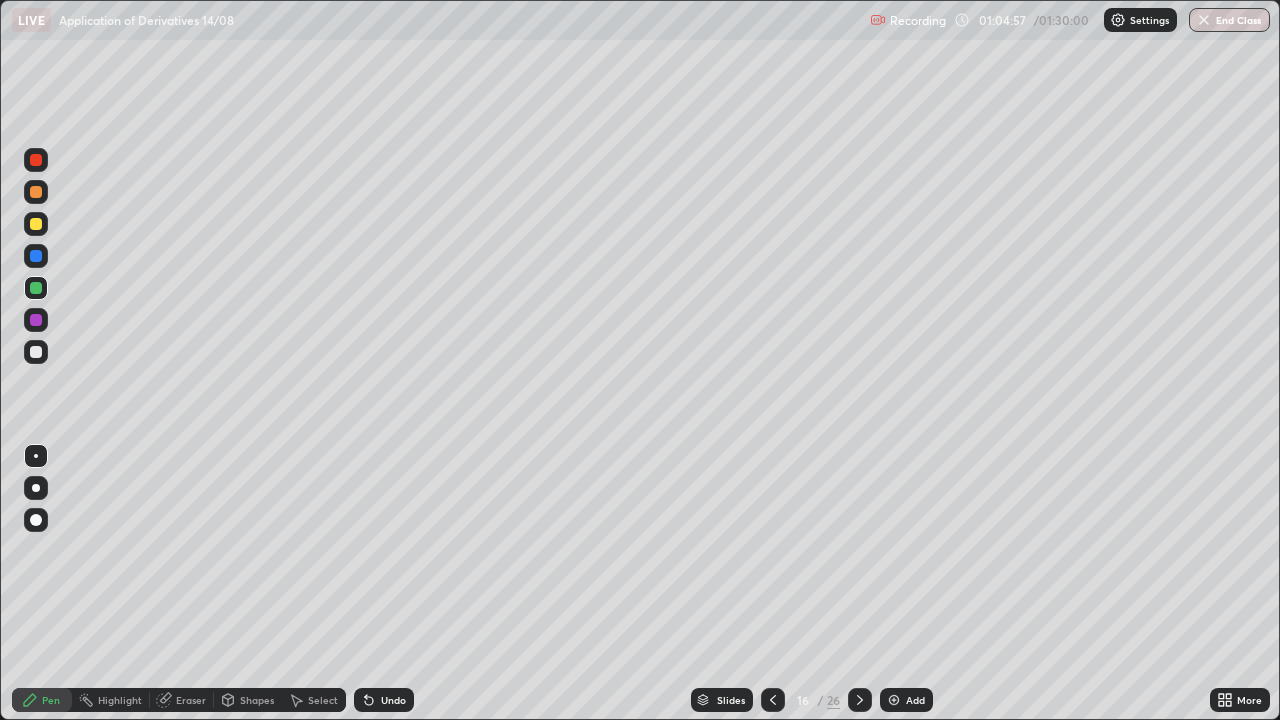 click 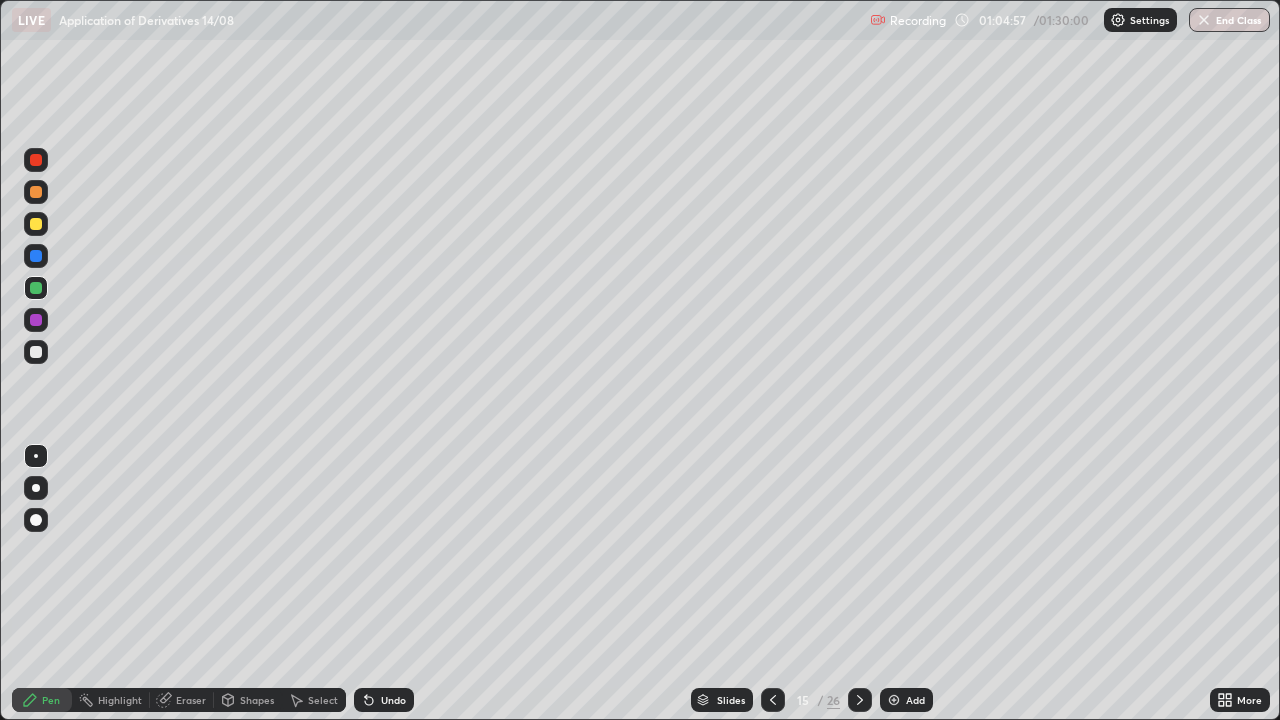 click 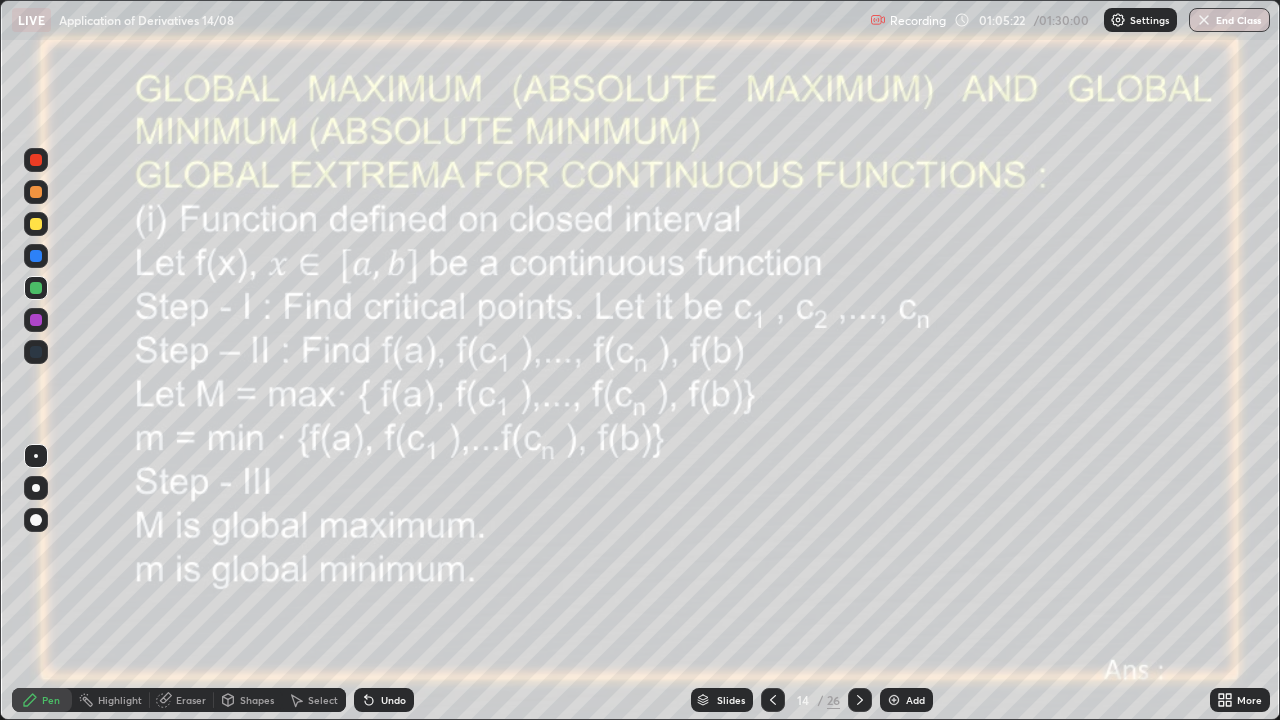 click 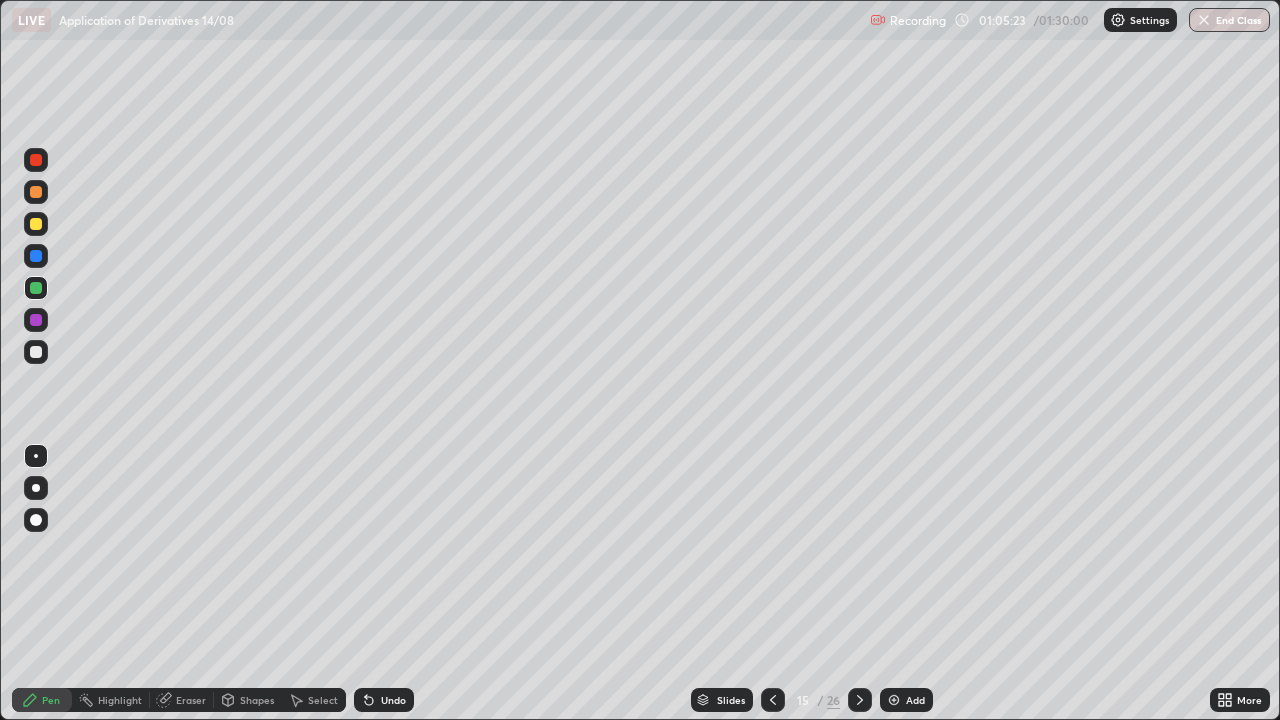 click 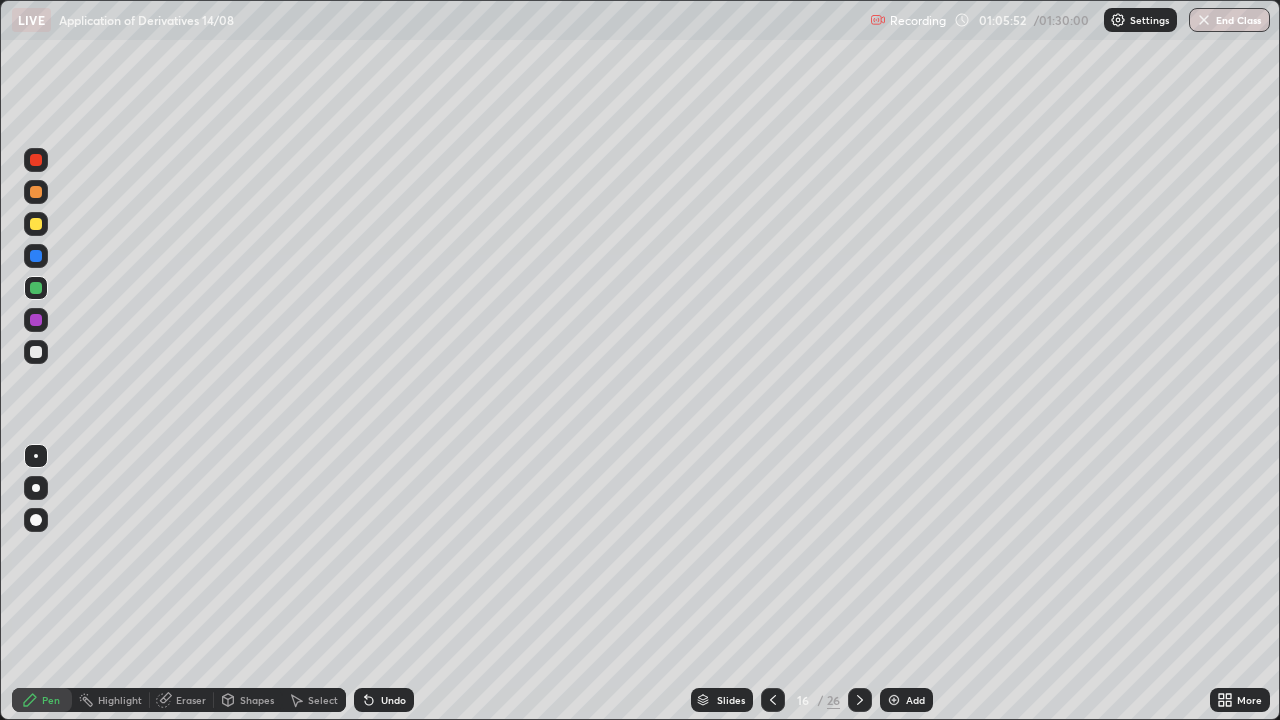 click at bounding box center [36, 224] 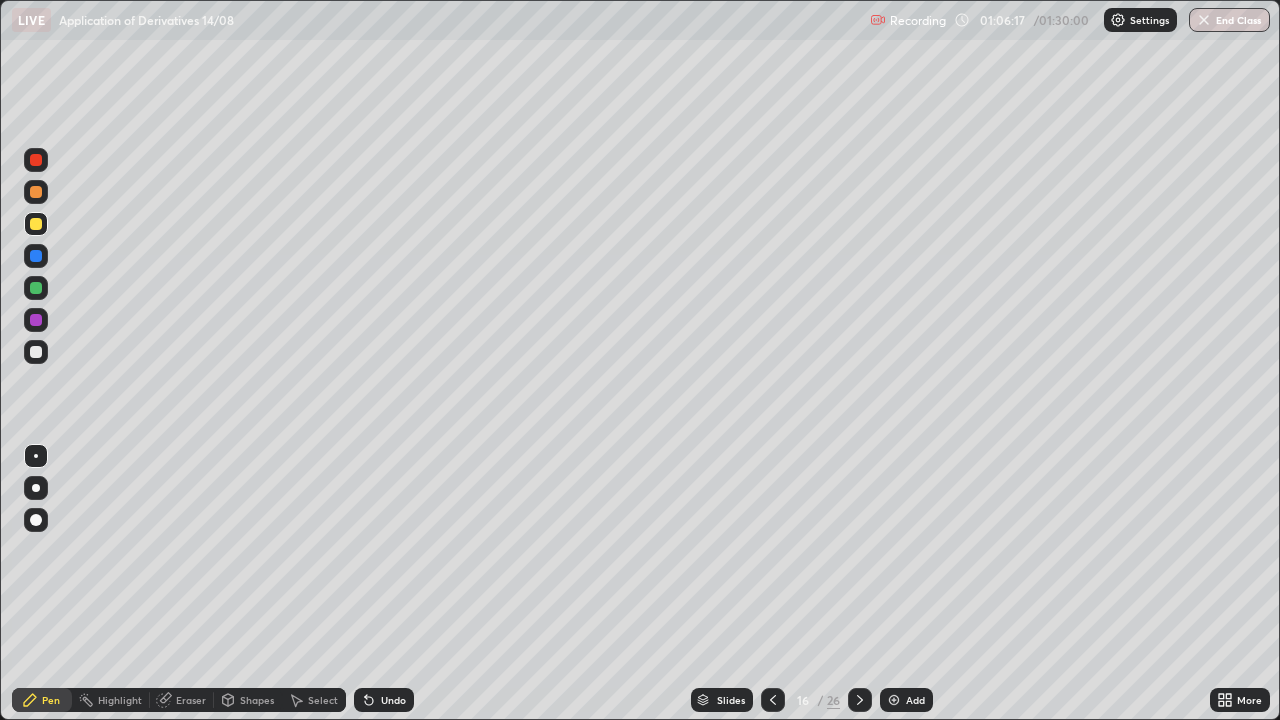 click 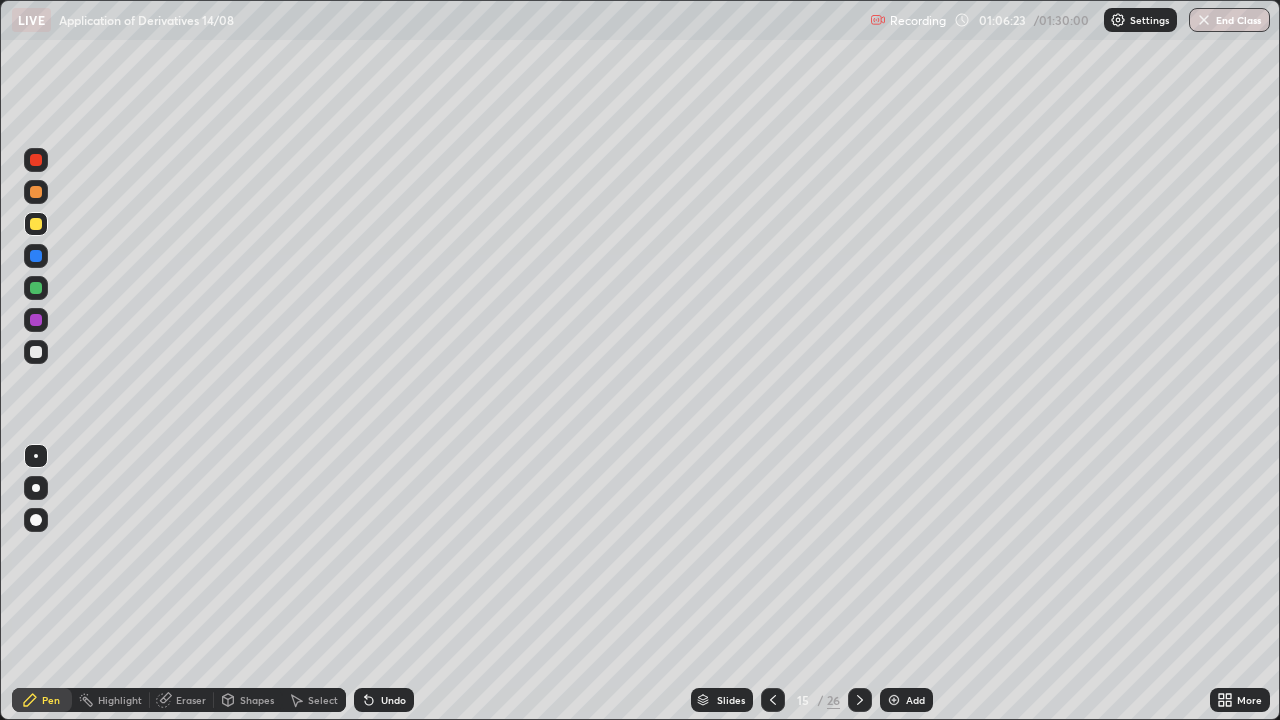 click 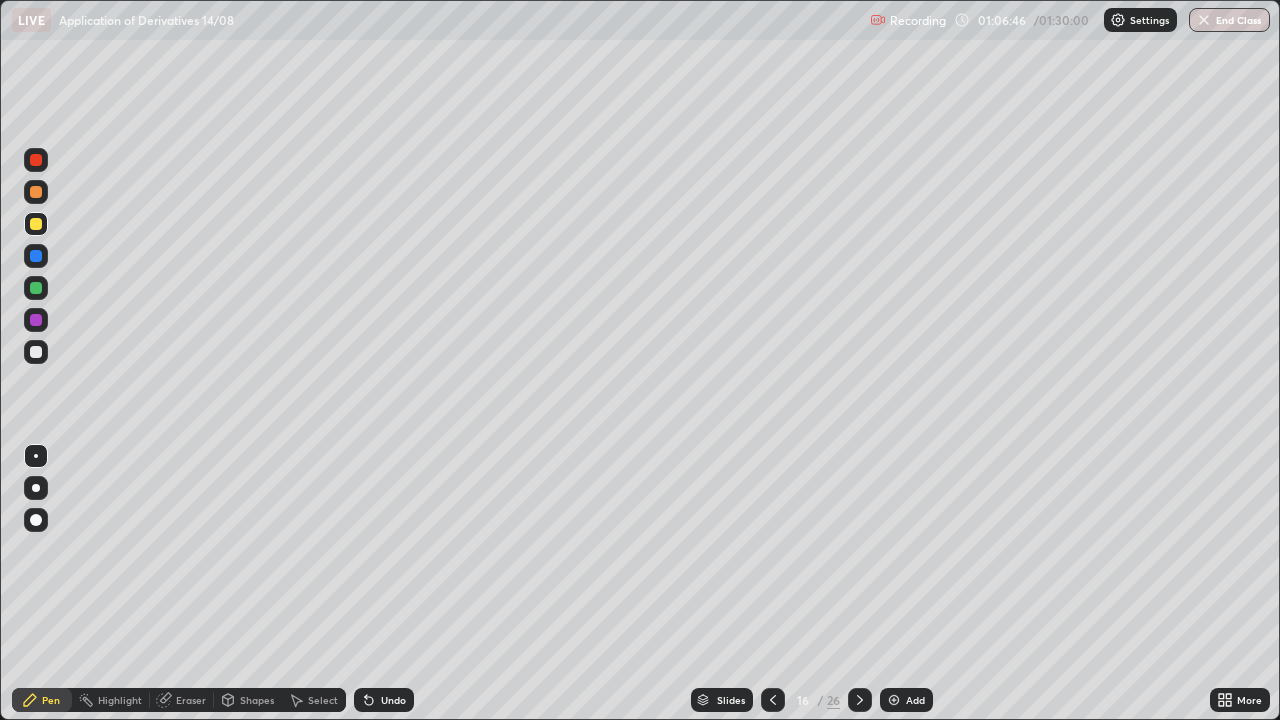 click at bounding box center (36, 352) 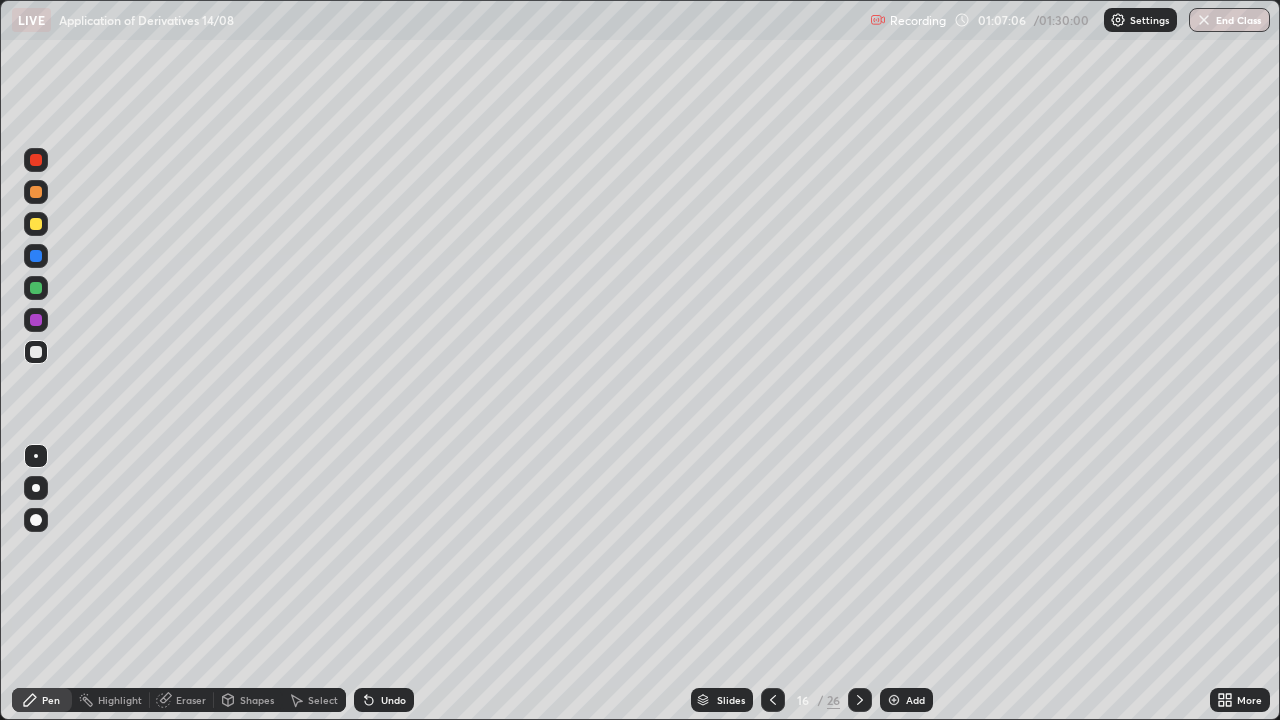 click 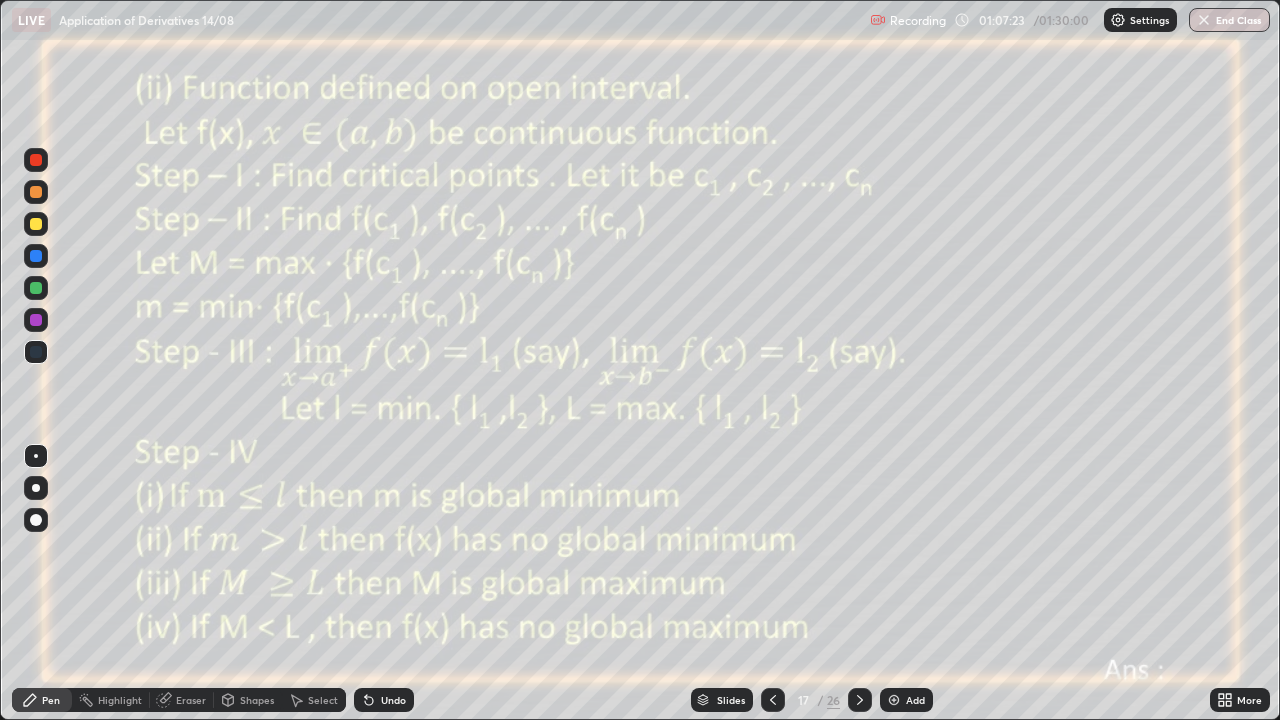click at bounding box center (36, 320) 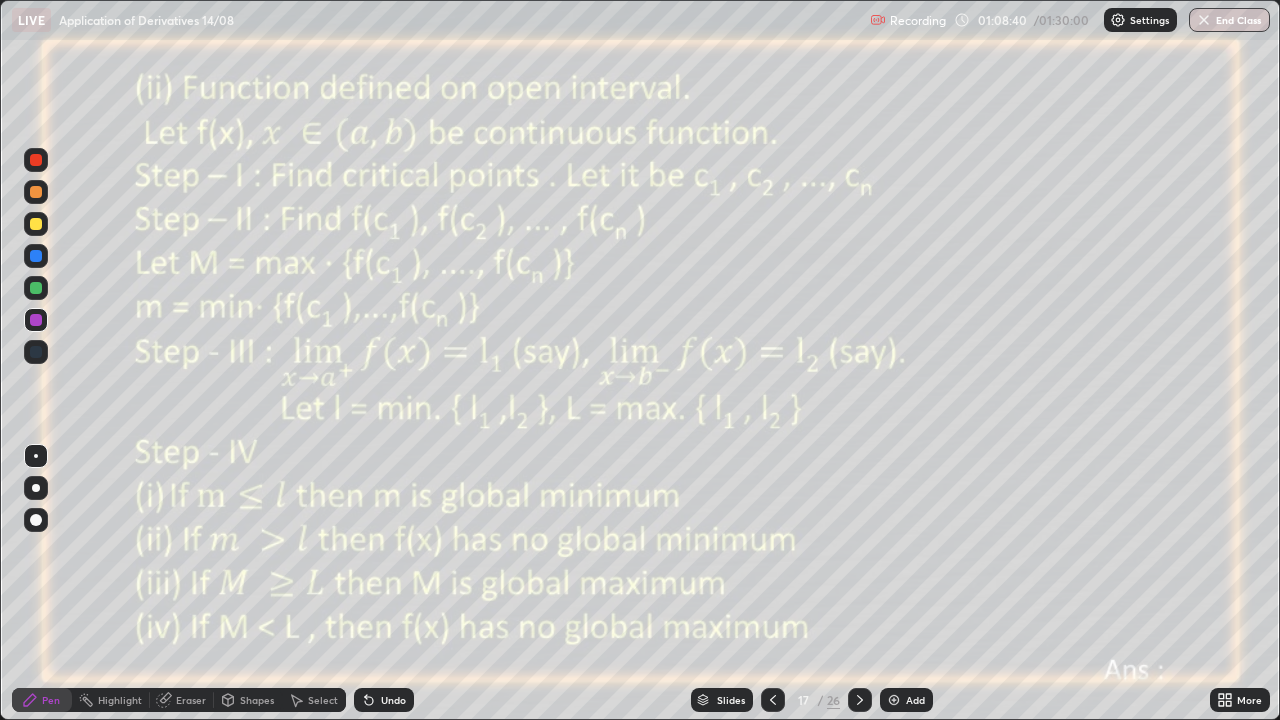 click 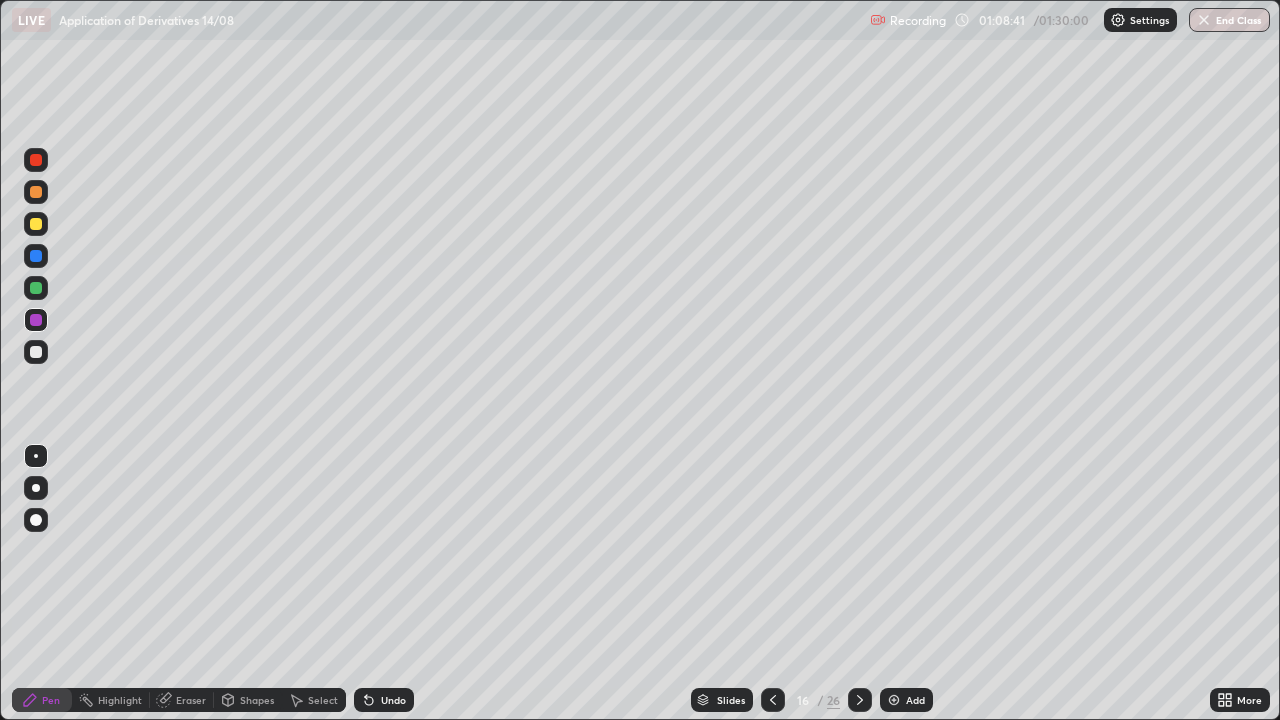 click 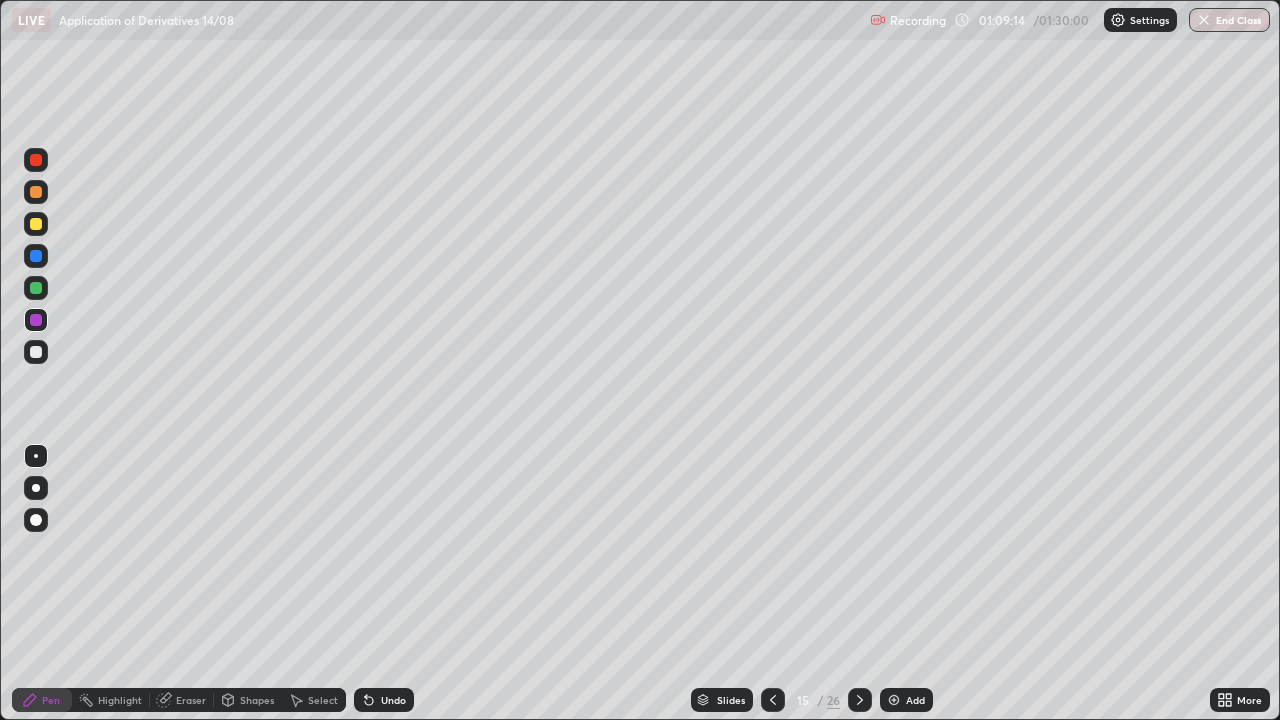 click 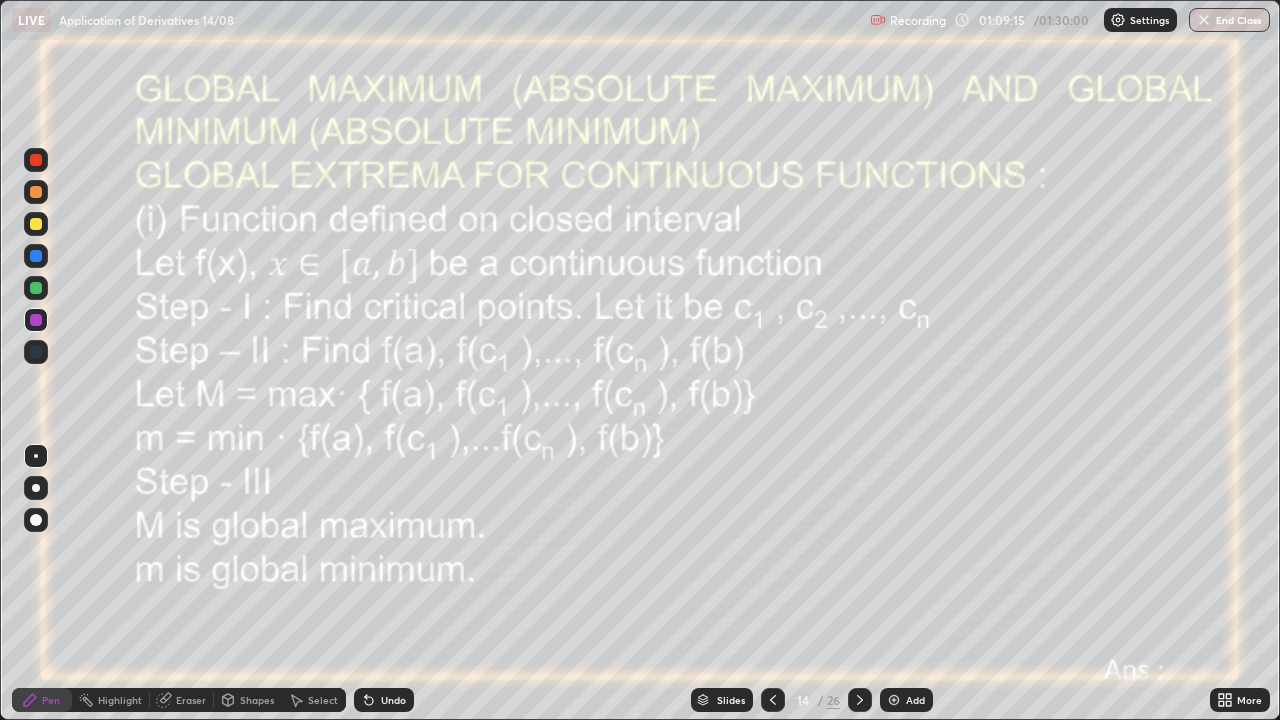 click 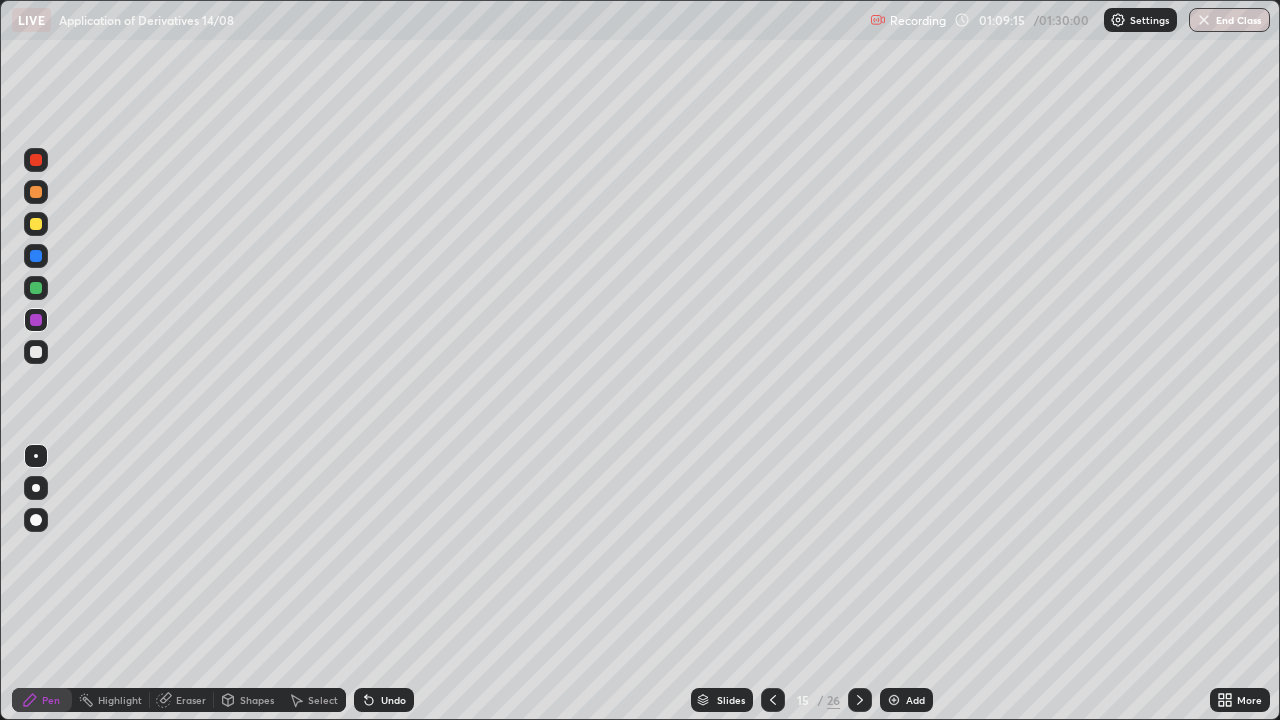click 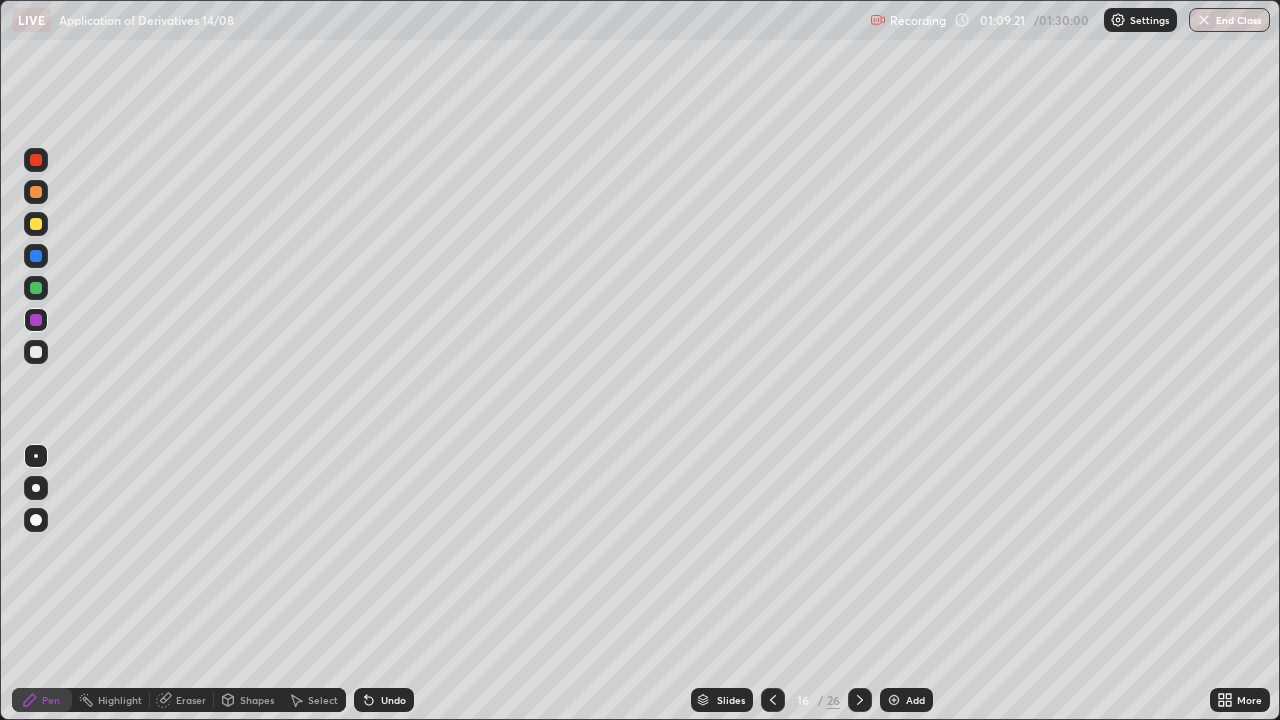 click 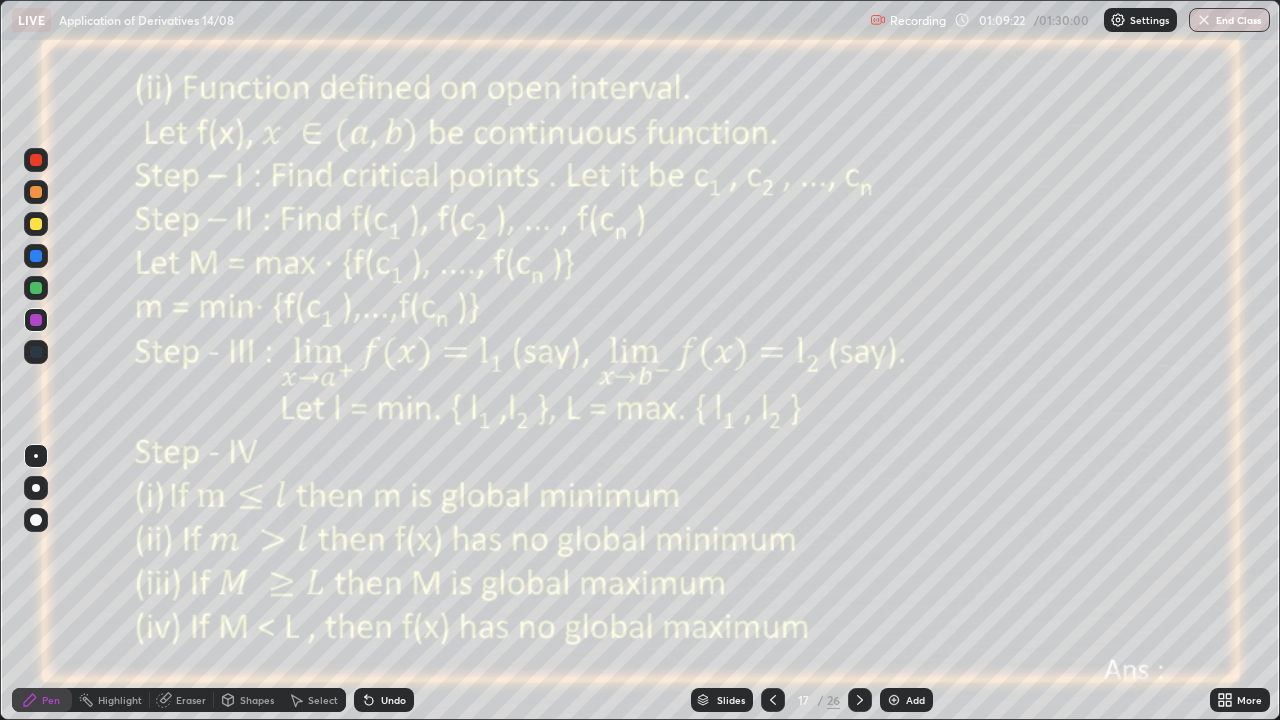 click 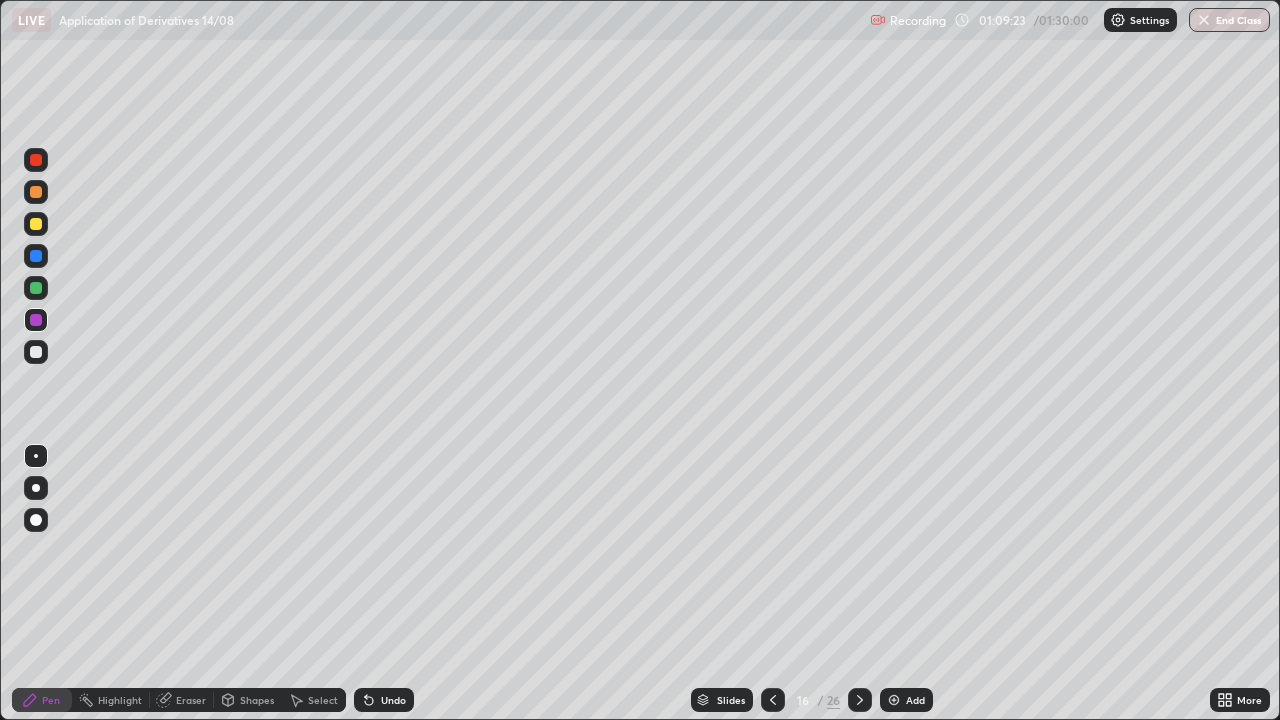 click 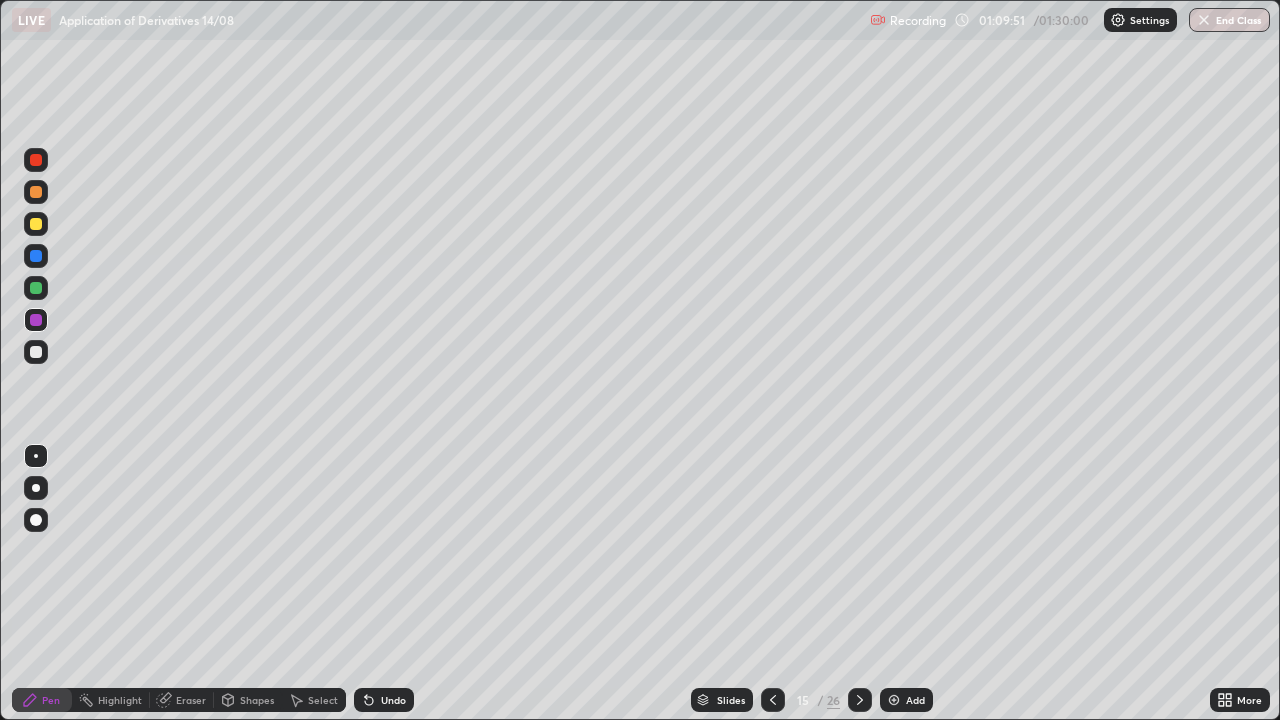 click 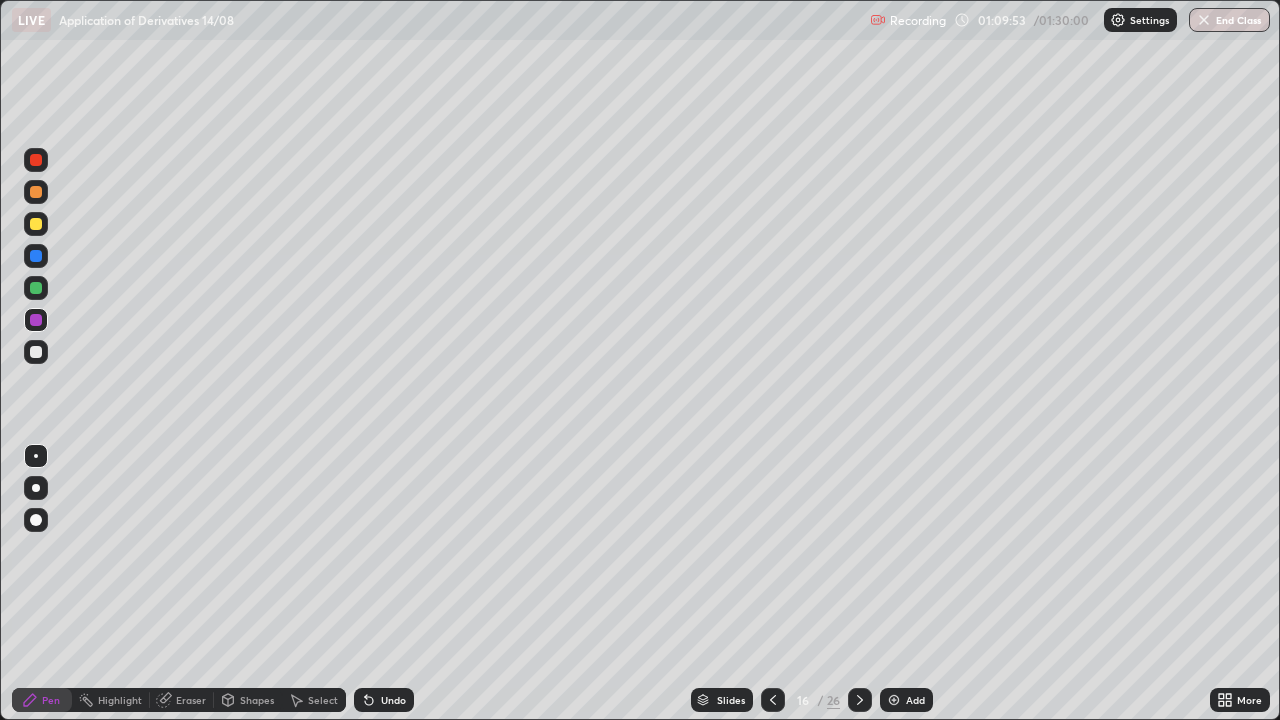 click at bounding box center (860, 700) 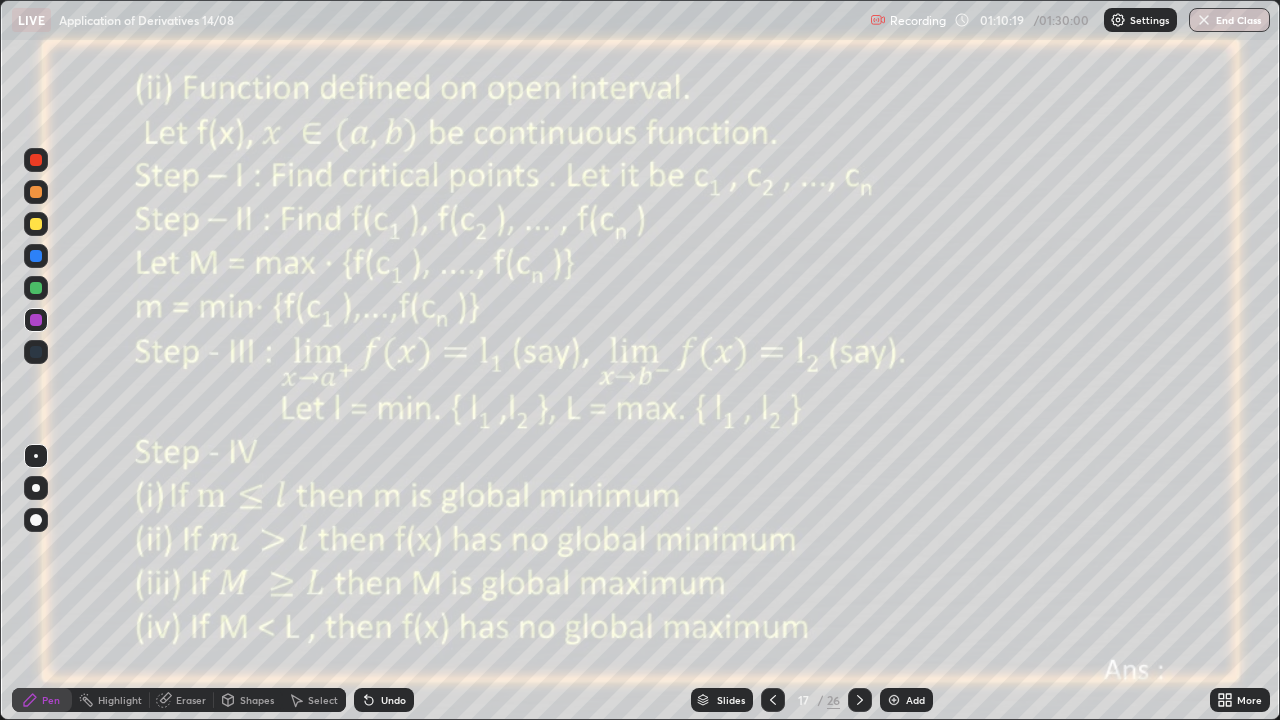 click 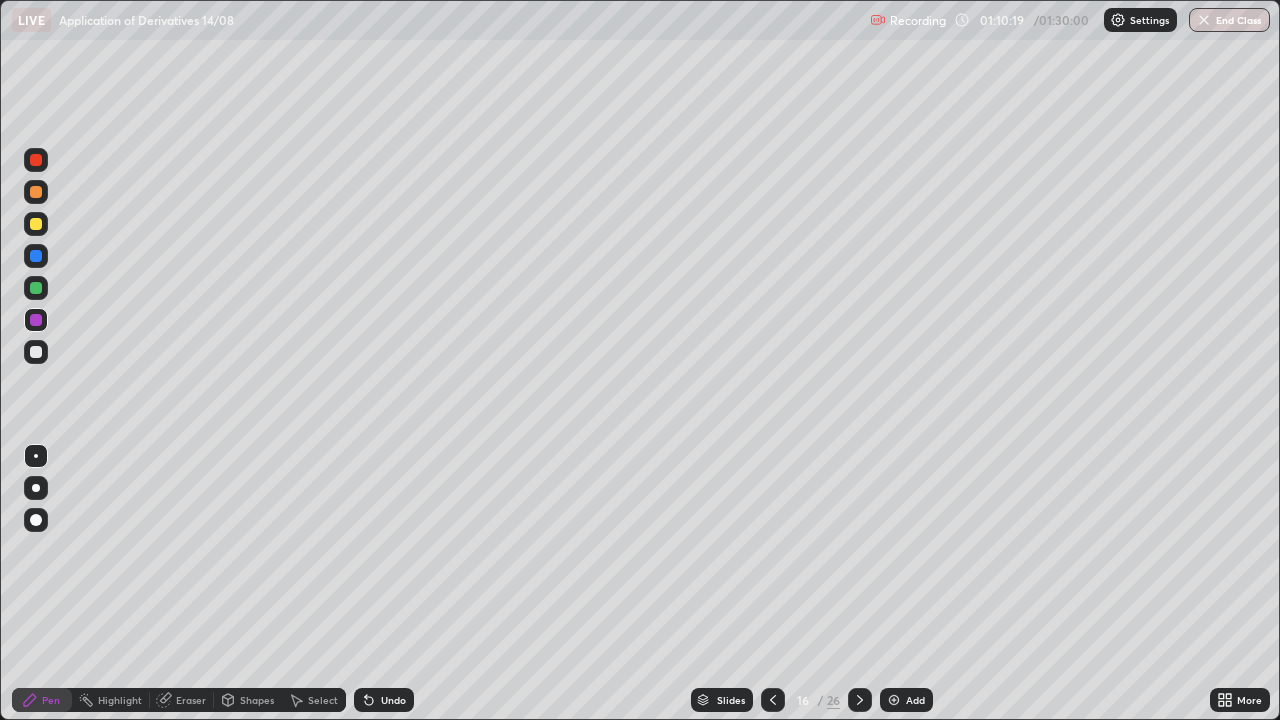 click at bounding box center (773, 700) 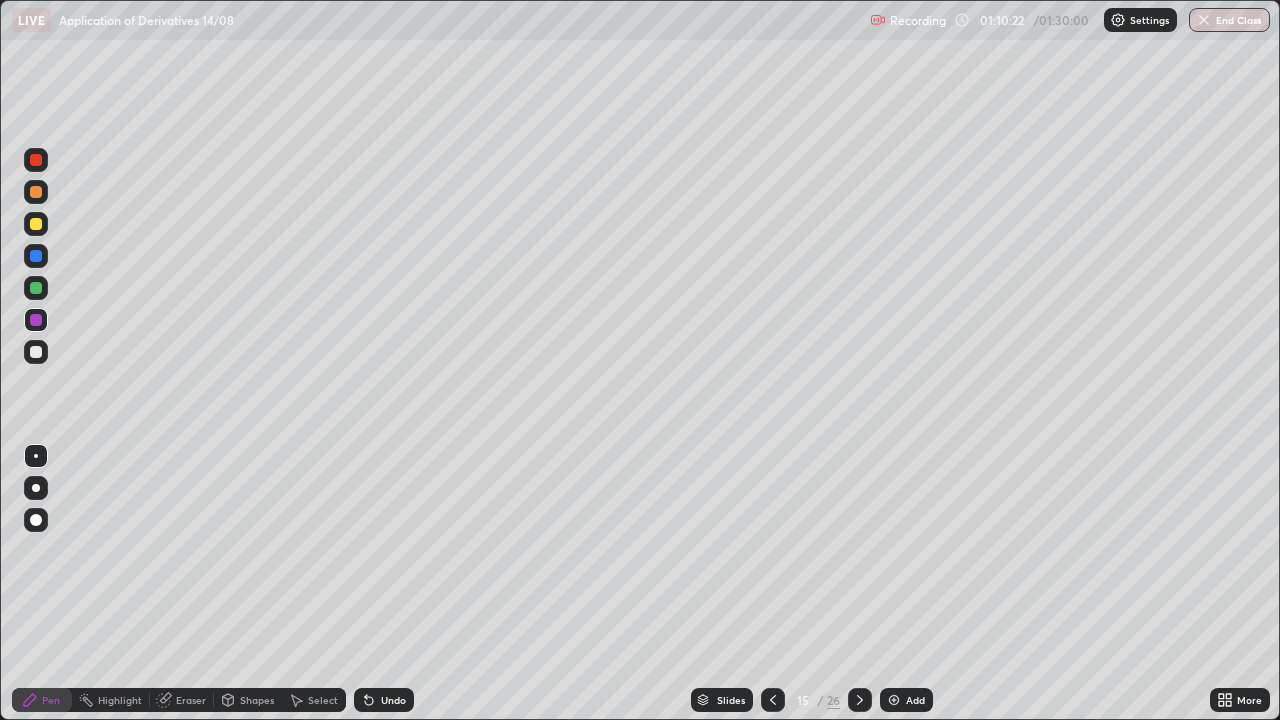 click 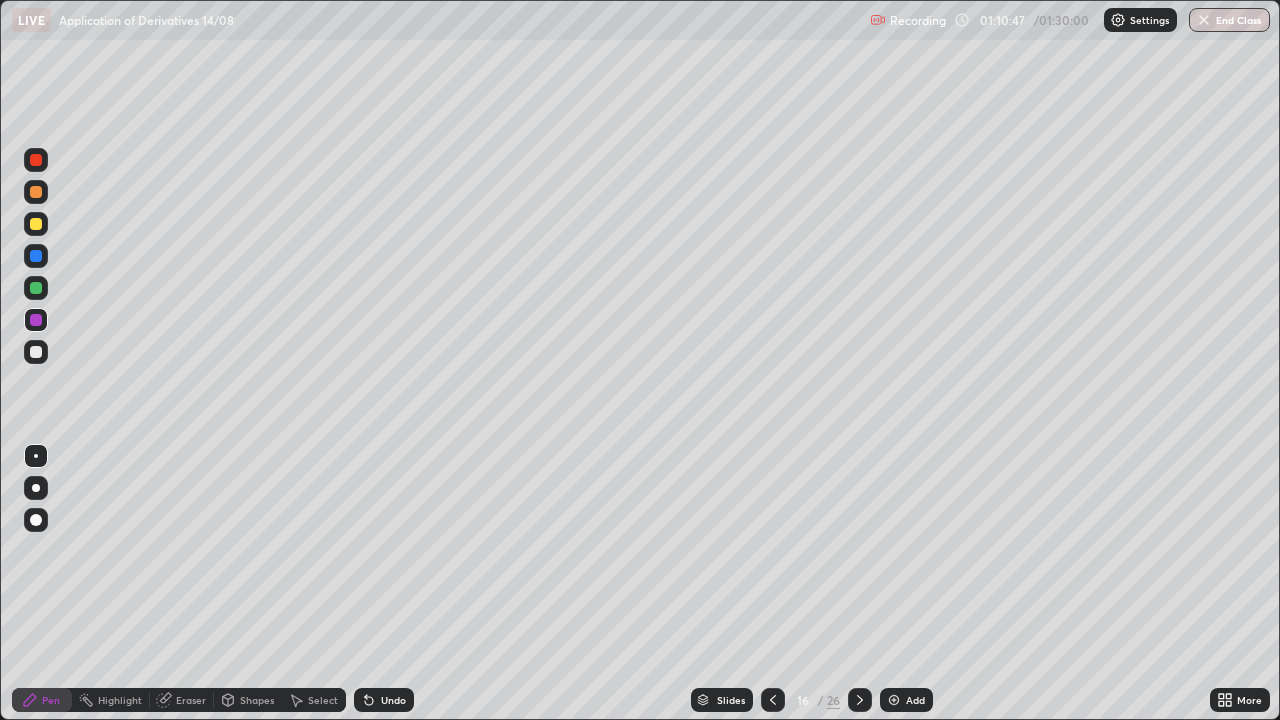 click 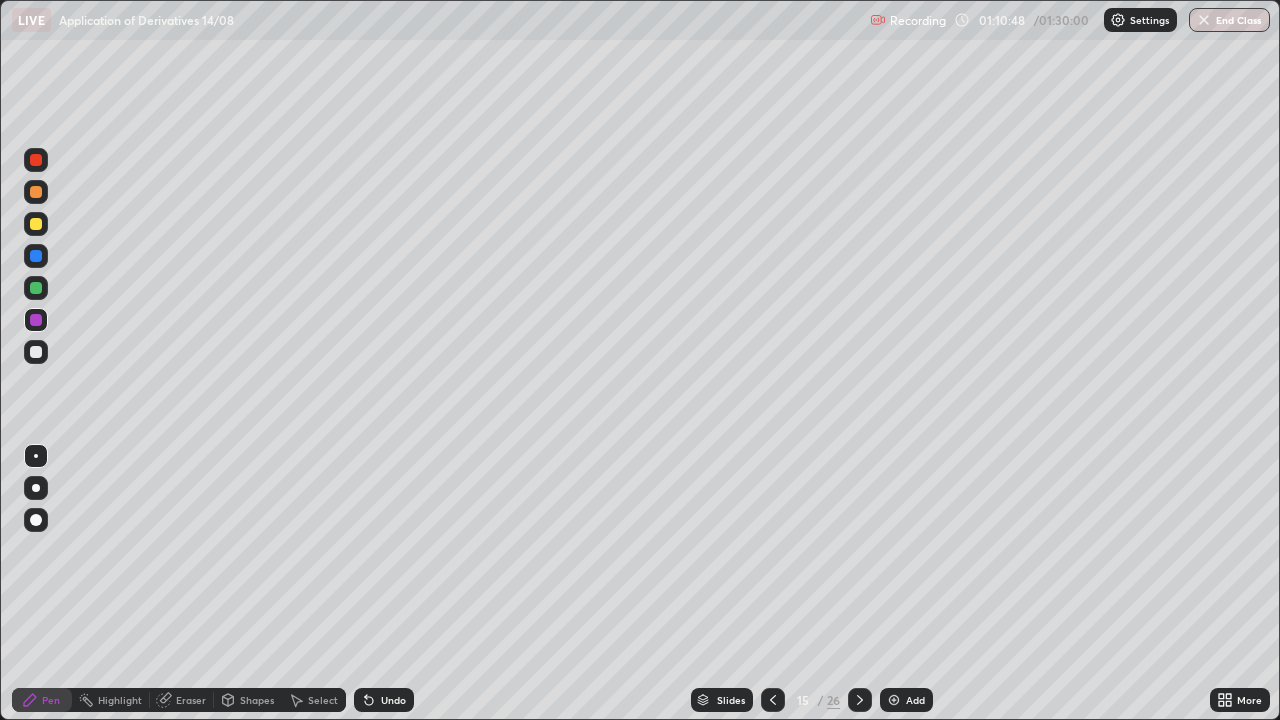 click 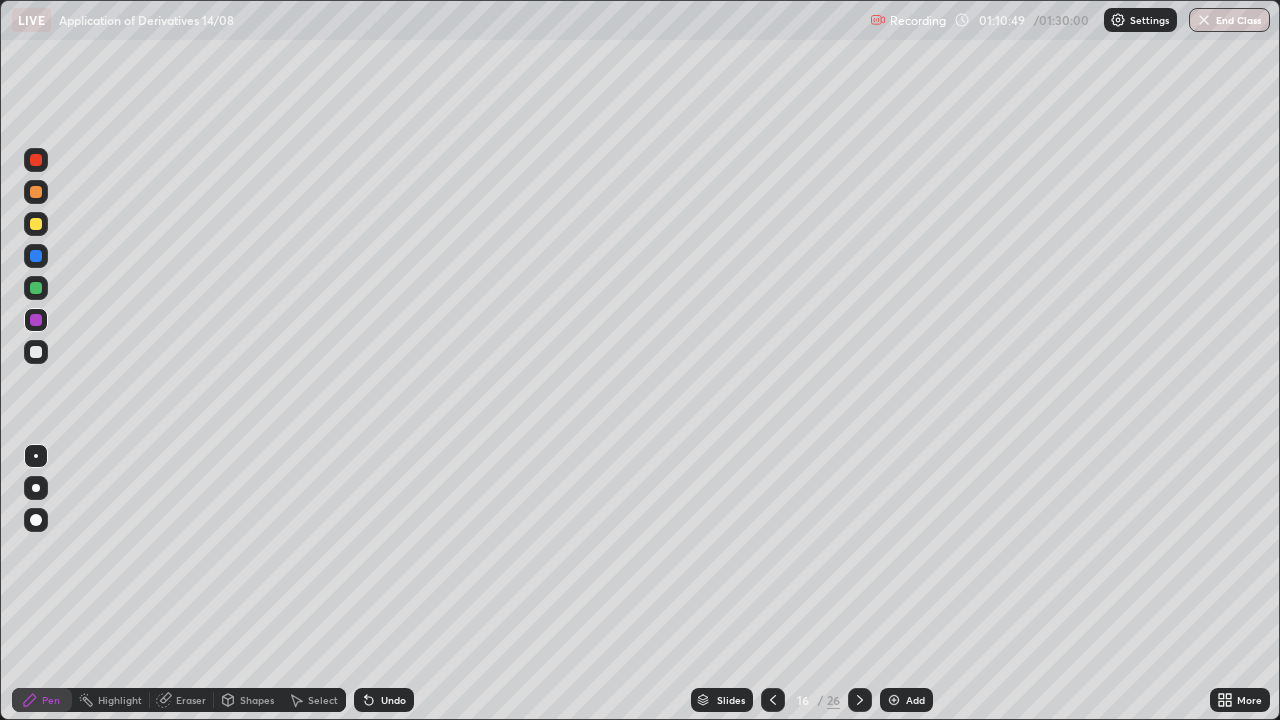 click at bounding box center [860, 700] 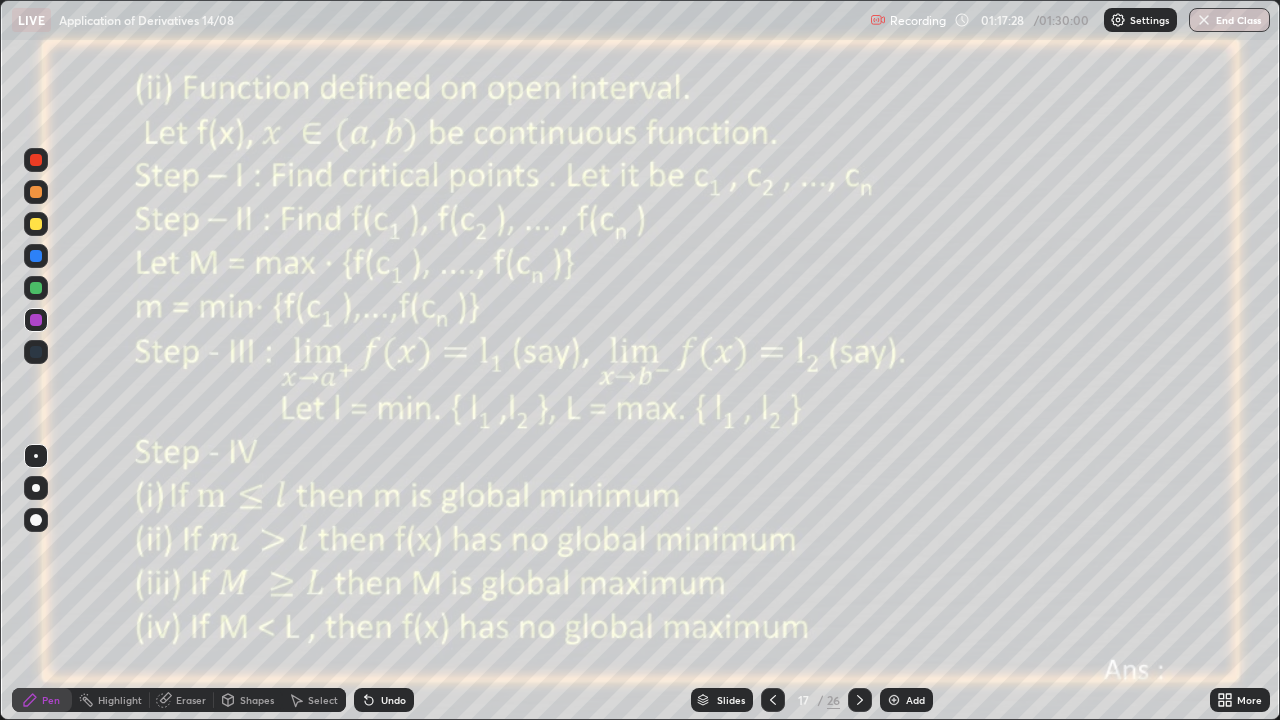 click 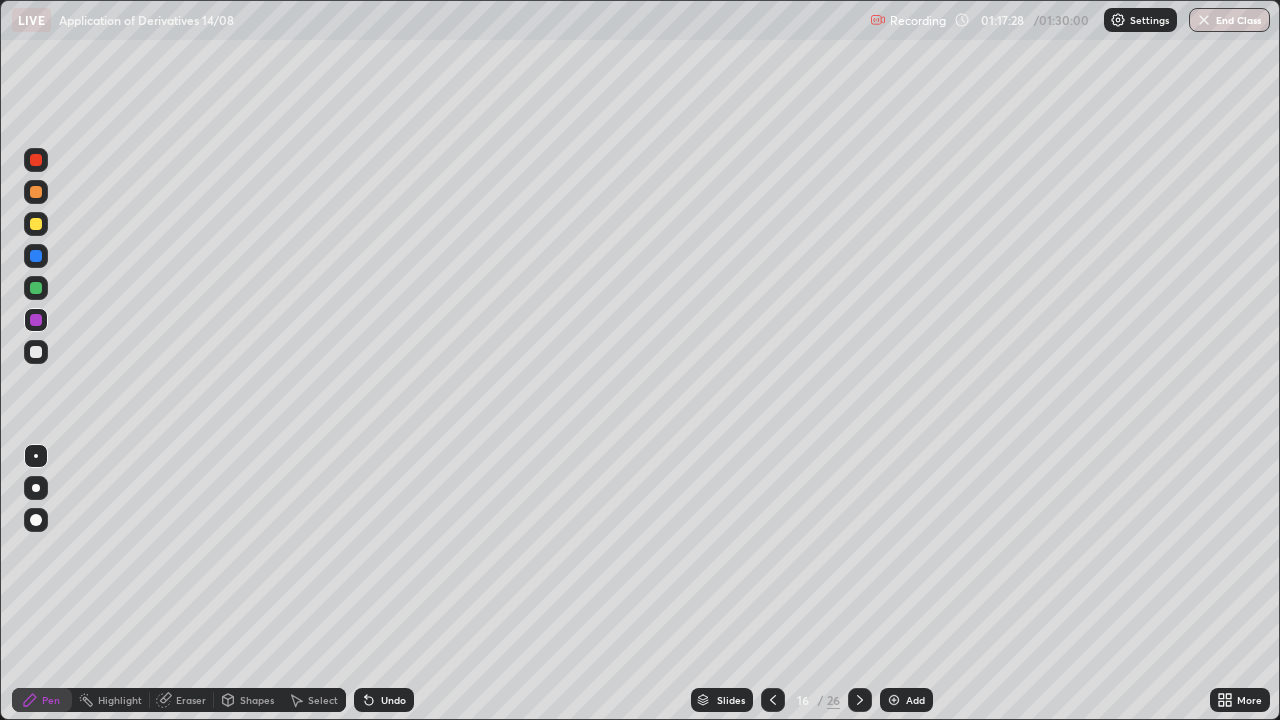 click 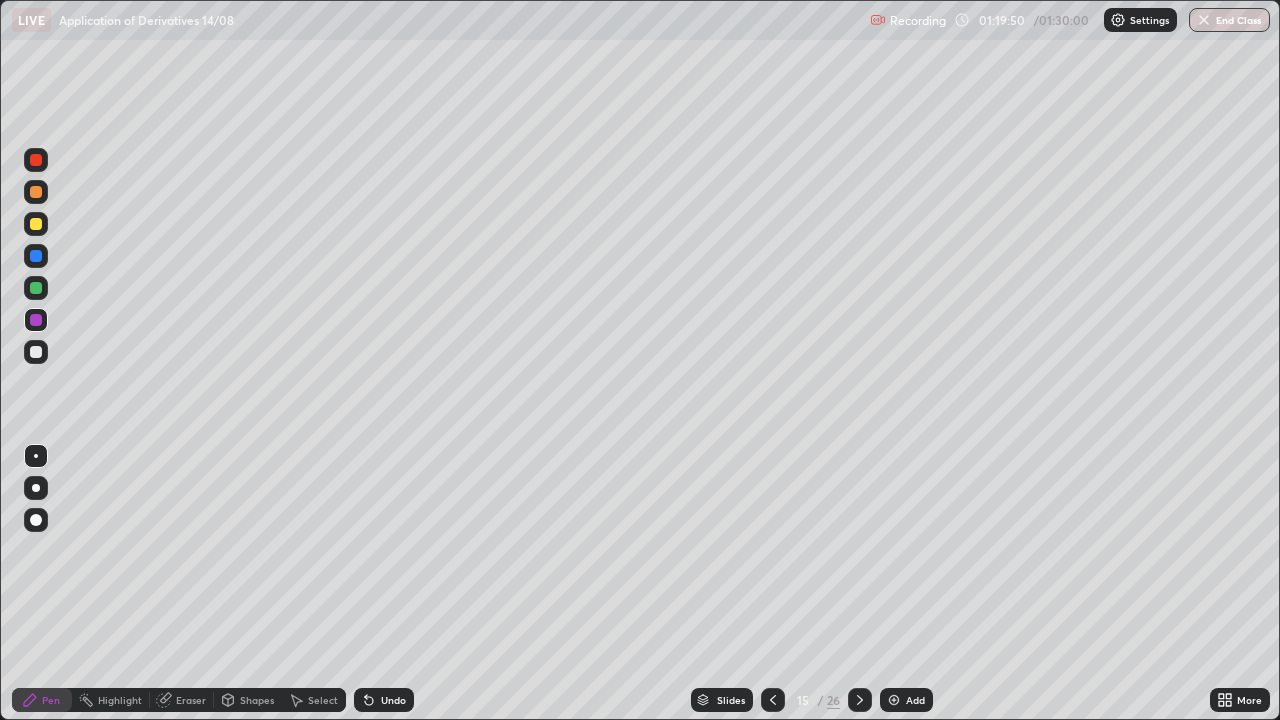 click 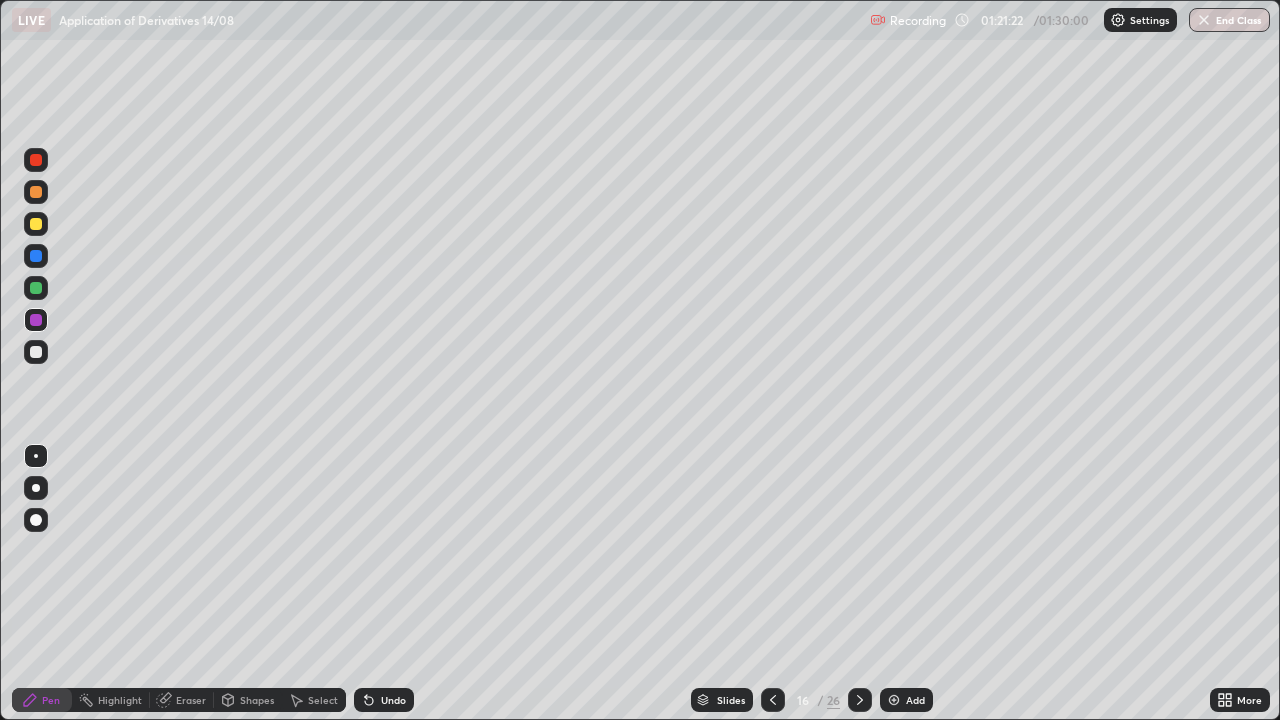 click at bounding box center [860, 700] 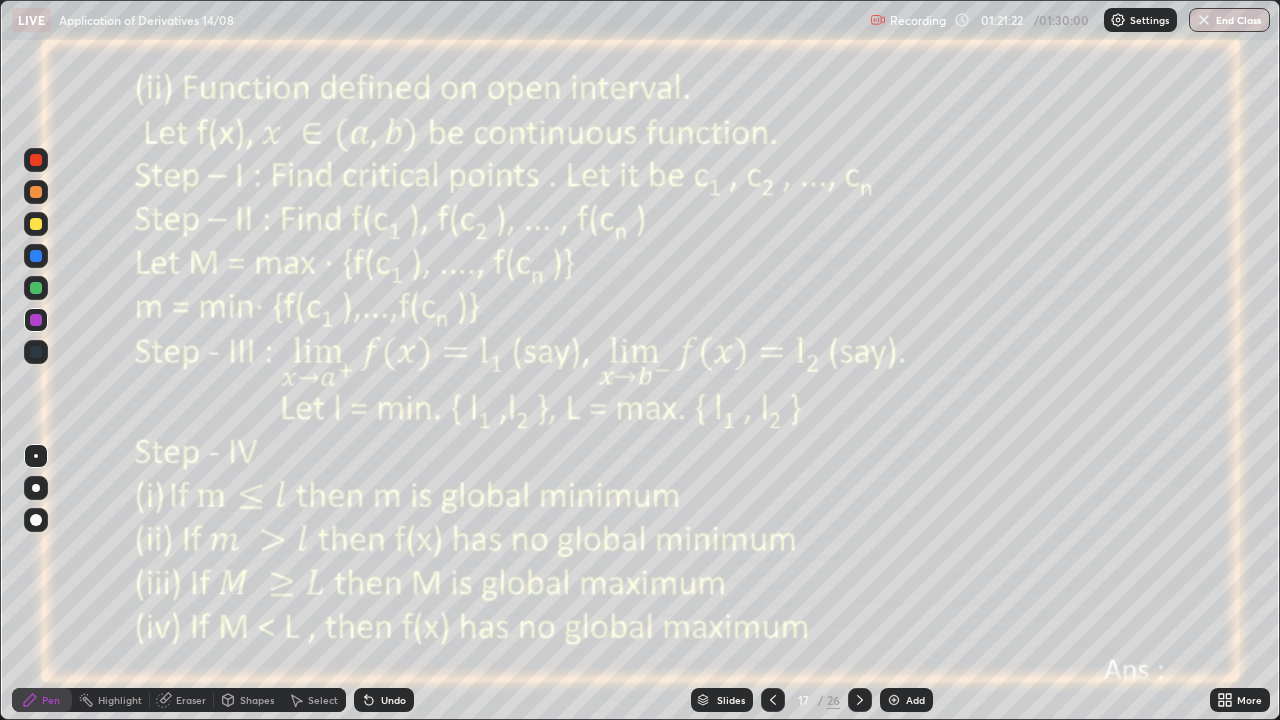 click 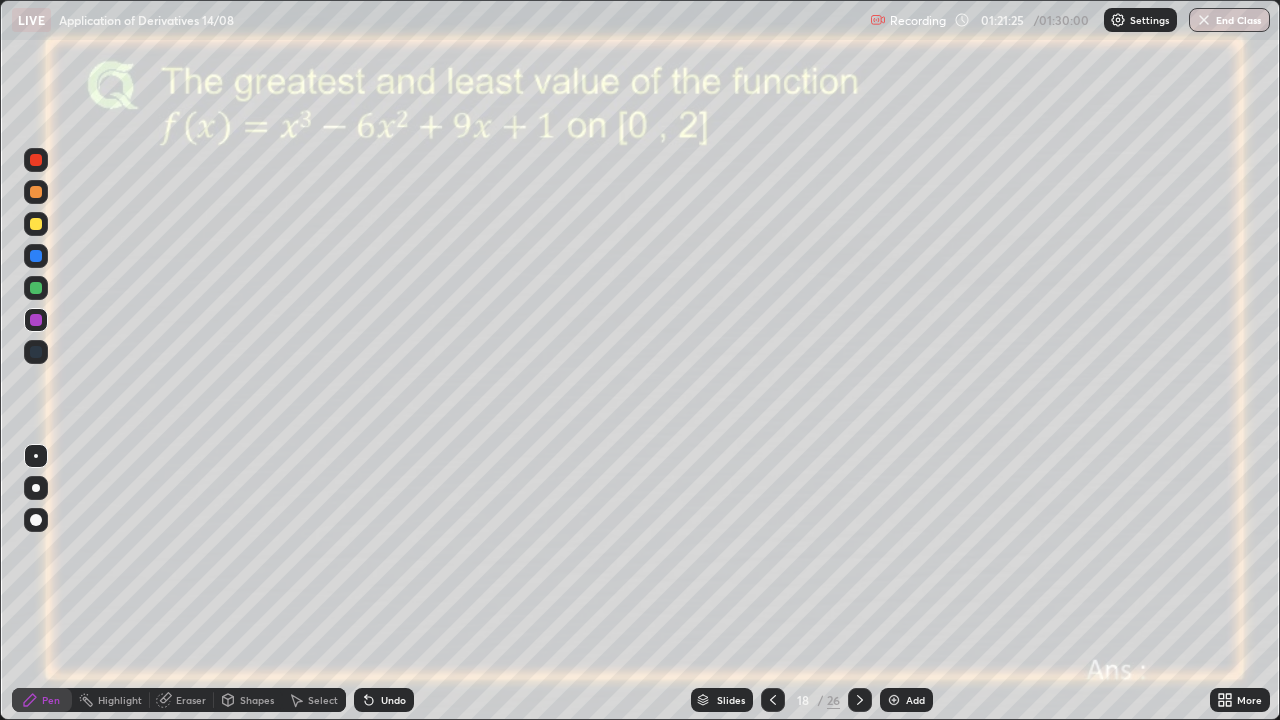 click 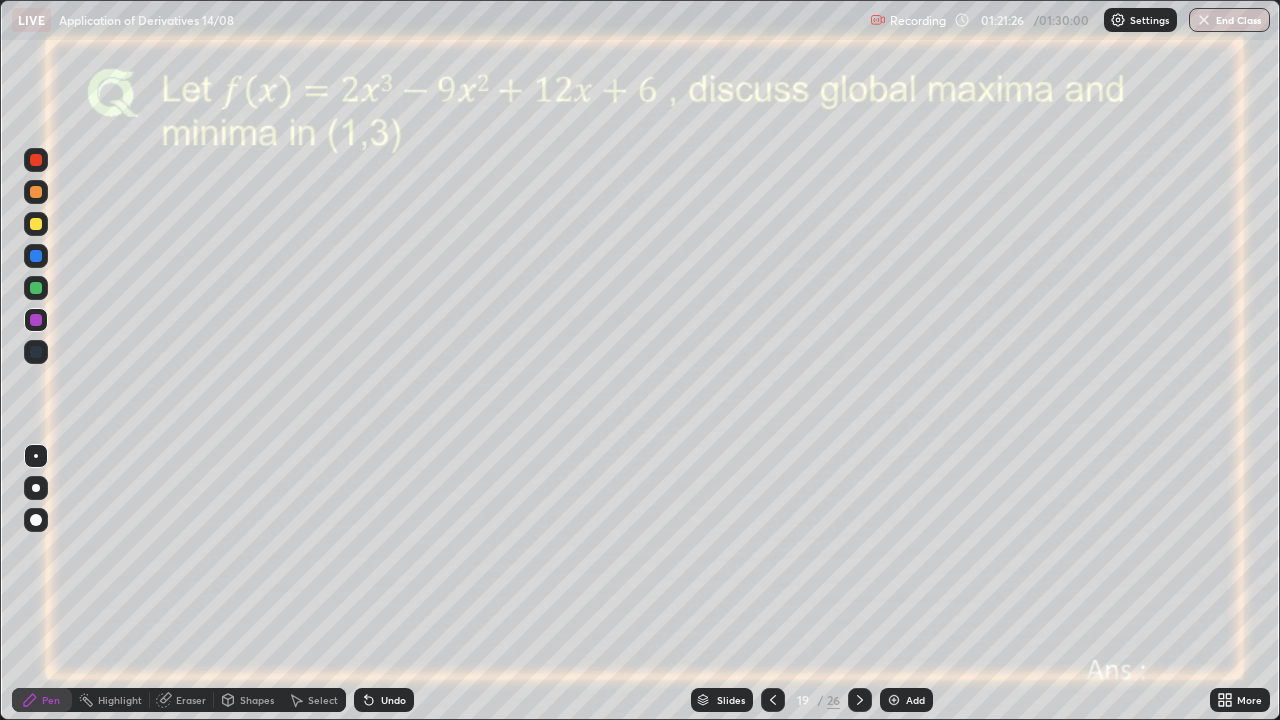 click 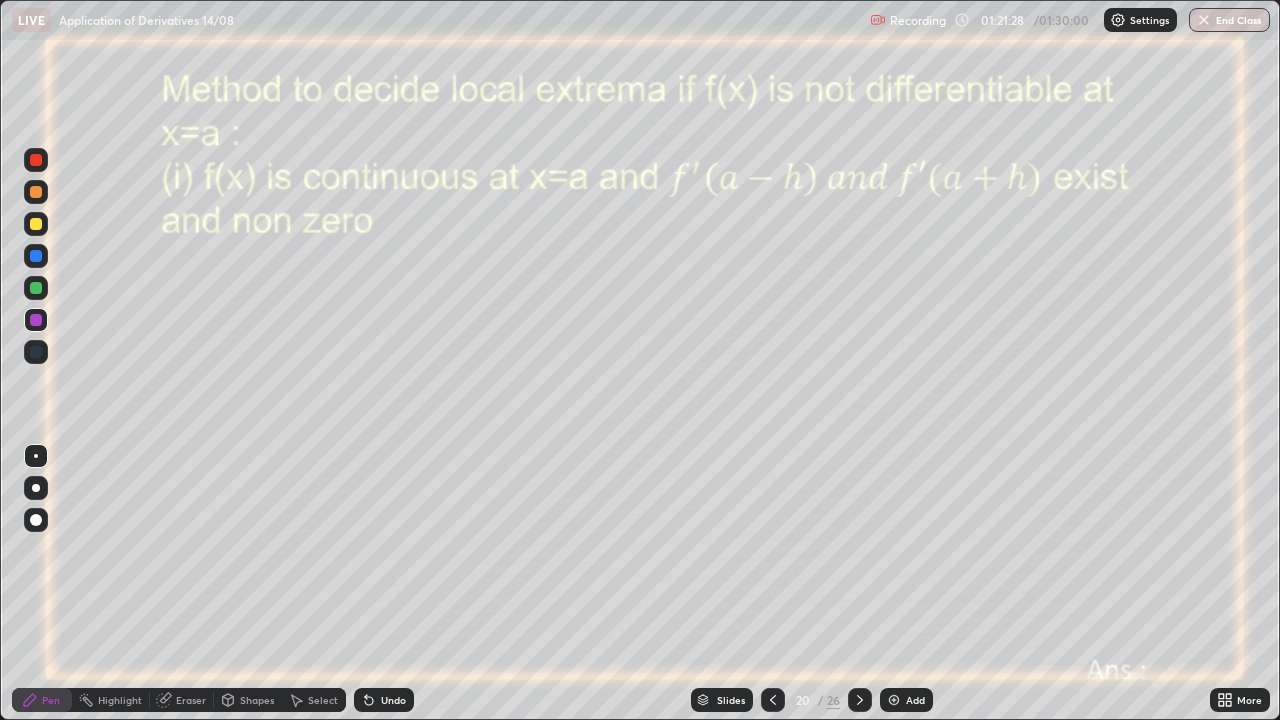 click 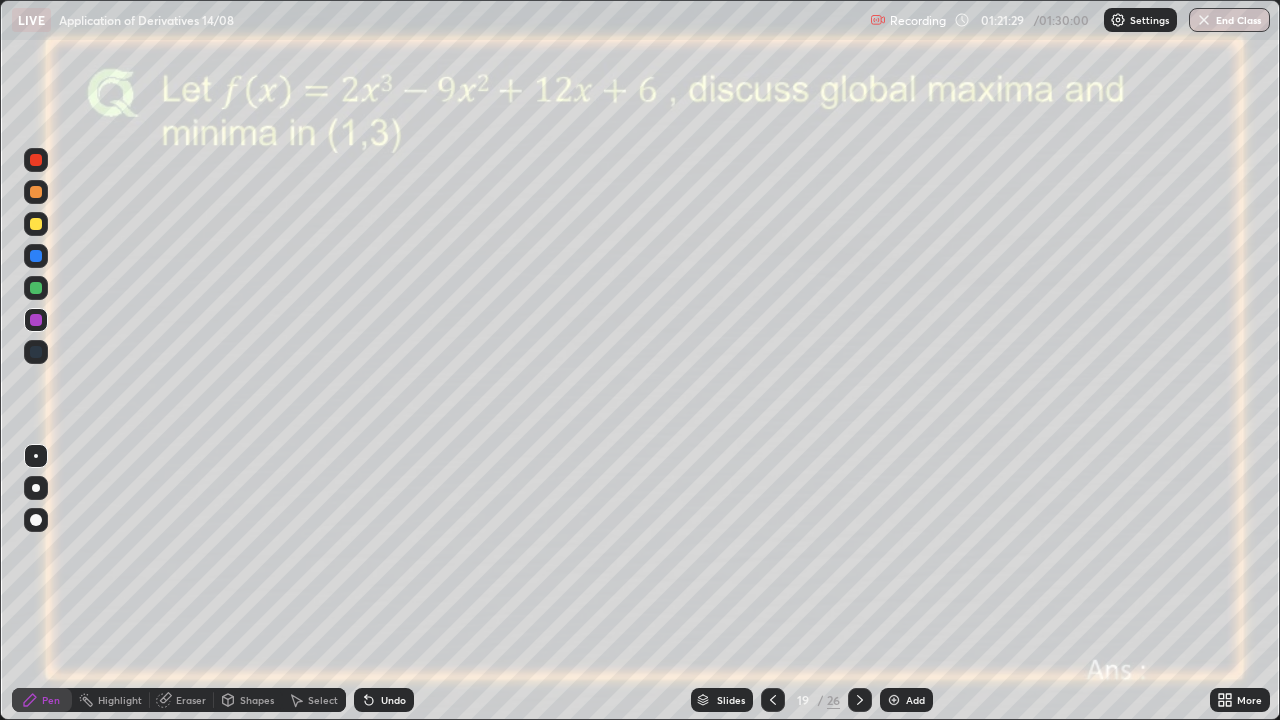 click 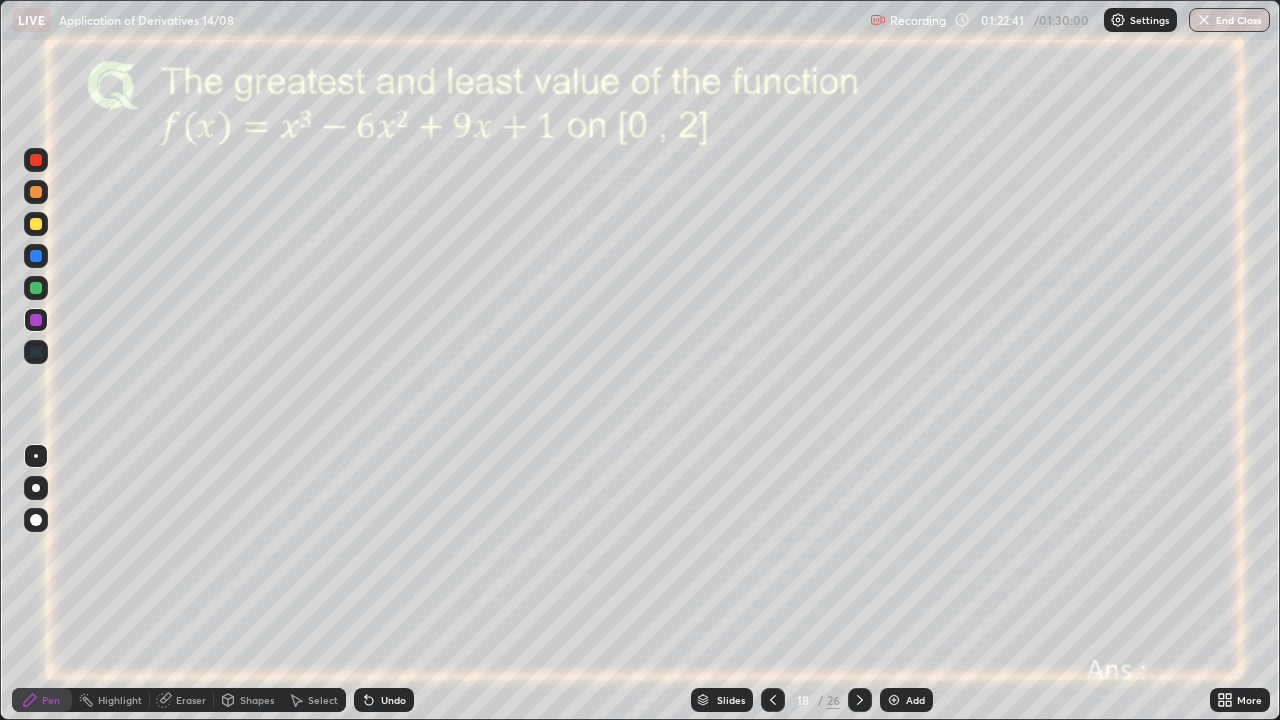 click at bounding box center (36, 256) 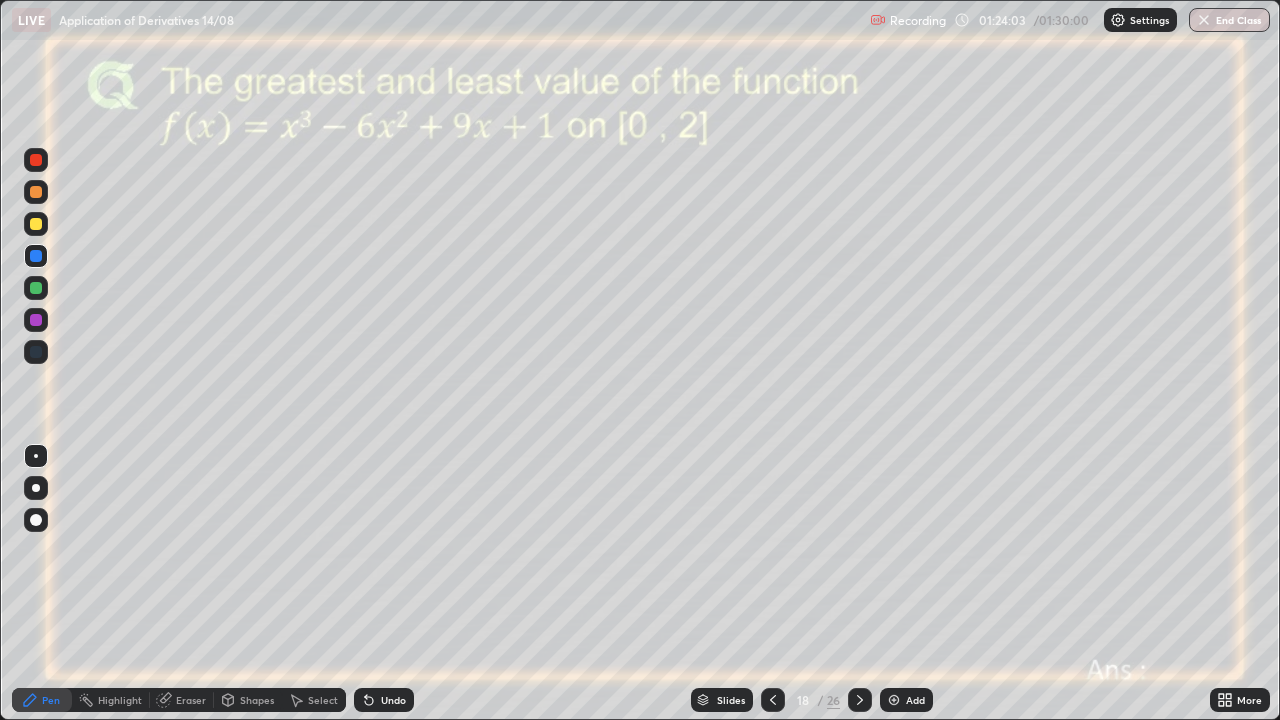 click on "Undo" at bounding box center [393, 700] 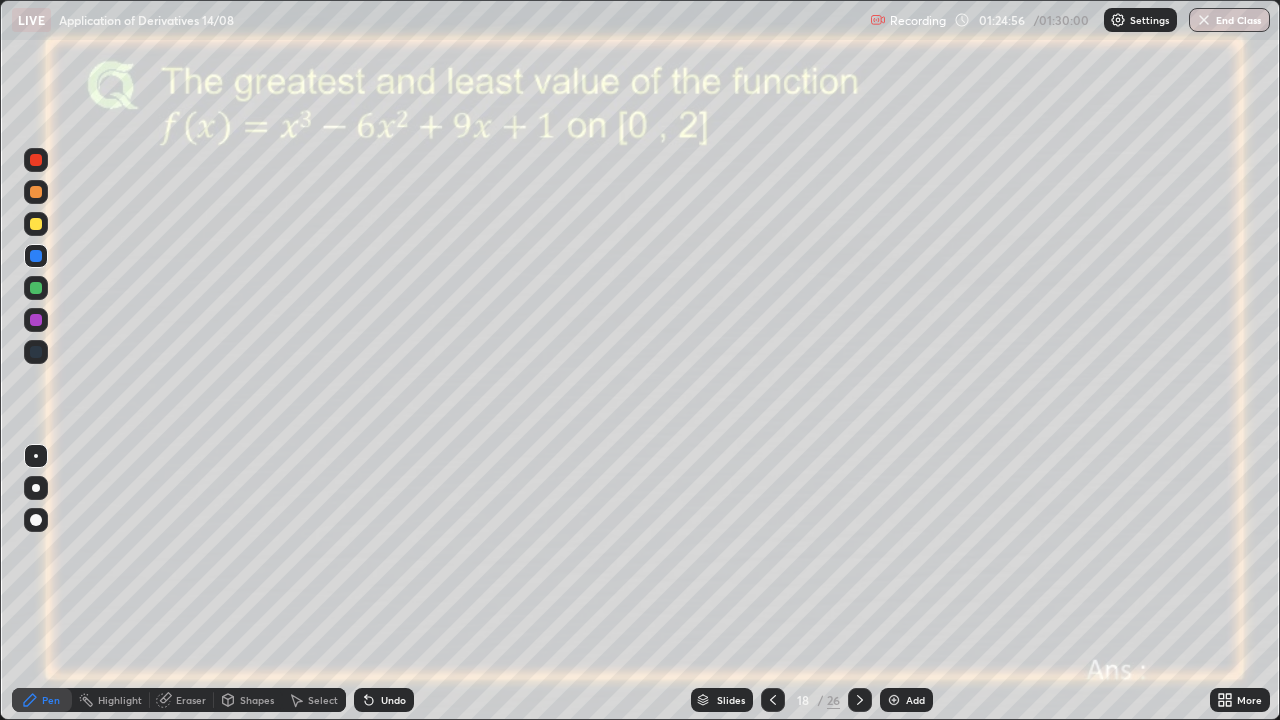 click 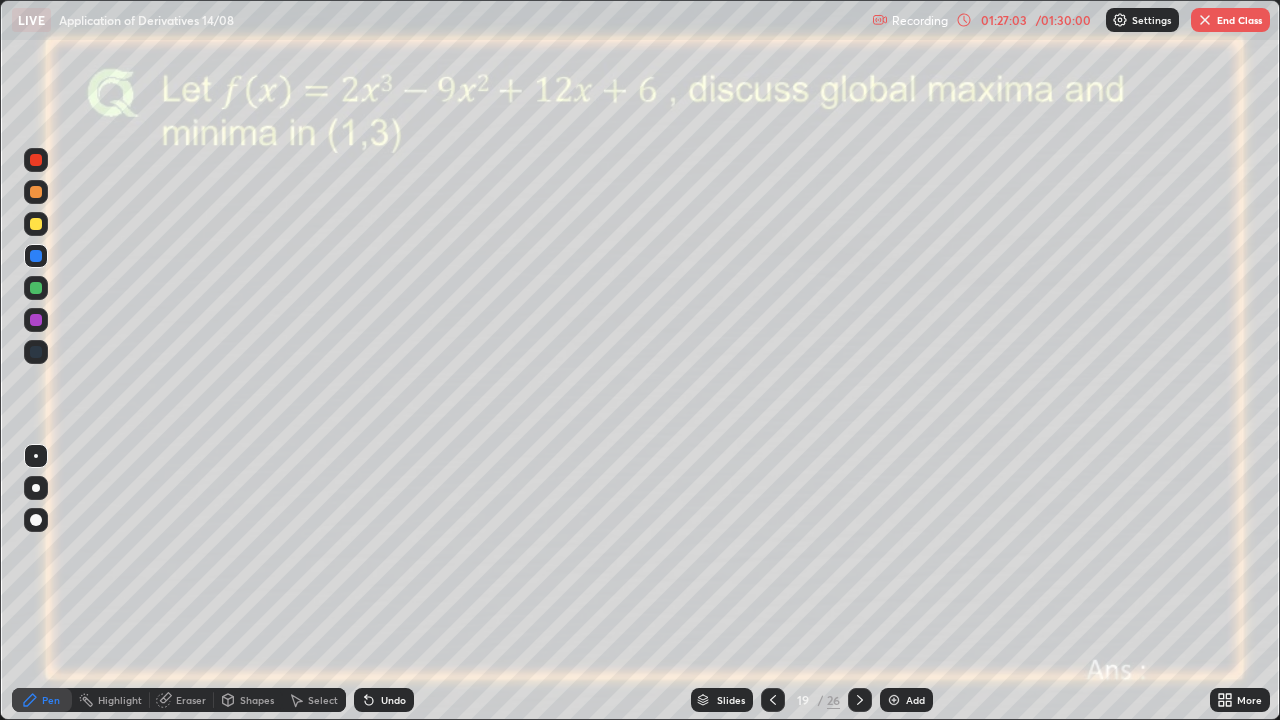 click at bounding box center [36, 224] 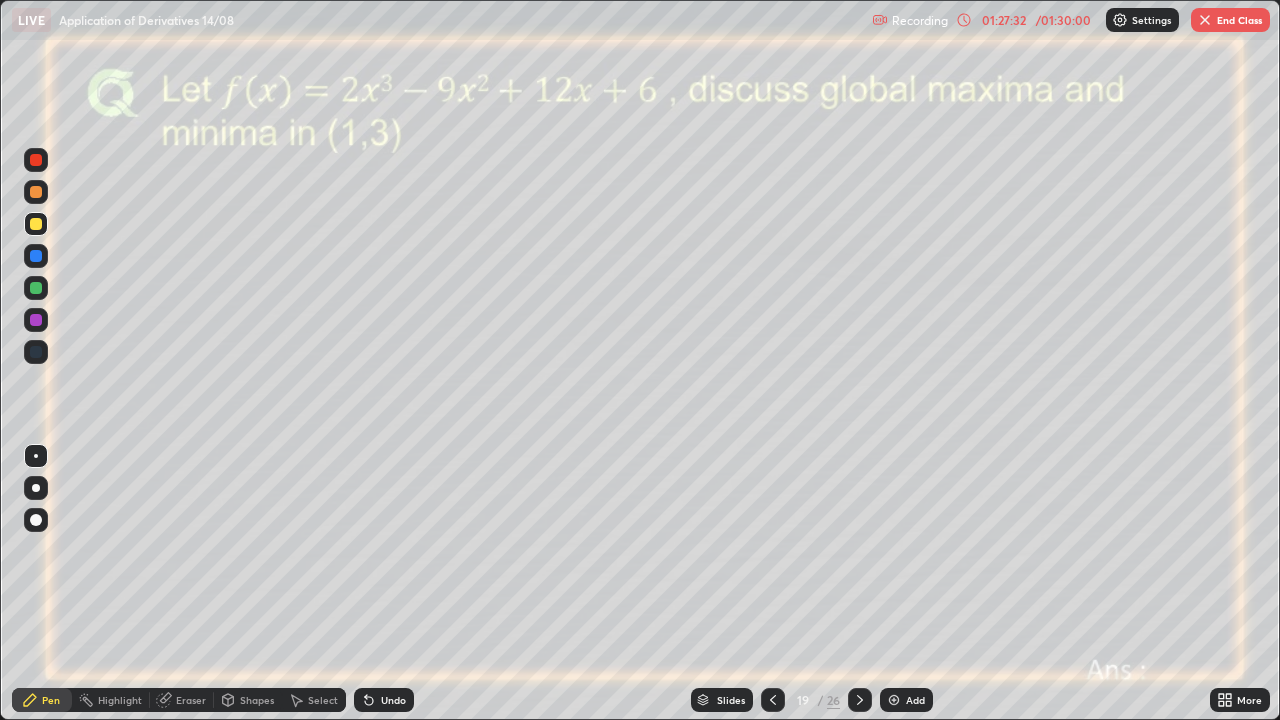 click 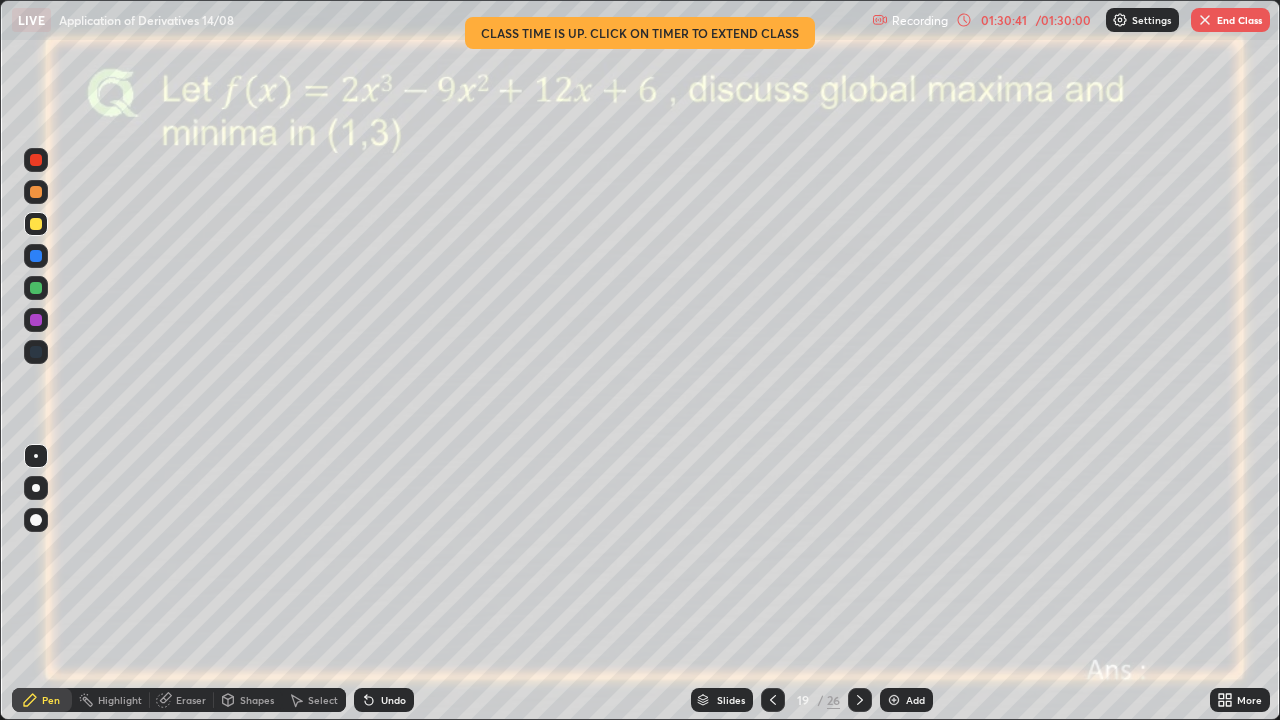 click on "End Class" at bounding box center (1230, 20) 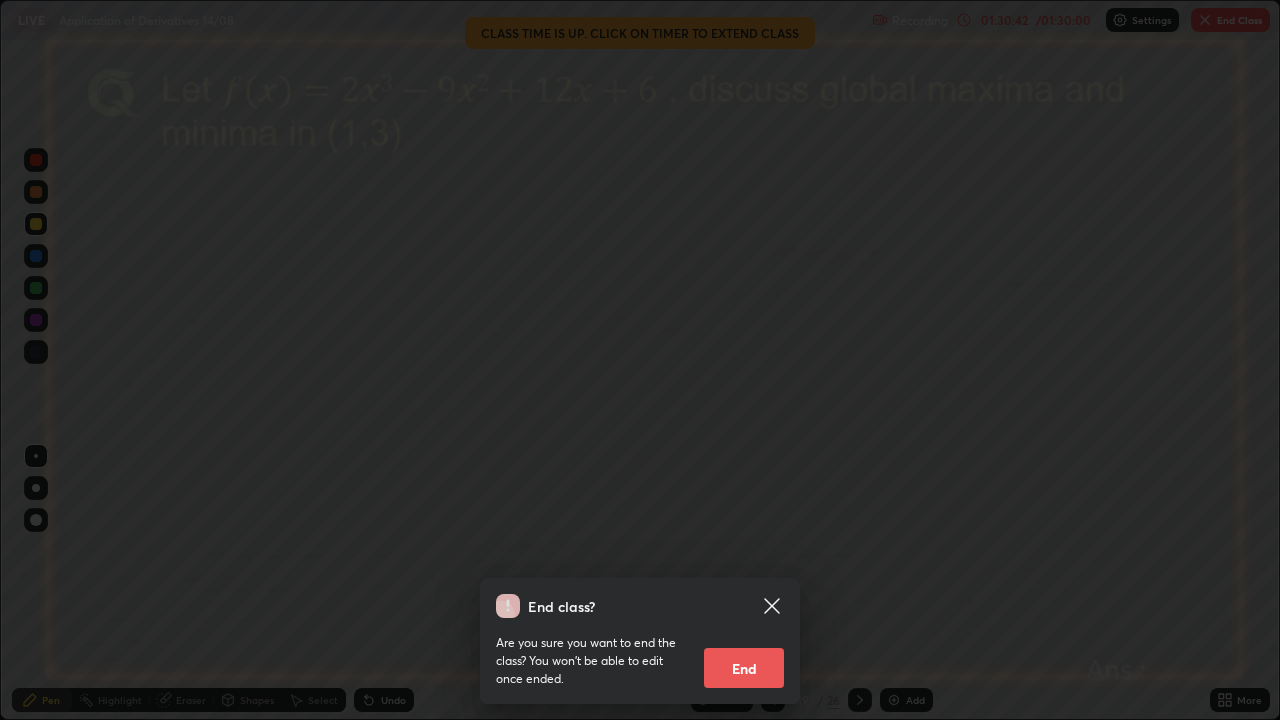 click on "End" at bounding box center (744, 668) 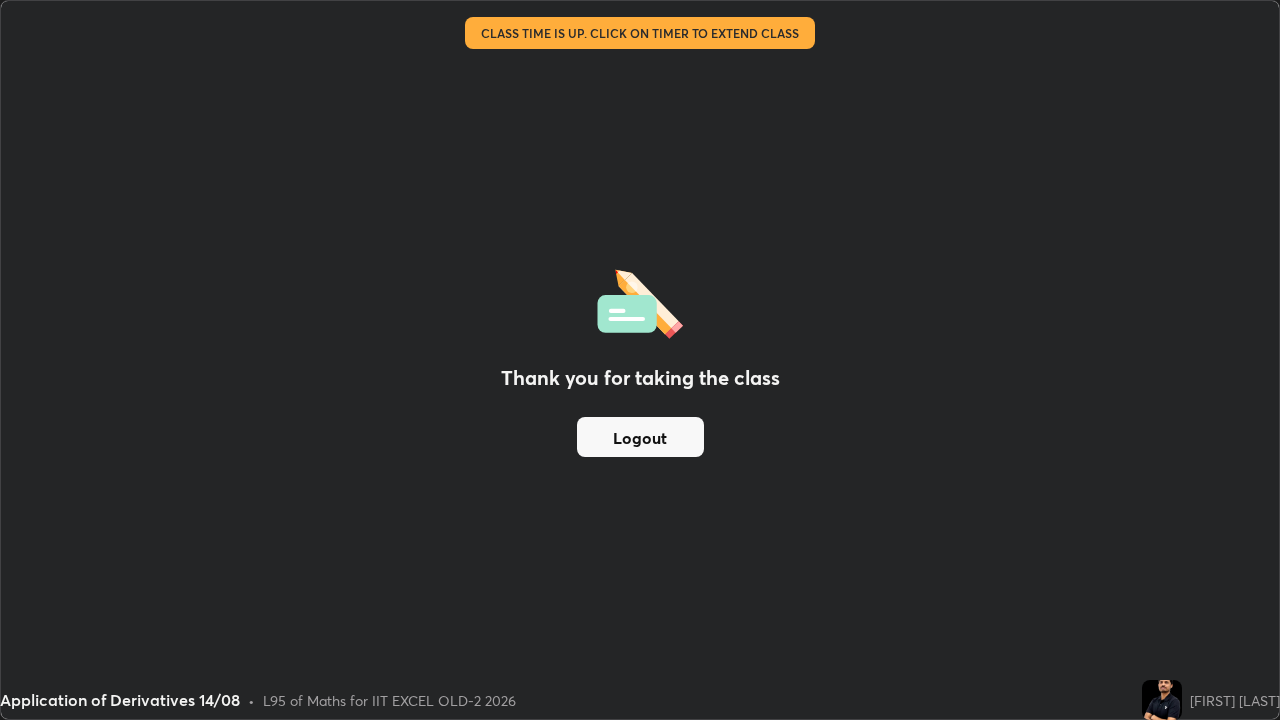 click on "Logout" at bounding box center (640, 437) 